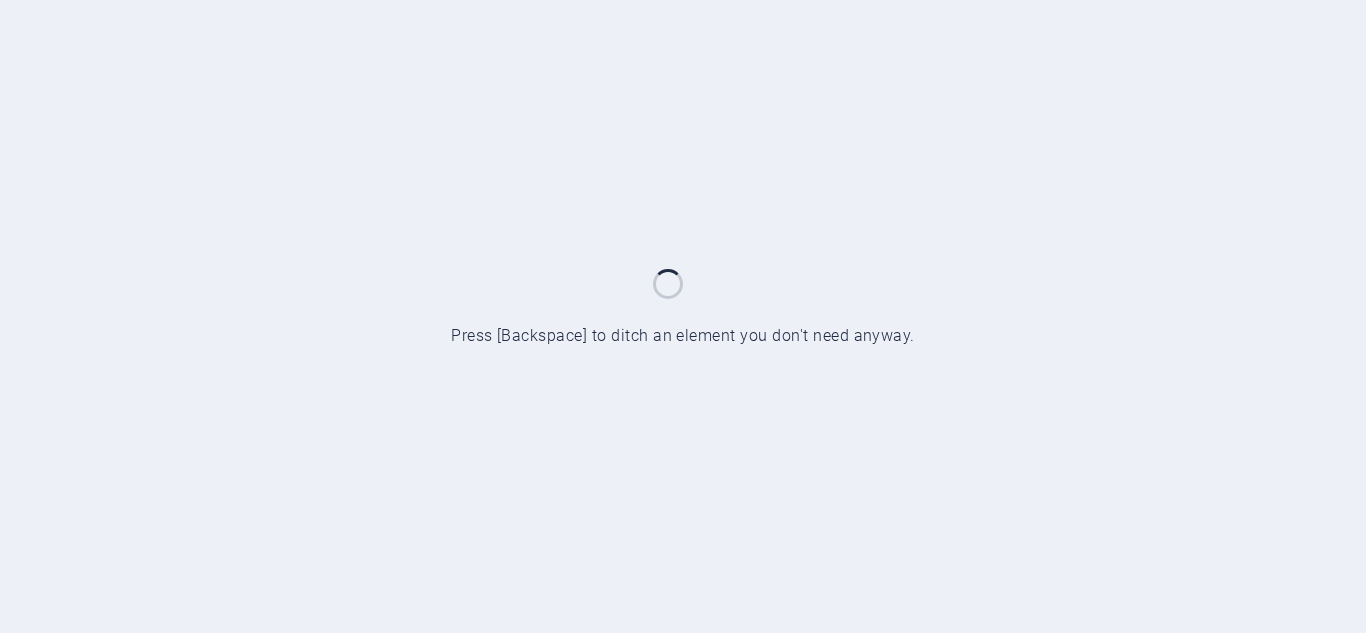 scroll, scrollTop: 0, scrollLeft: 0, axis: both 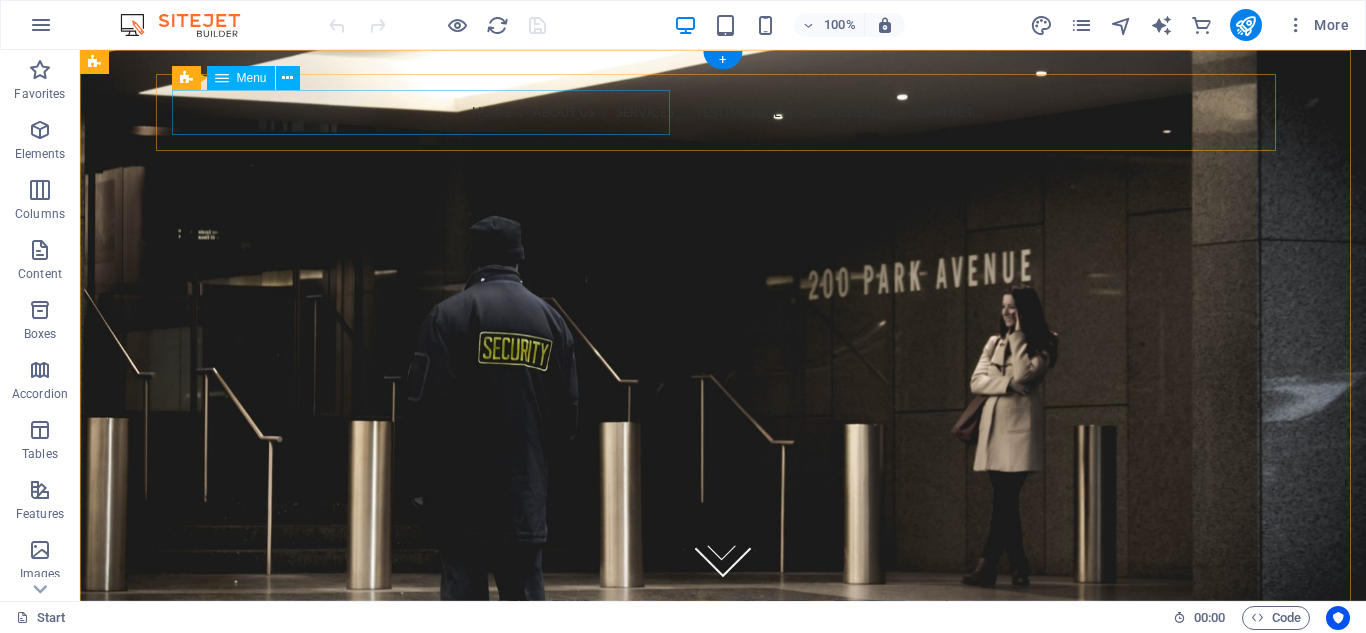 click on "Home About us Services Testimonials Our Clients Contact" at bounding box center (723, 112) 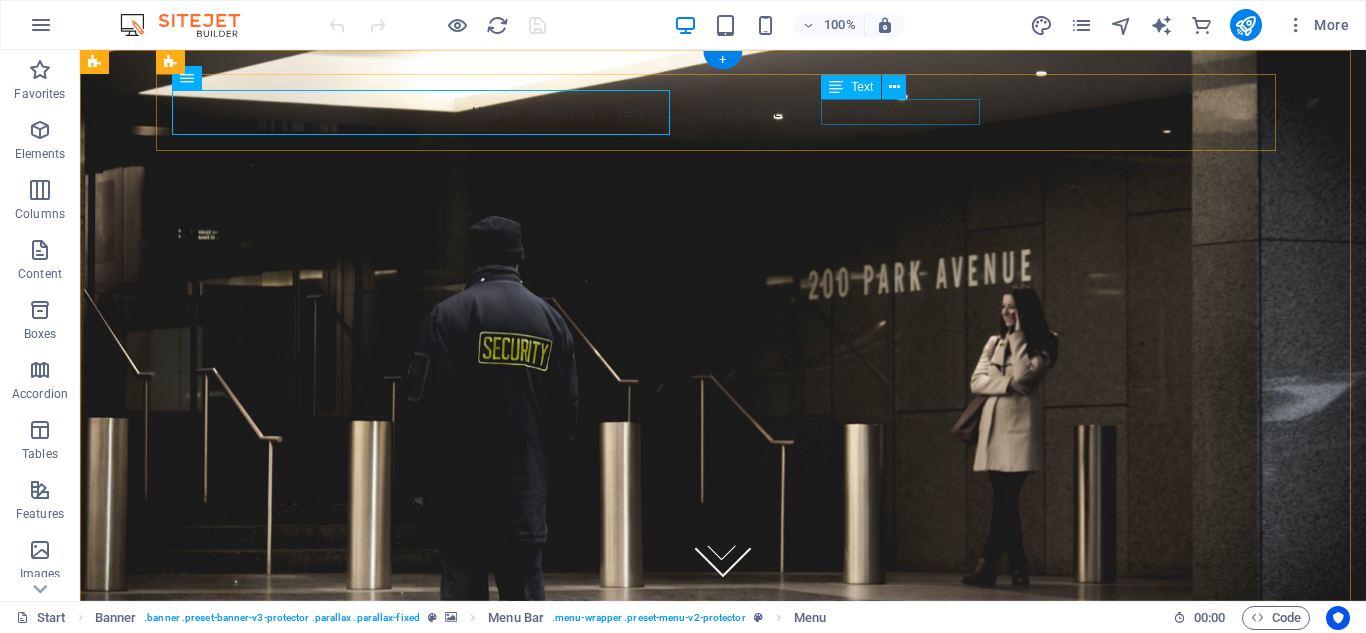 click on "Call       [PHONE]" at bounding box center [723, 148] 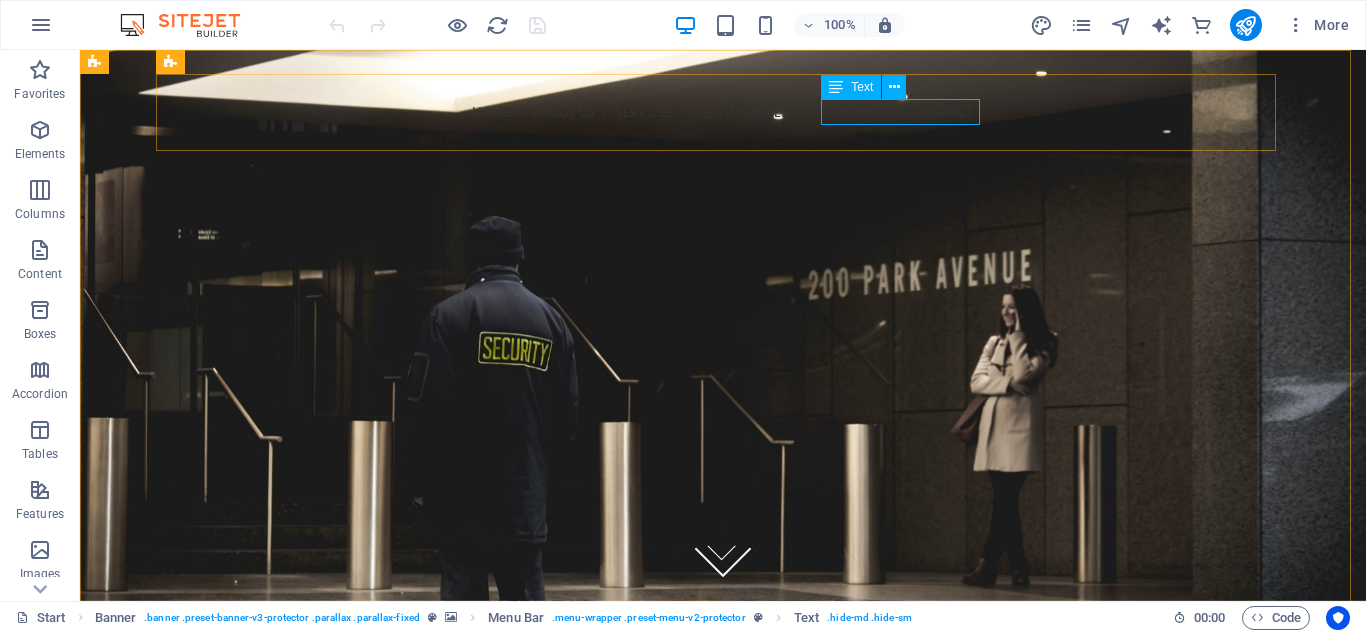 click on "Text" at bounding box center [862, 87] 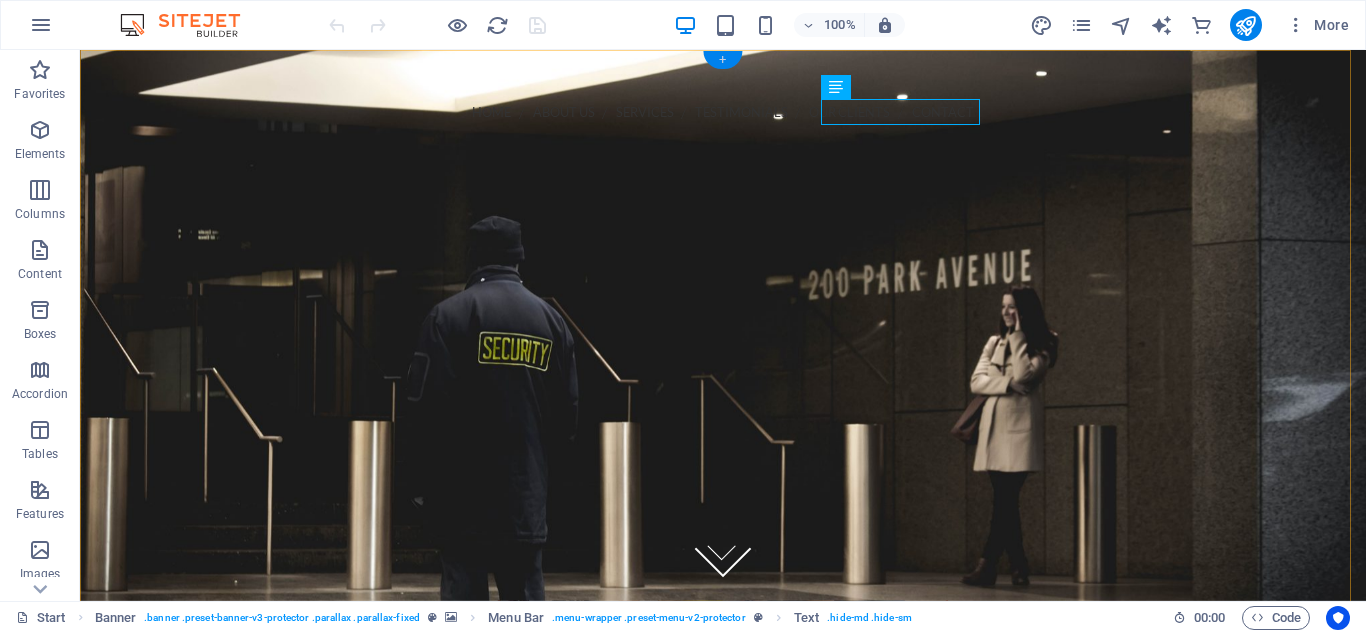 click on "+" at bounding box center (722, 60) 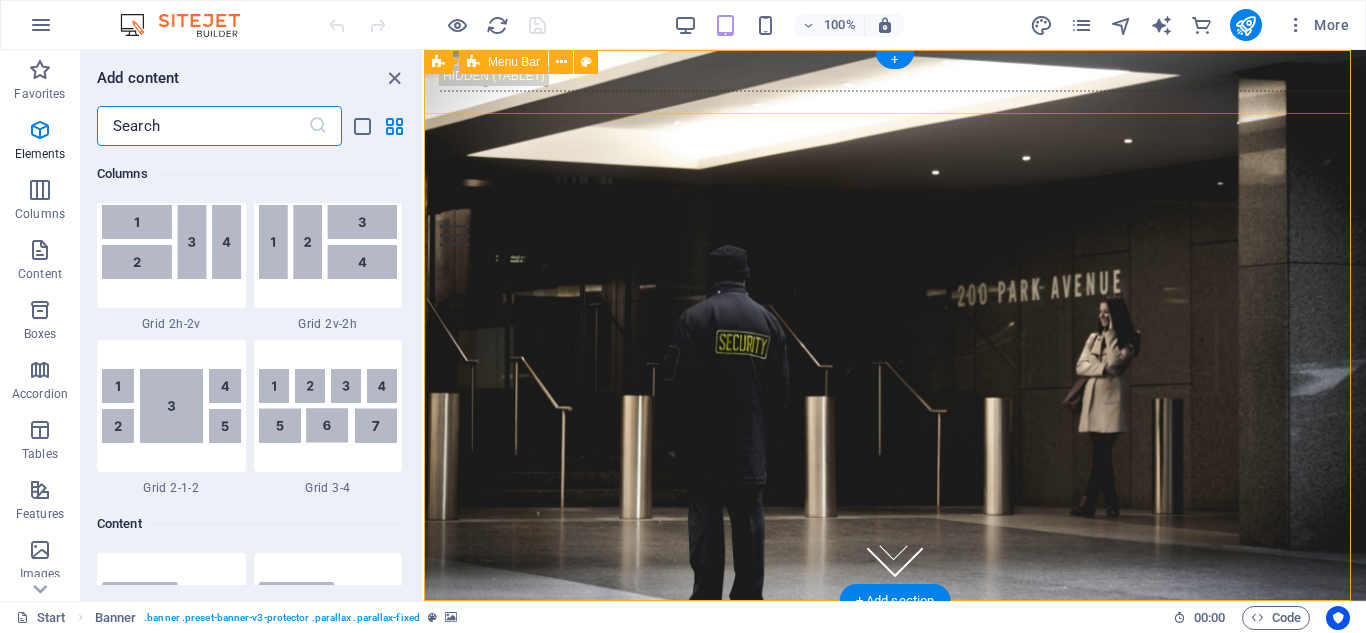 scroll, scrollTop: 3499, scrollLeft: 0, axis: vertical 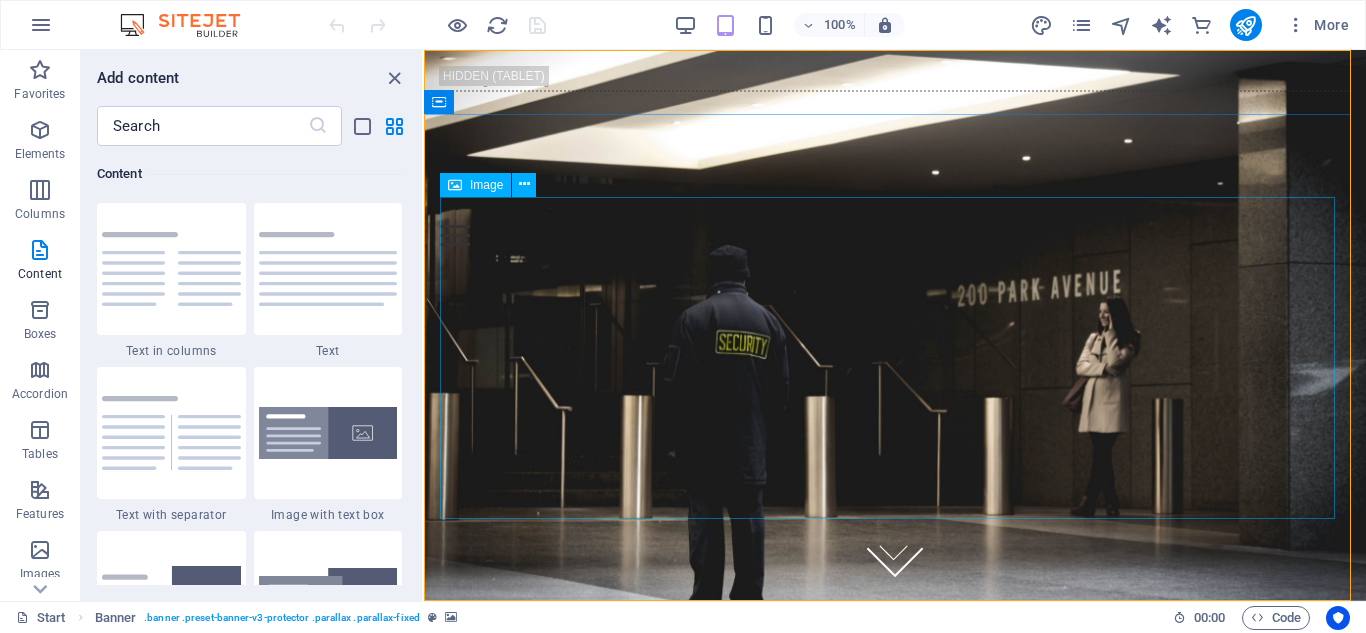 click on "Image" at bounding box center (486, 185) 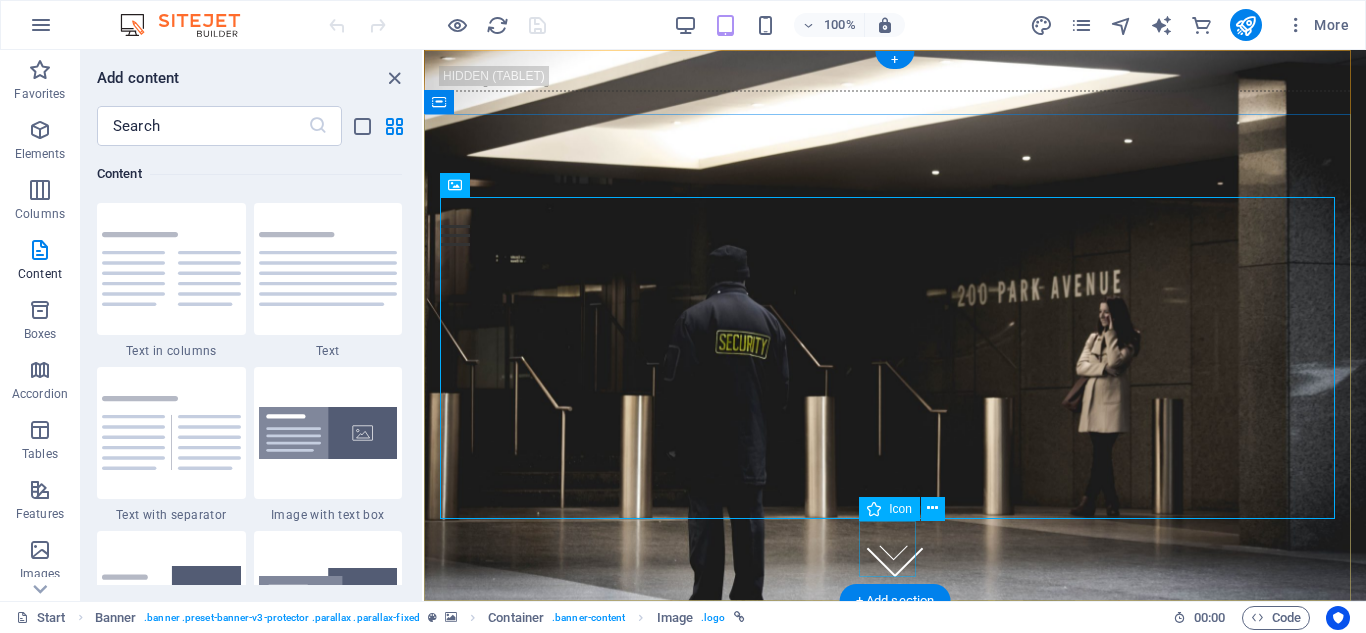 click at bounding box center (895, 549) 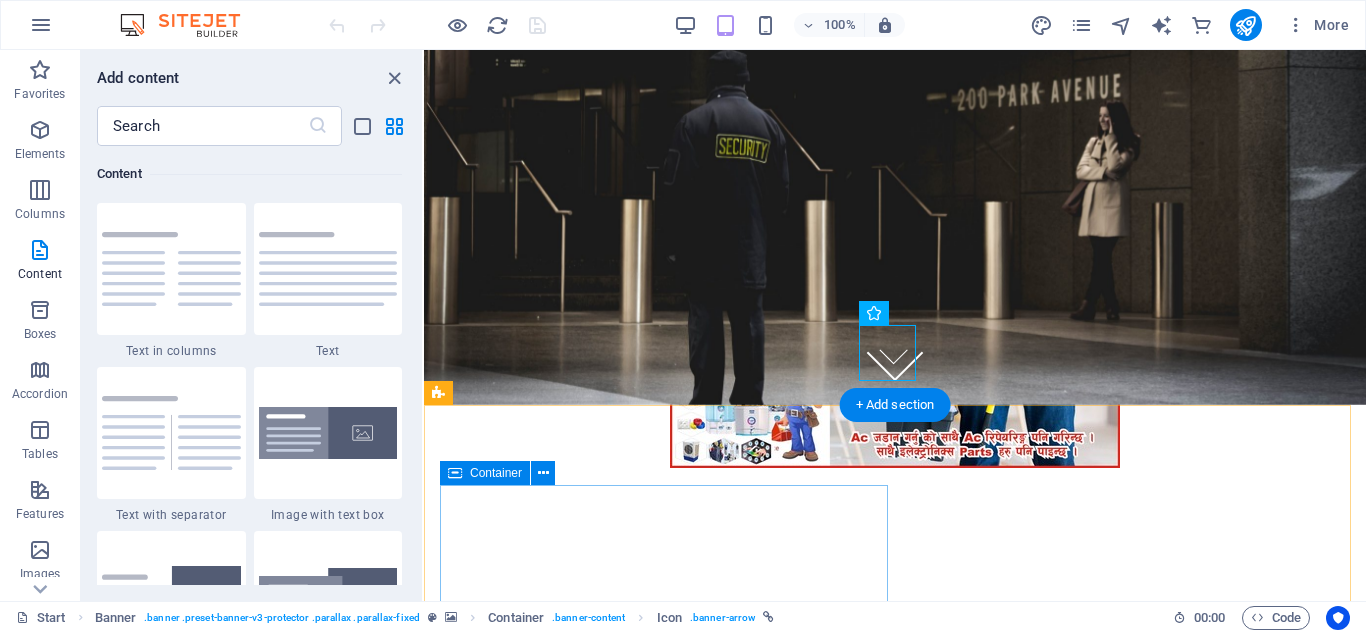 scroll, scrollTop: 300, scrollLeft: 0, axis: vertical 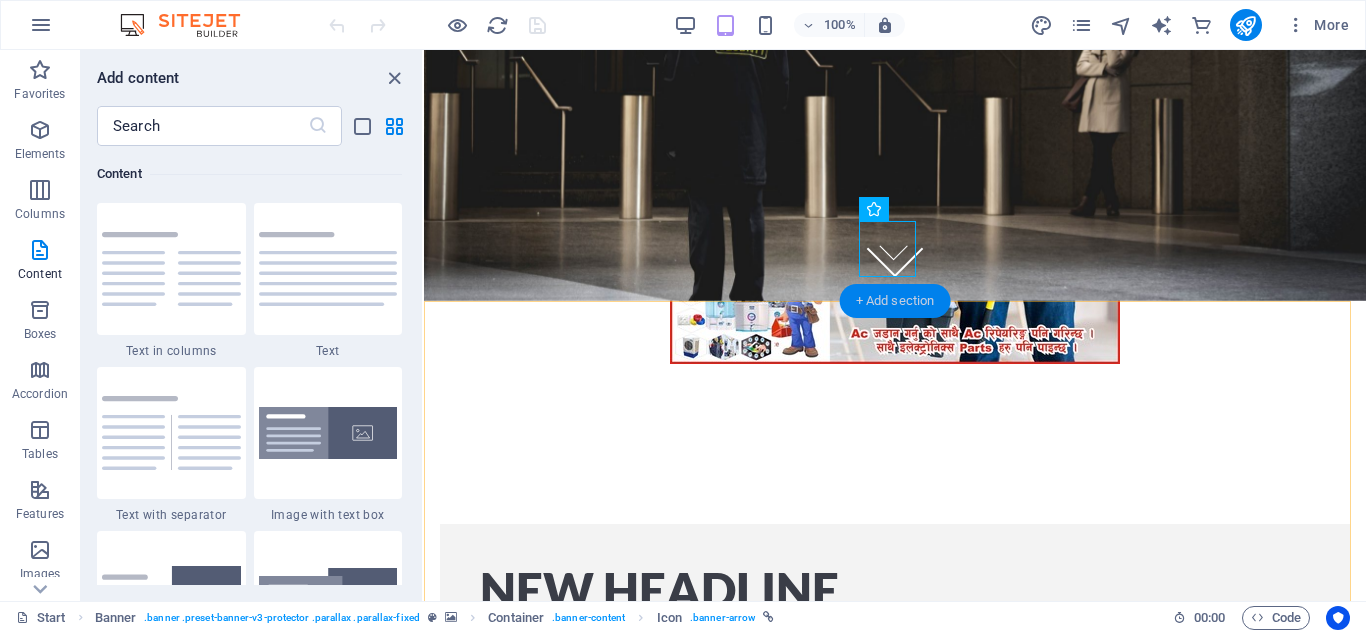 click on "+ Add section" at bounding box center (895, 301) 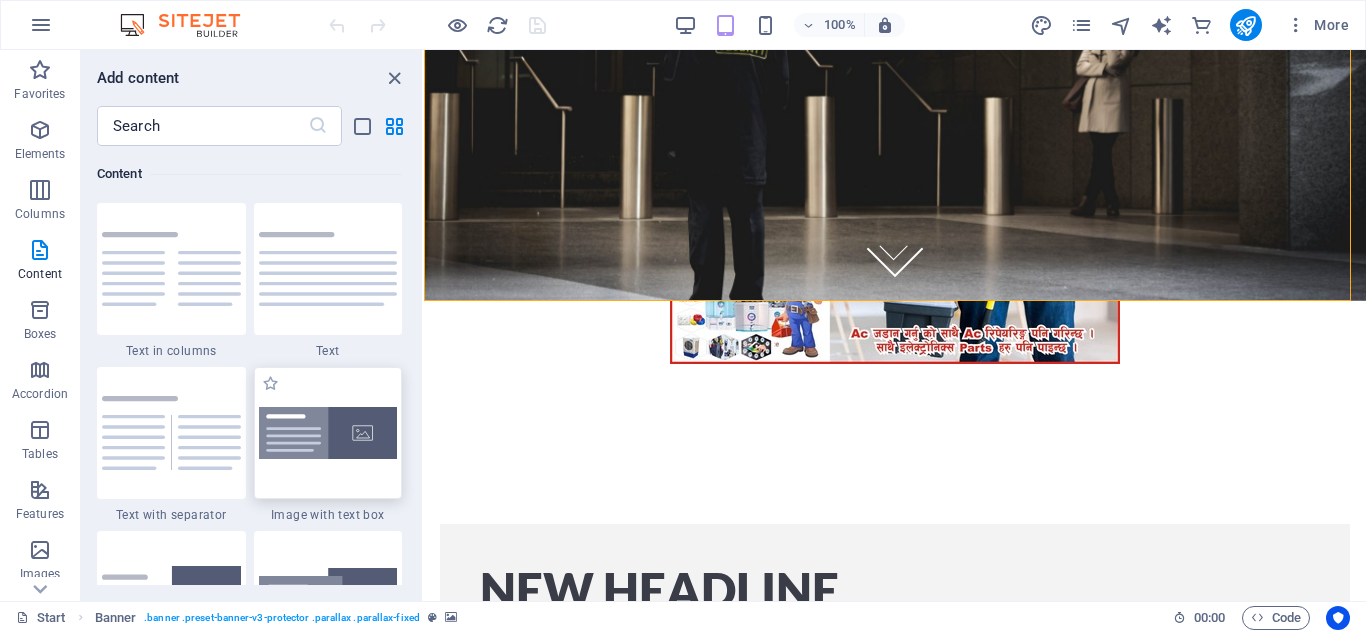 click at bounding box center (328, 433) 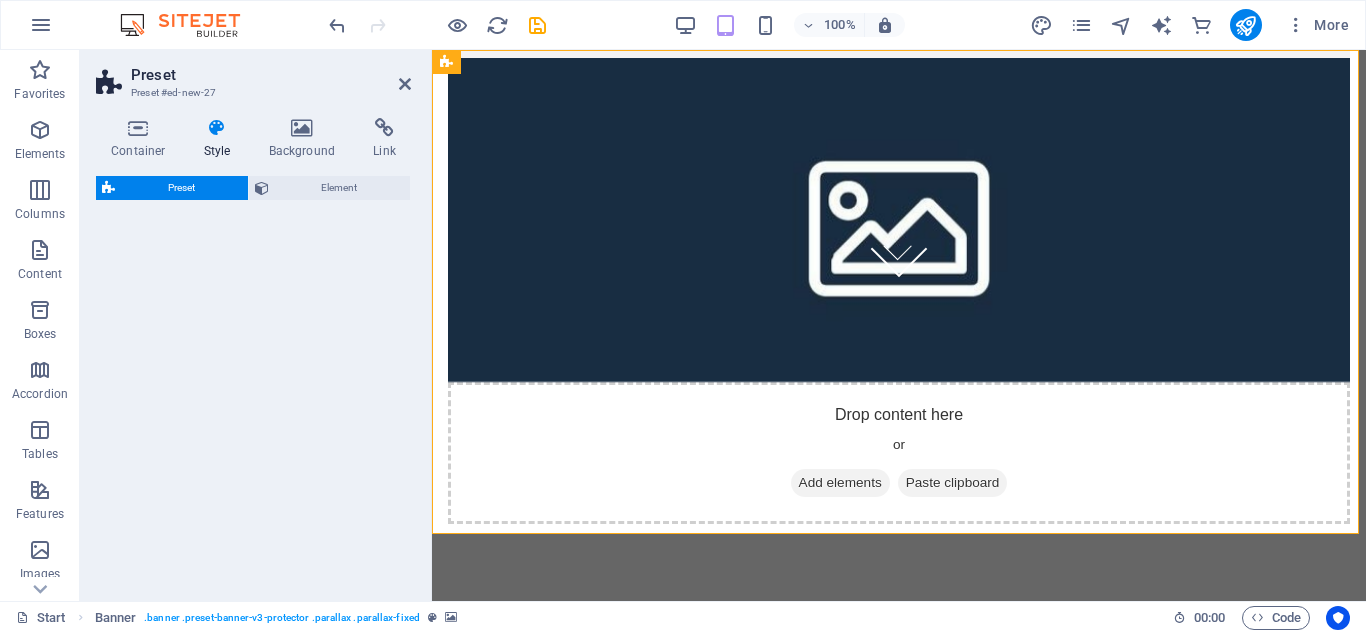 select on "rem" 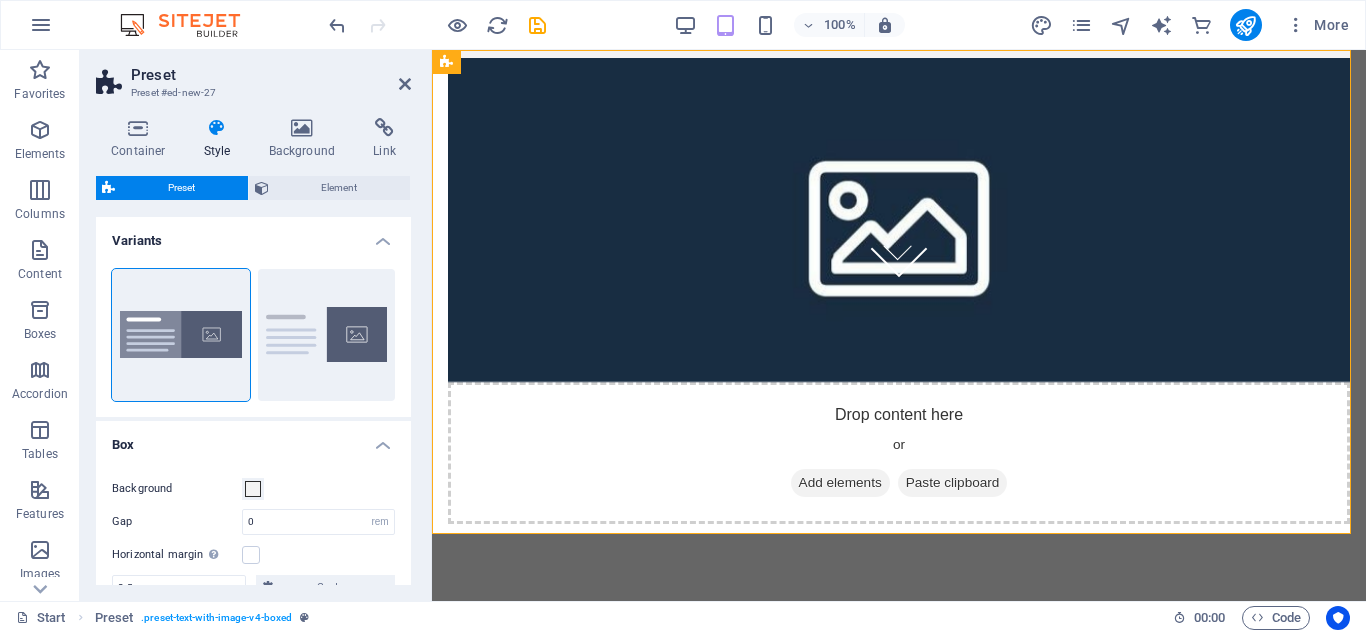 scroll, scrollTop: 0, scrollLeft: 0, axis: both 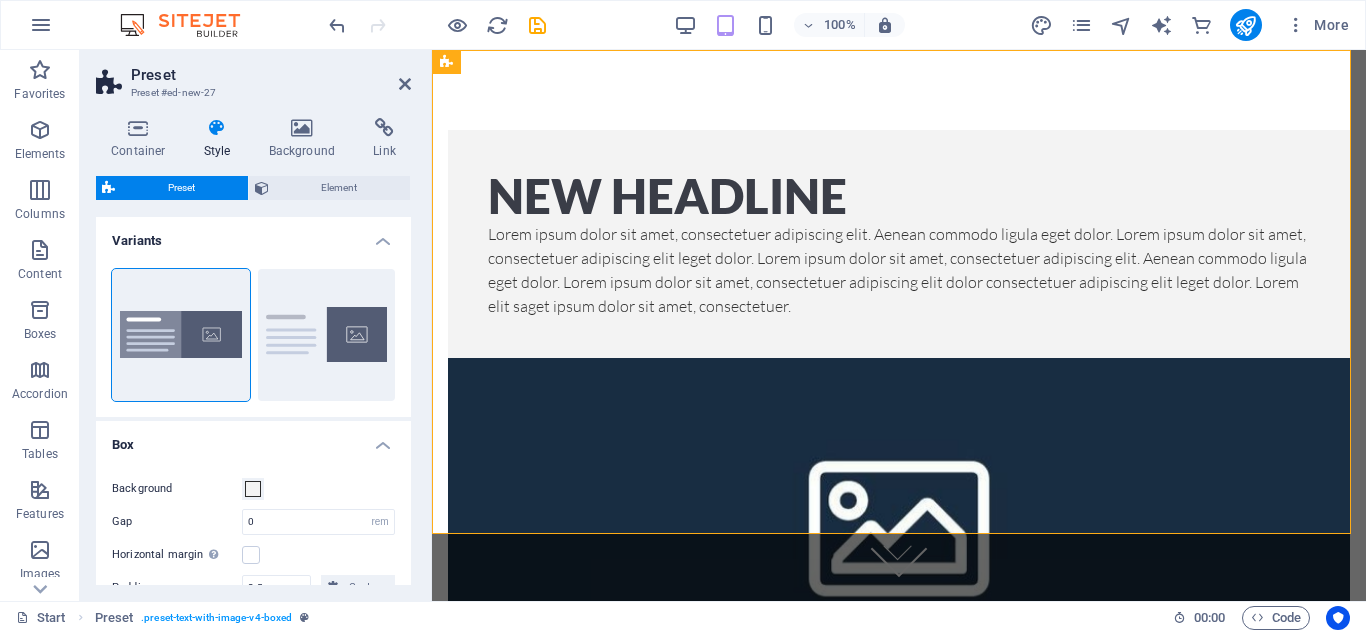 click at bounding box center (899, 520) 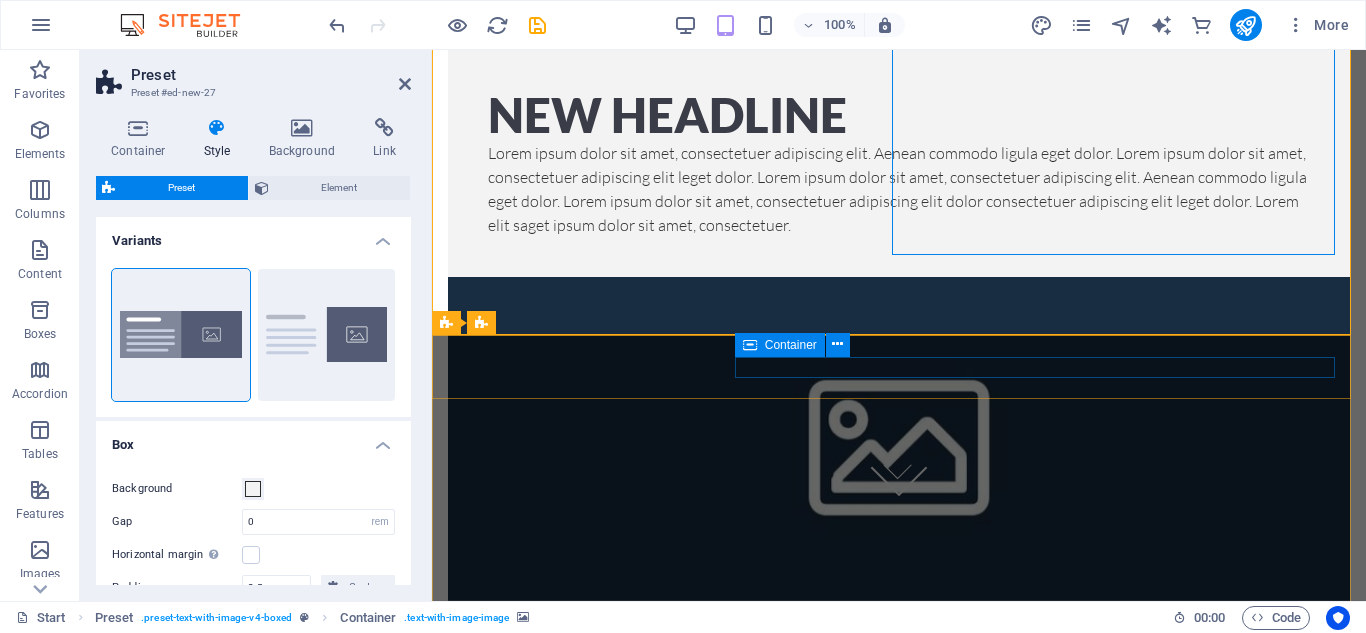 scroll, scrollTop: 0, scrollLeft: 0, axis: both 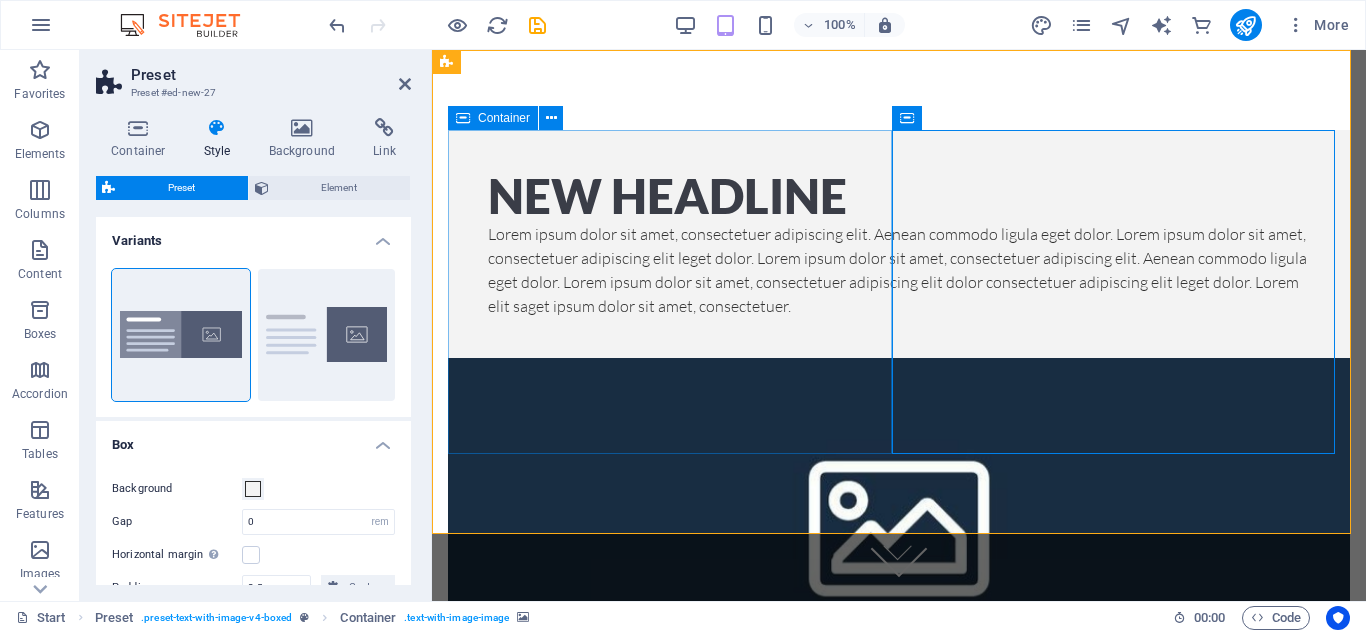 click on "New headline Lorem ipsum dolor sit amet, consectetuer adipiscing elit. Aenean commodo ligula eget dolor. Lorem ipsum dolor sit amet, consectetuer adipiscing elit leget dolor. Lorem ipsum dolor sit amet, consectetuer adipiscing elit. Aenean commodo ligula eget dolor. Lorem ipsum dolor sit amet, consectetuer adipiscing elit dolor consectetuer adipiscing elit leget dolor. Lorem elit saget ipsum dolor sit amet, consectetuer." at bounding box center [899, 244] 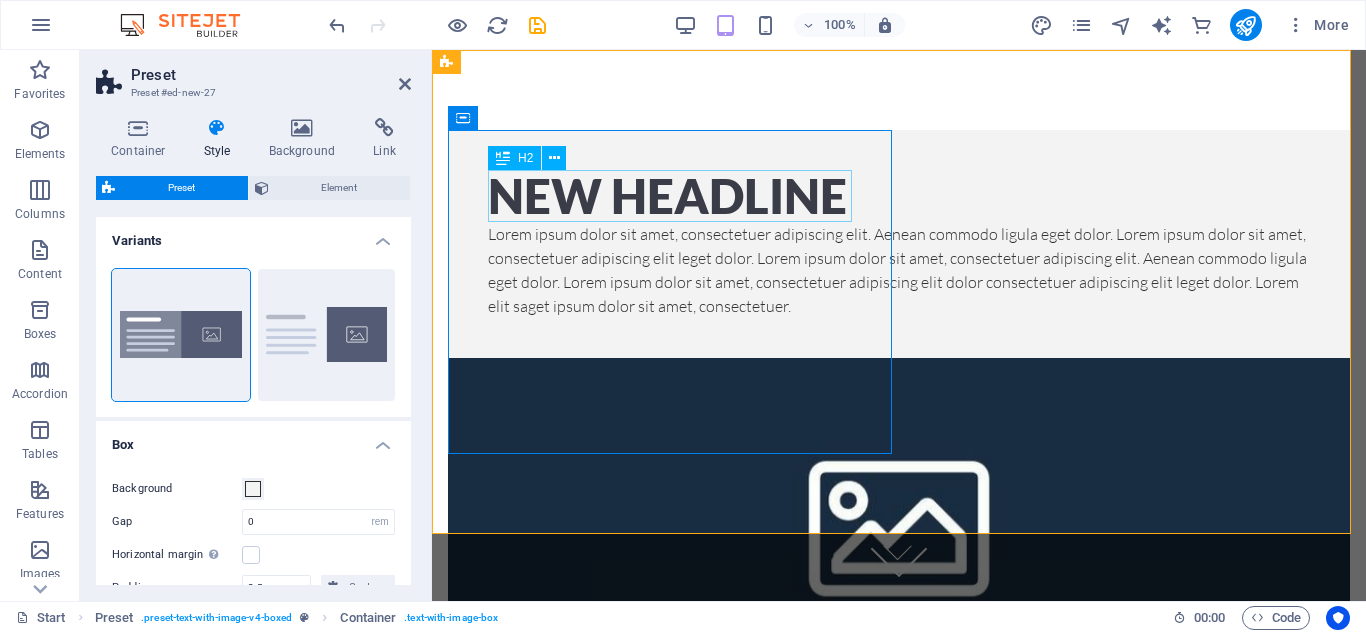 click on "New headline" at bounding box center [899, 196] 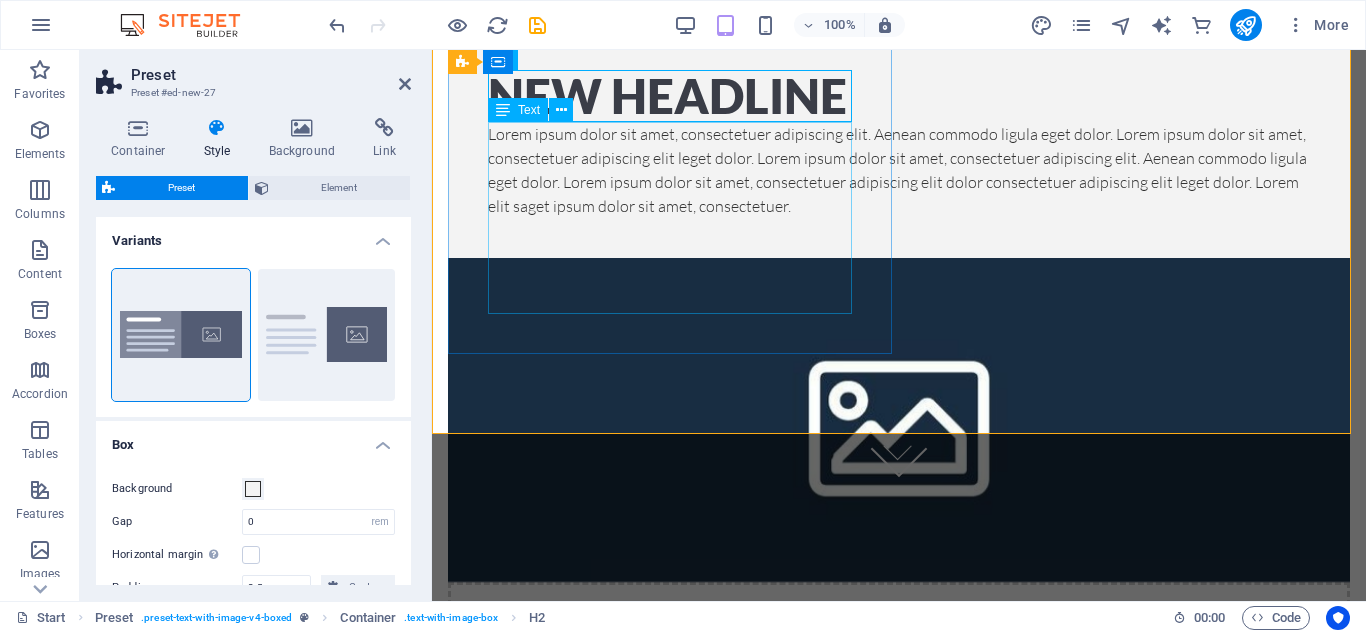 scroll, scrollTop: 0, scrollLeft: 0, axis: both 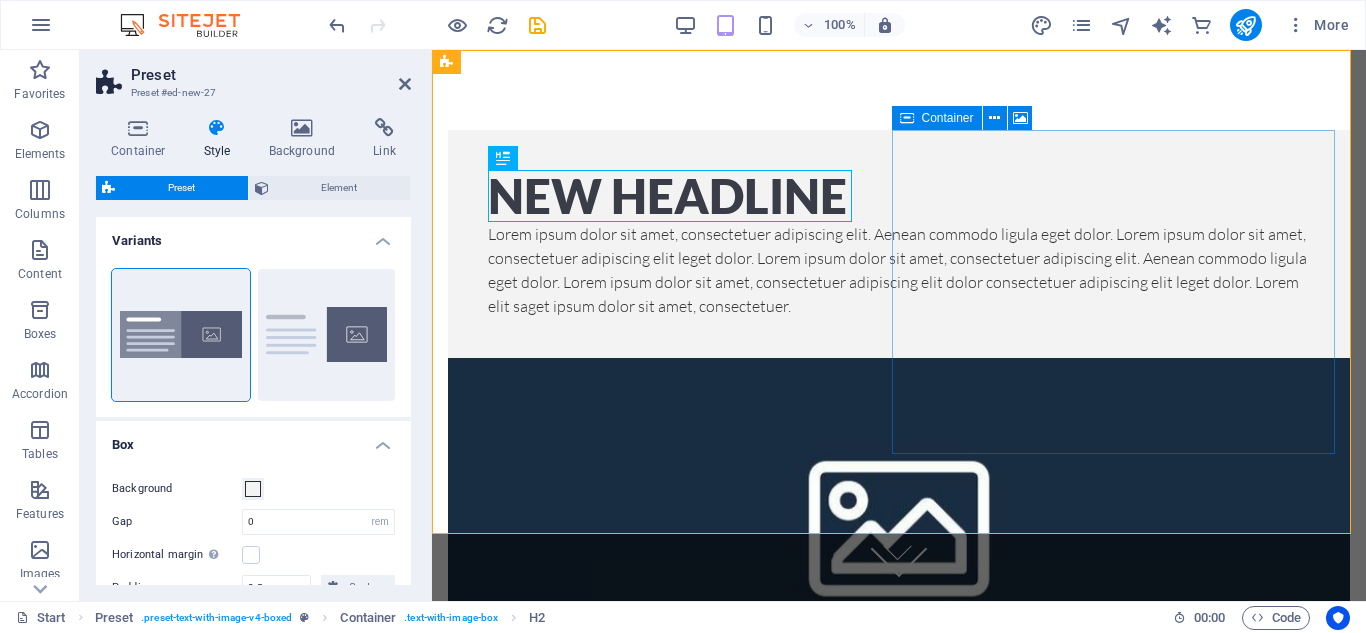 click on "Drop content here or  Add elements  Paste clipboard" at bounding box center [899, 753] 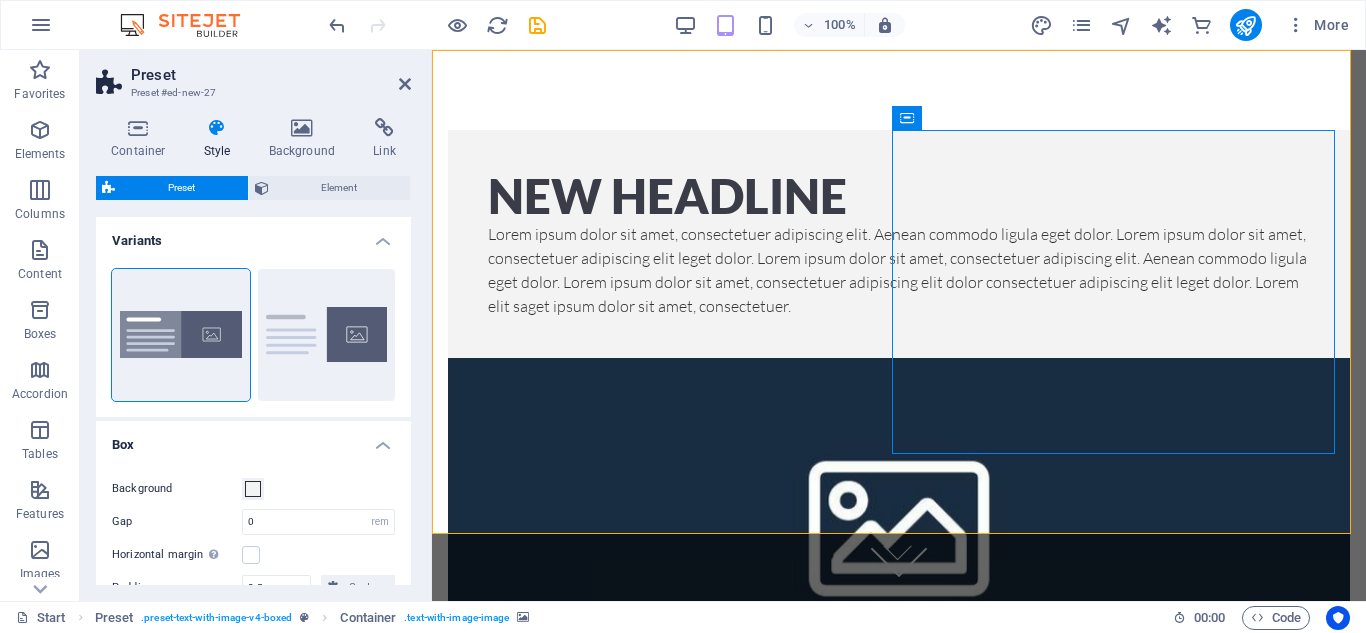 drag, startPoint x: 1107, startPoint y: 300, endPoint x: 1036, endPoint y: 261, distance: 81.00617 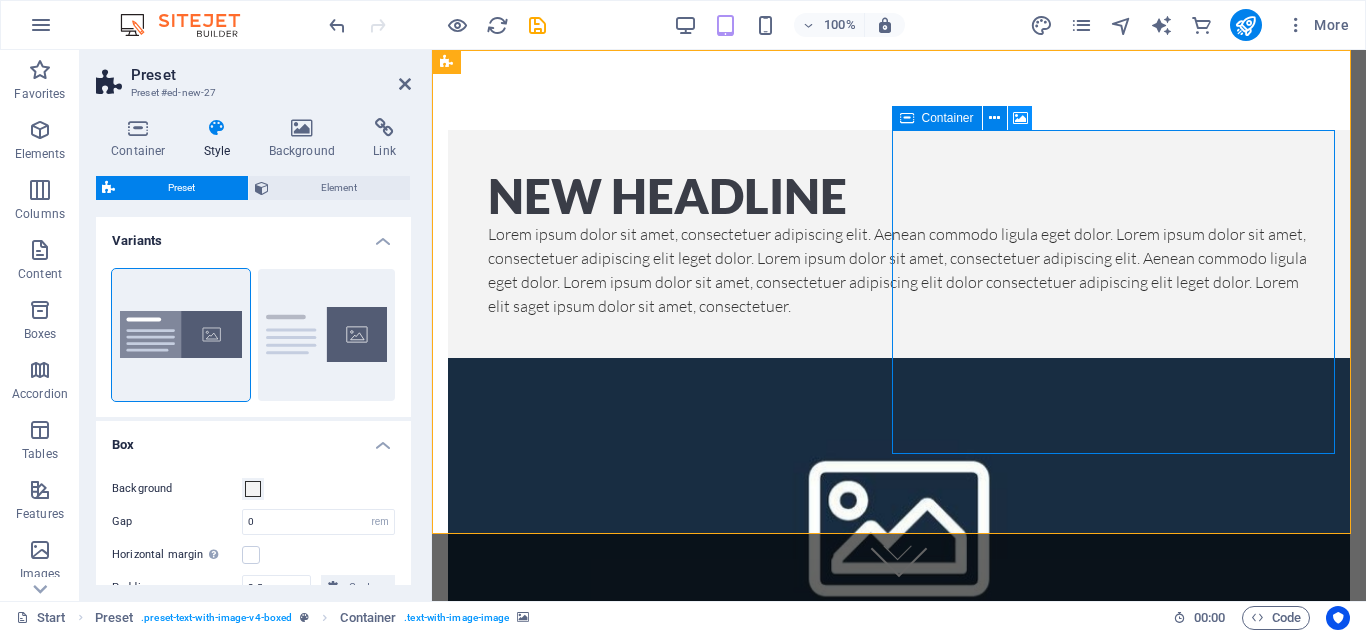 click at bounding box center [1020, 118] 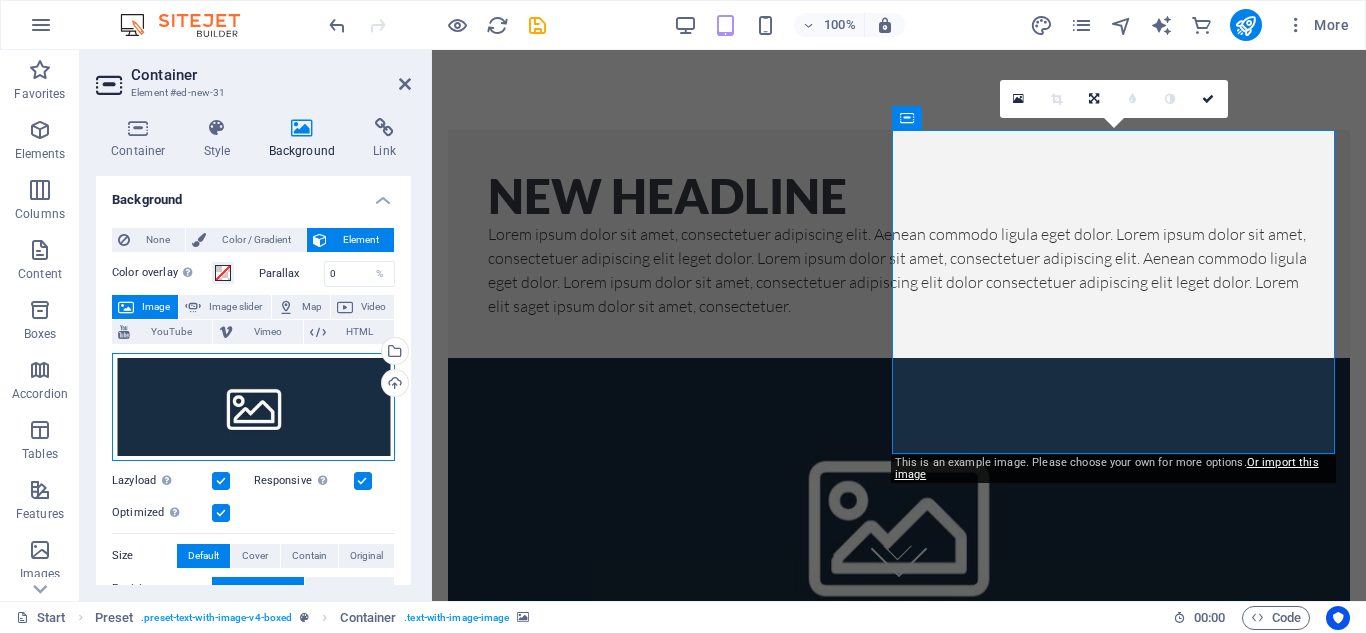 click on "Drag files here, click to choose files or select files from Files or our free stock photos & videos" at bounding box center (253, 407) 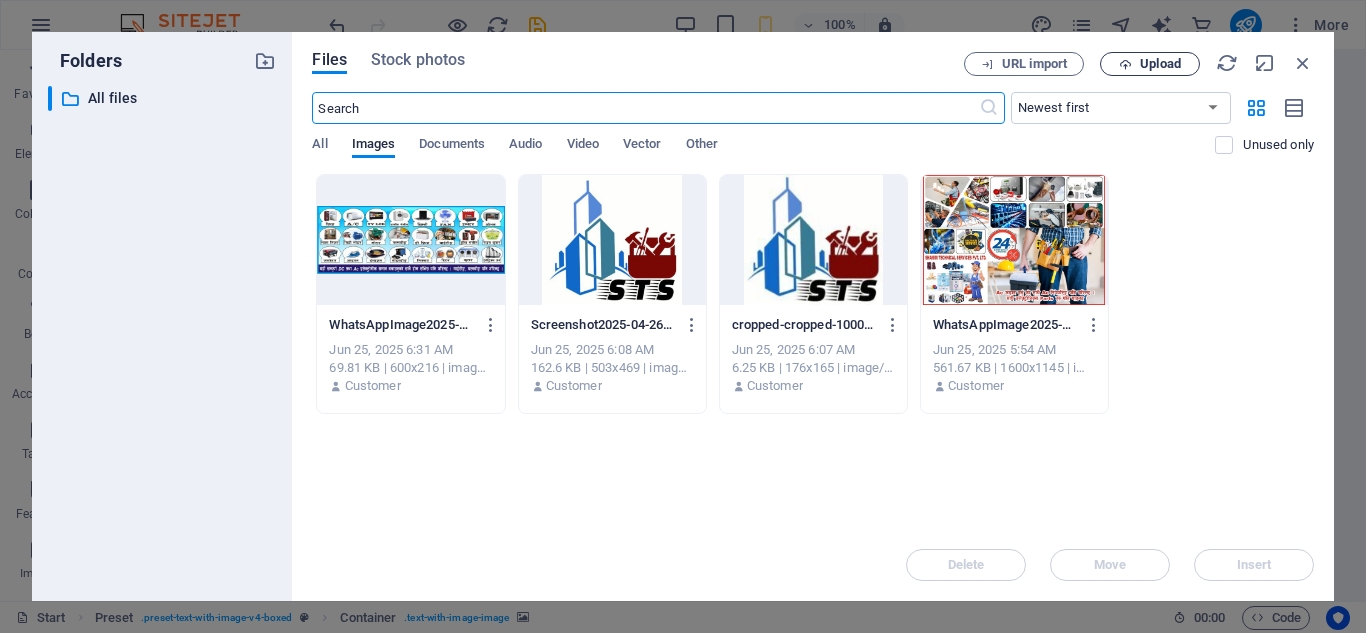 click on "Upload" at bounding box center (1160, 64) 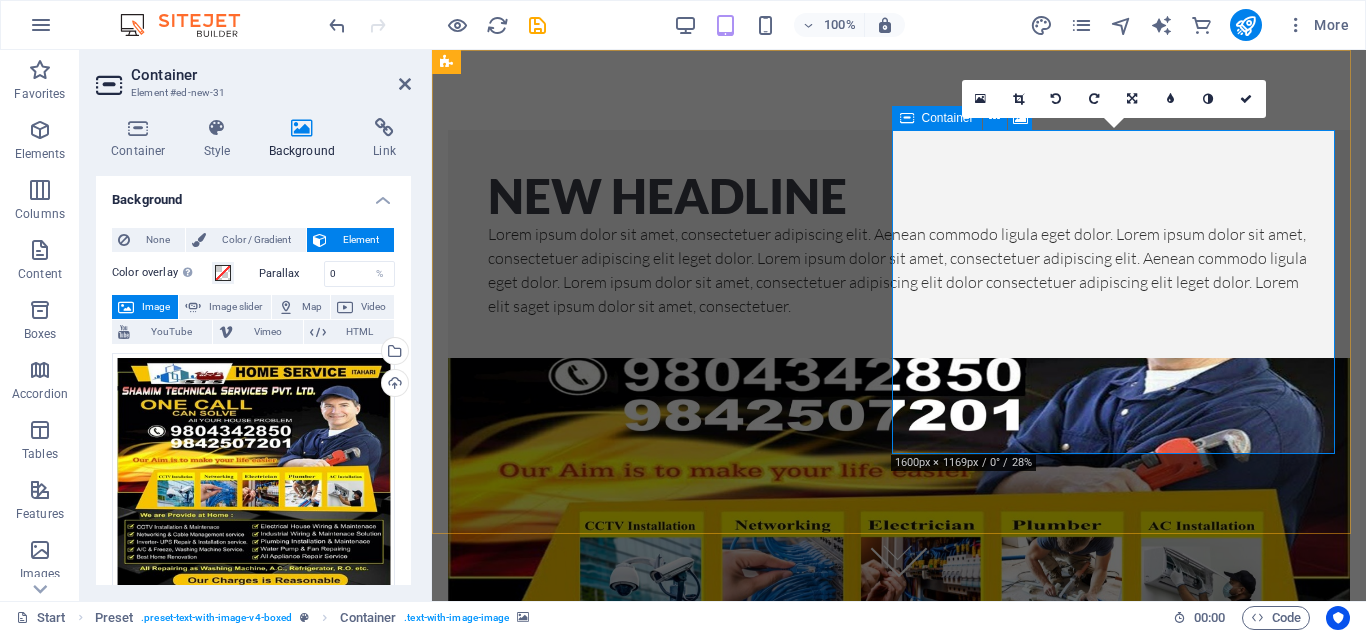 drag, startPoint x: 989, startPoint y: 230, endPoint x: 993, endPoint y: 247, distance: 17.464249 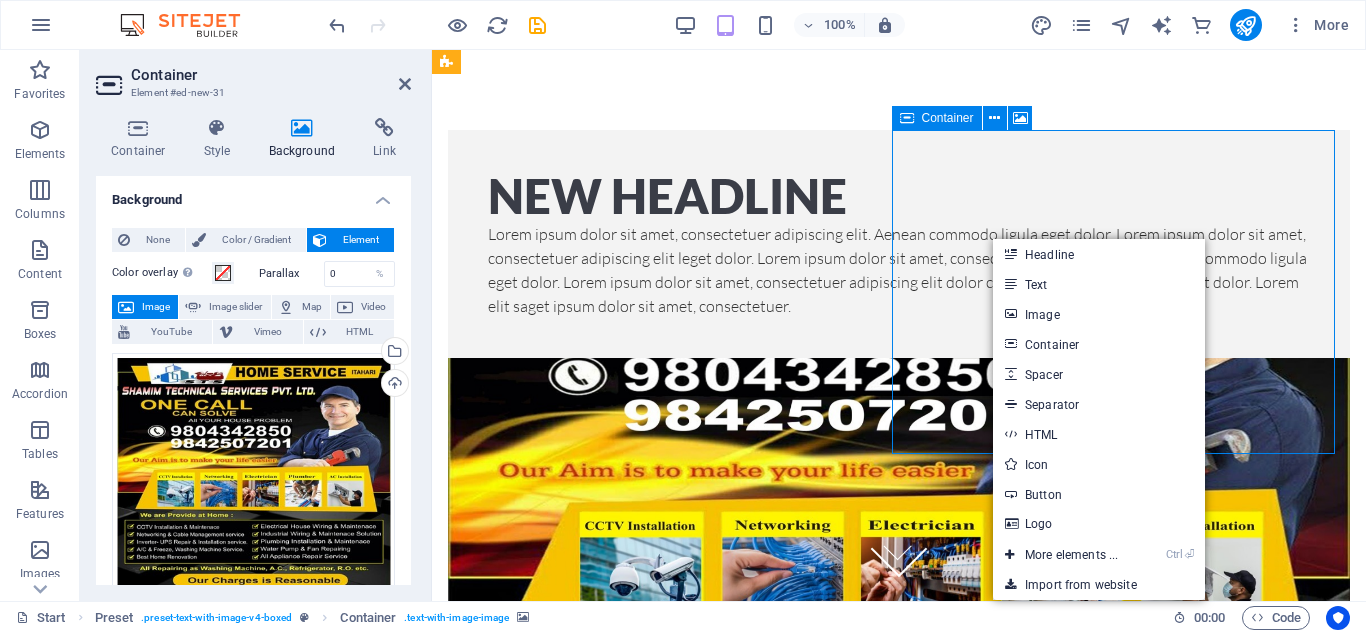click on "Drop content here or  Add elements  Paste clipboard" at bounding box center [899, 753] 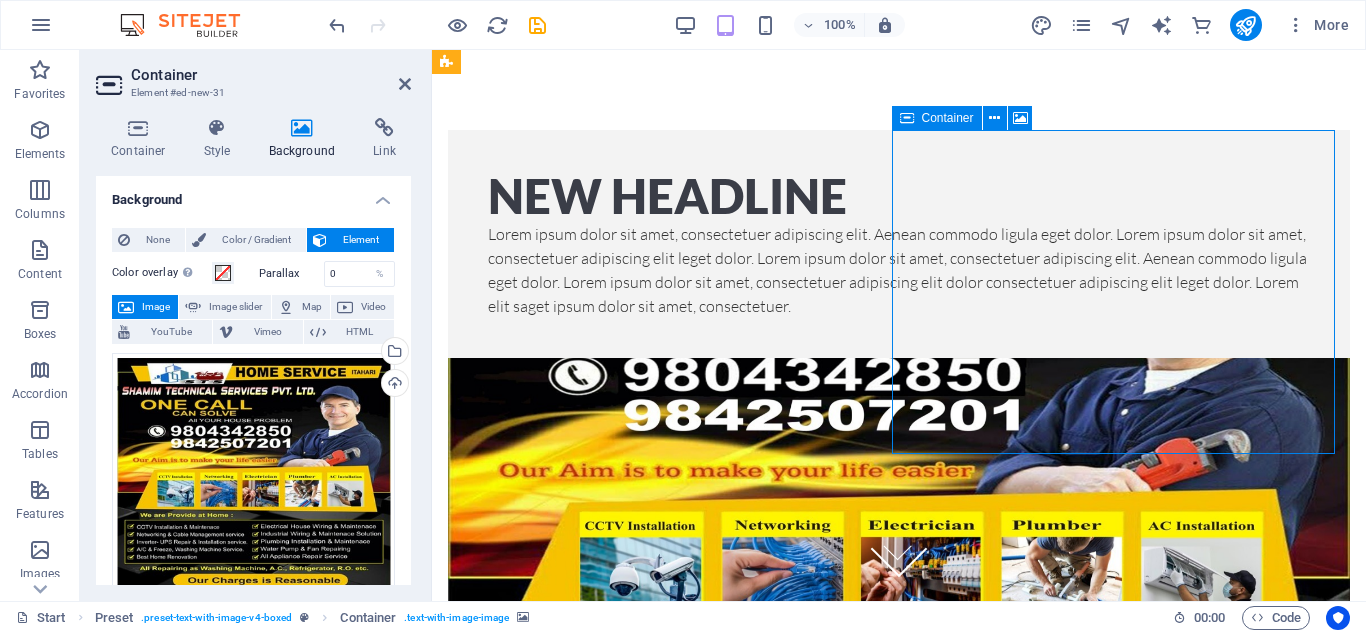 drag, startPoint x: 1244, startPoint y: 193, endPoint x: 1249, endPoint y: 220, distance: 27.45906 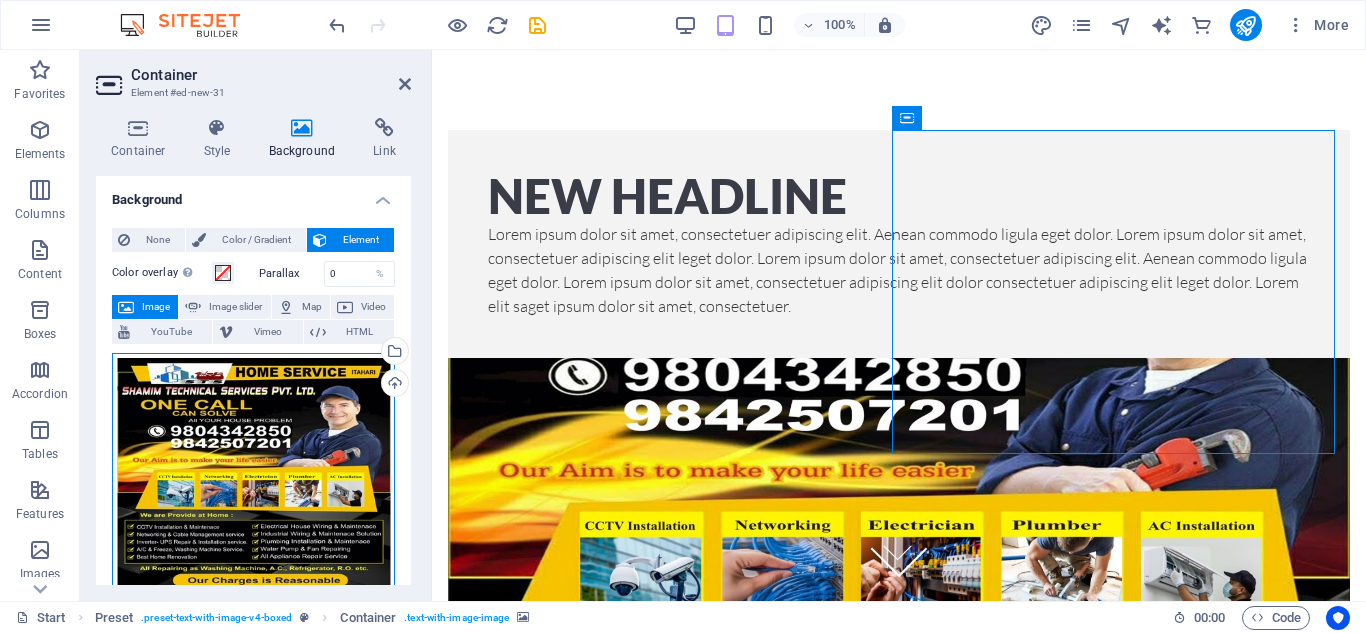 click on "Drag files here, click to choose files or select files from Files or our free stock photos & videos" at bounding box center (253, 475) 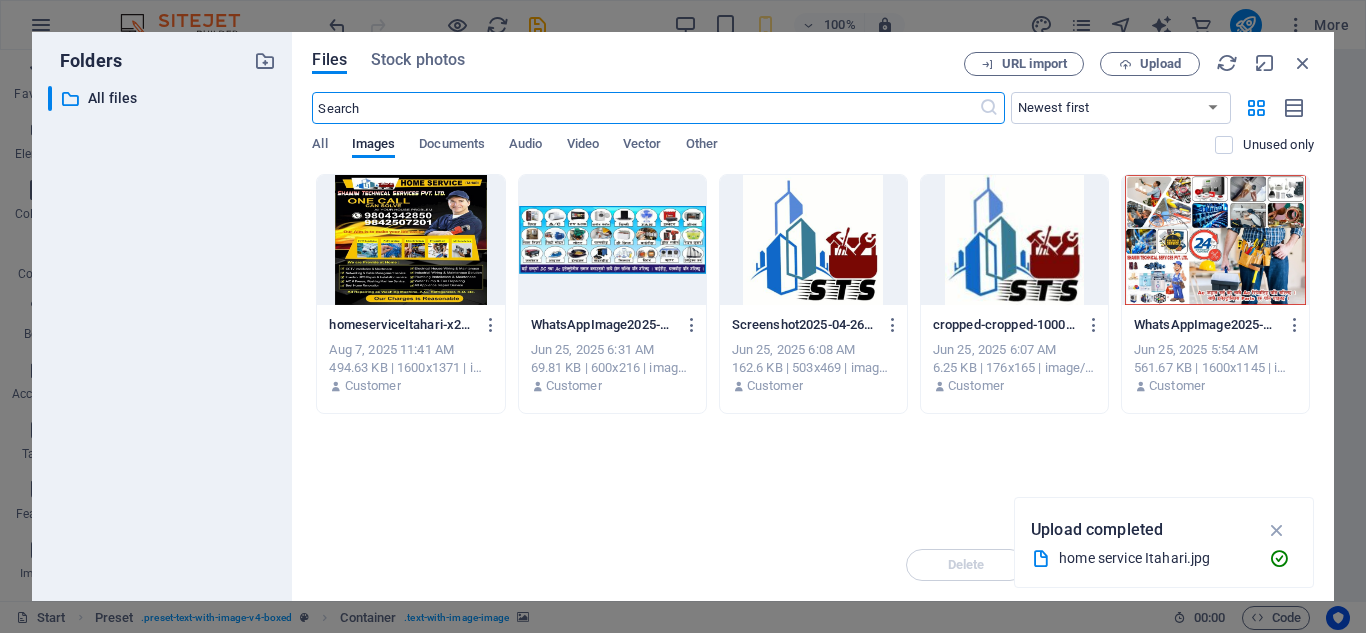 click at bounding box center [410, 240] 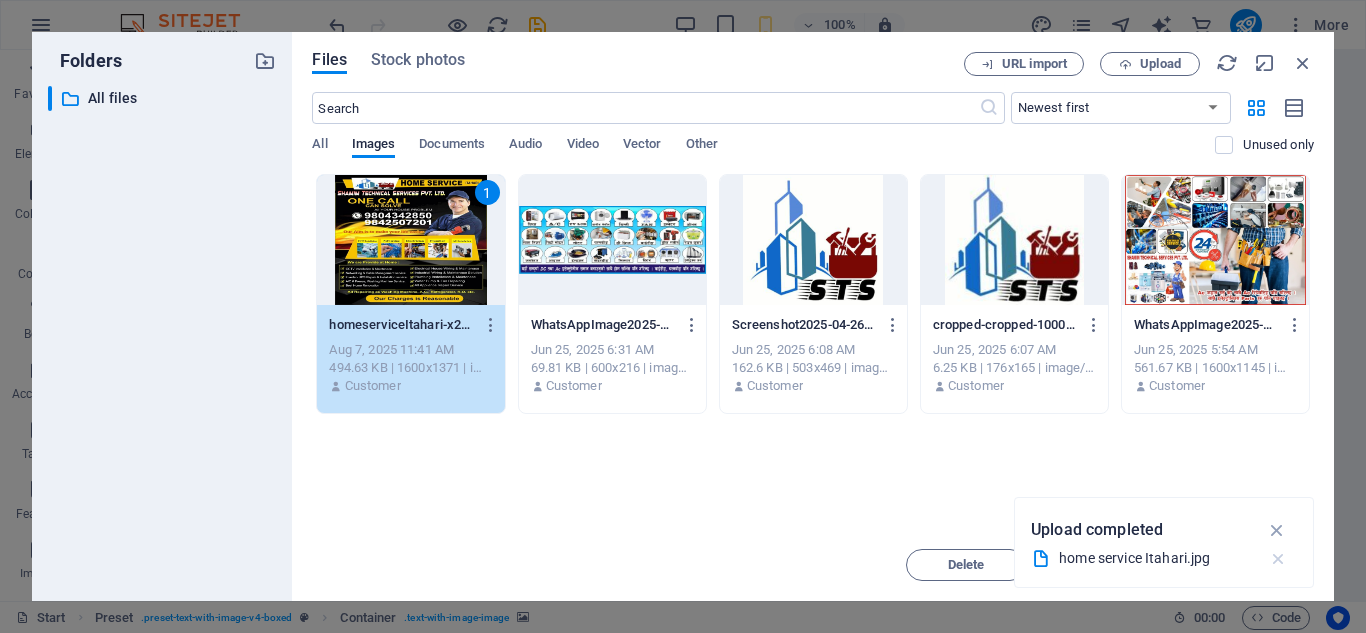 click at bounding box center (1278, 559) 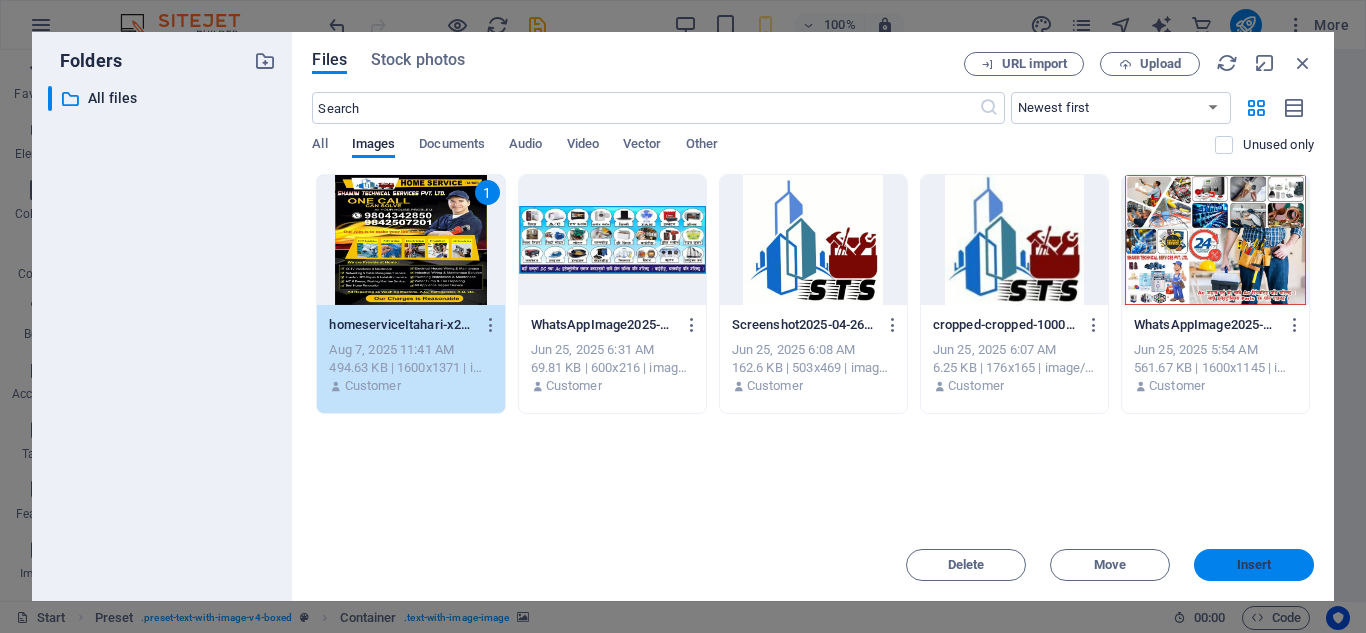 drag, startPoint x: 1260, startPoint y: 551, endPoint x: 826, endPoint y: 504, distance: 436.5375 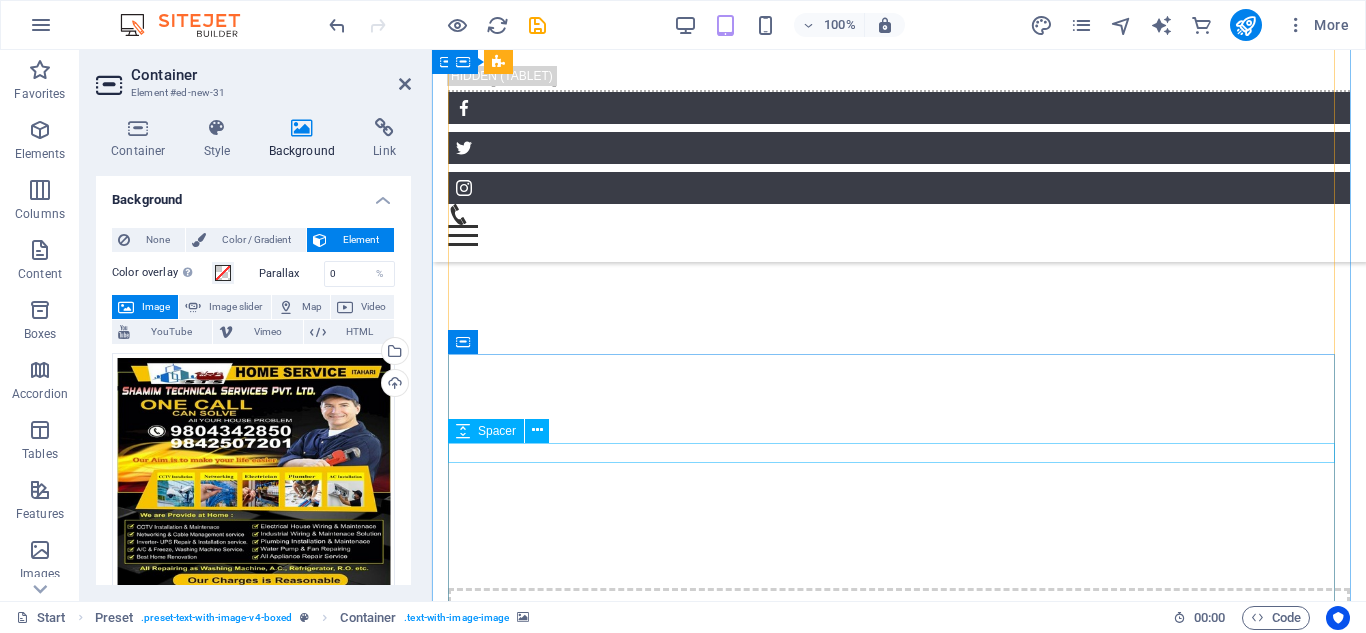 scroll, scrollTop: 2000, scrollLeft: 0, axis: vertical 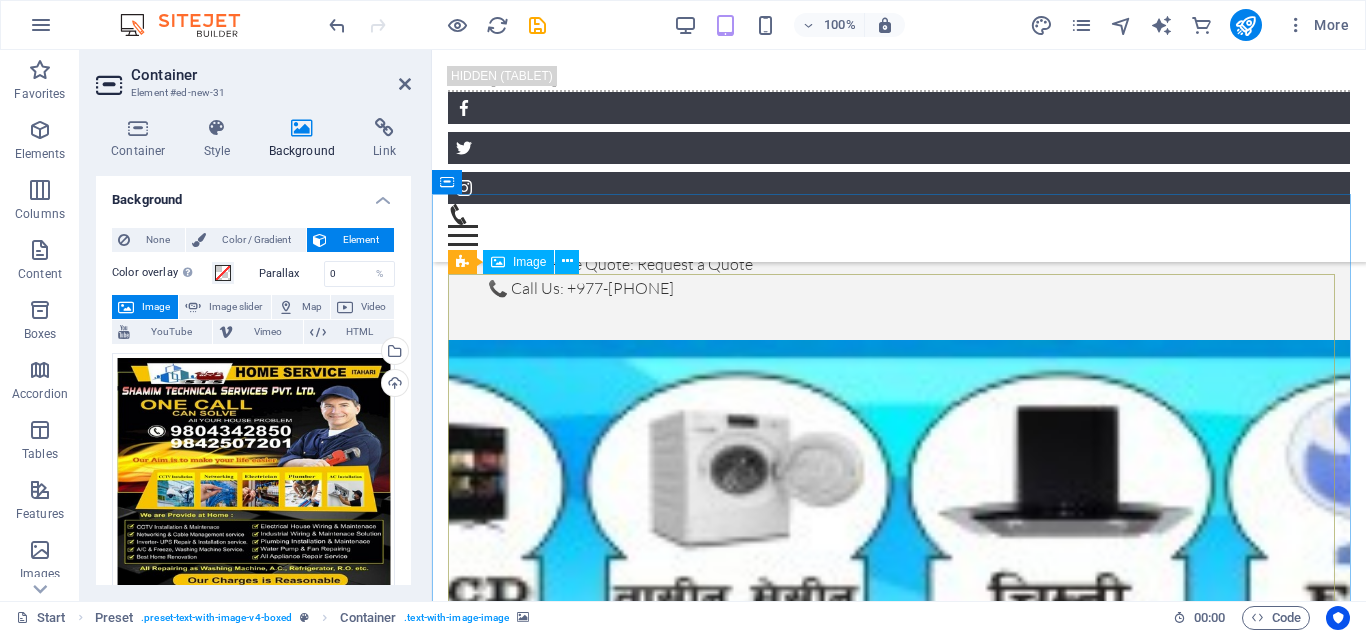 click at bounding box center [588, 1683] 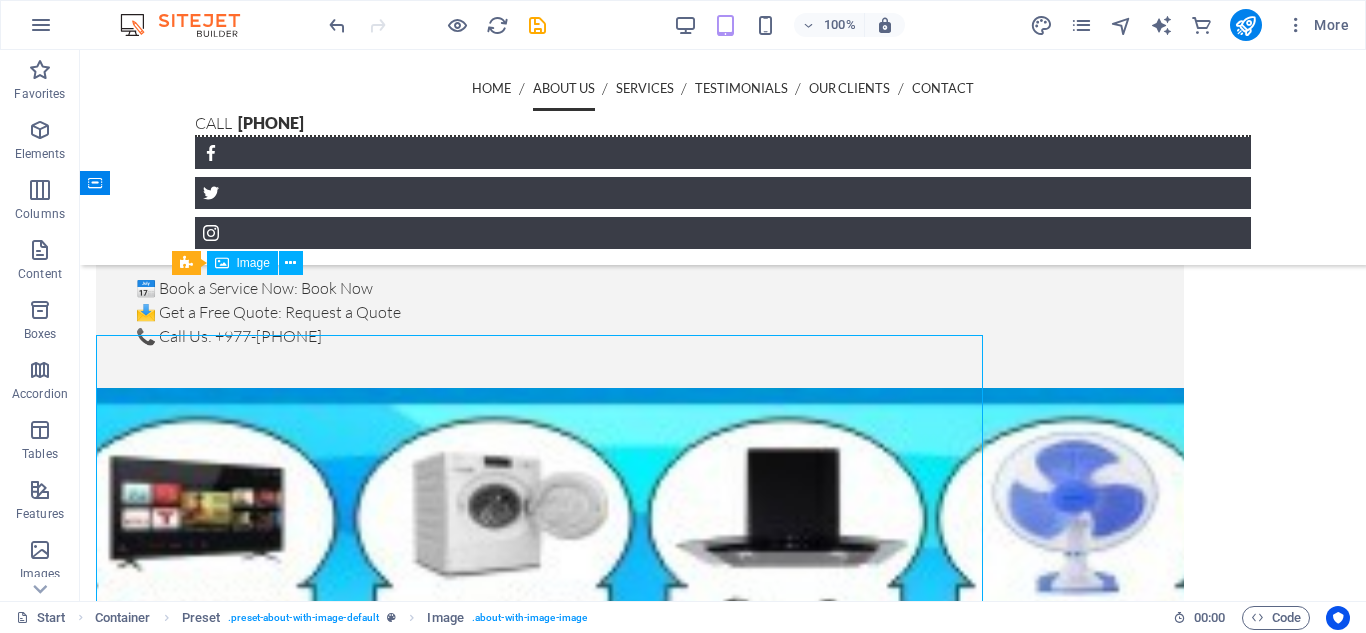 scroll, scrollTop: 1930, scrollLeft: 0, axis: vertical 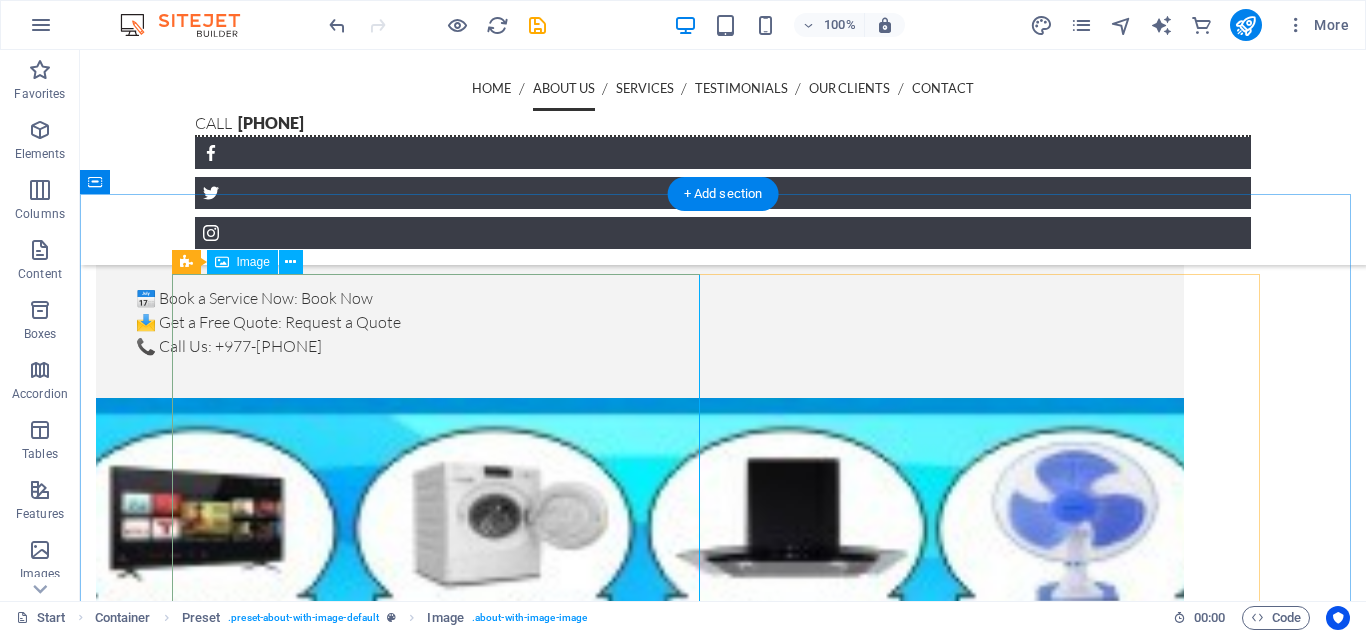 click at bounding box center [347, 1612] 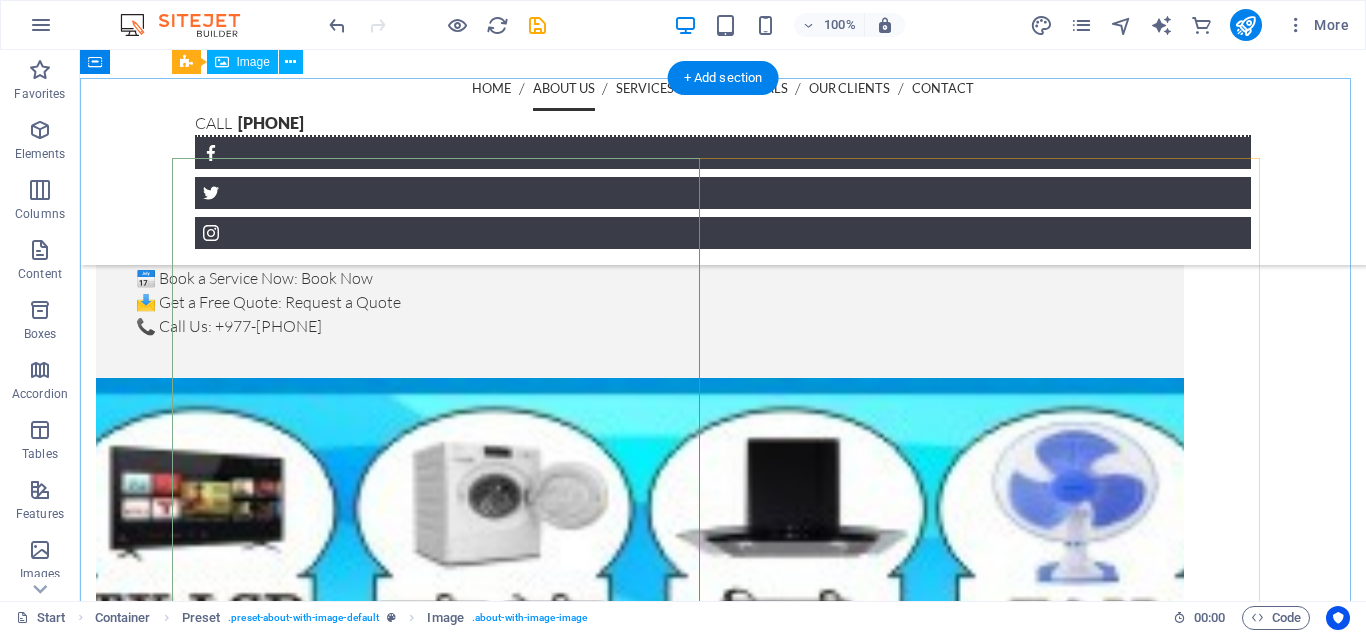 scroll, scrollTop: 1930, scrollLeft: 0, axis: vertical 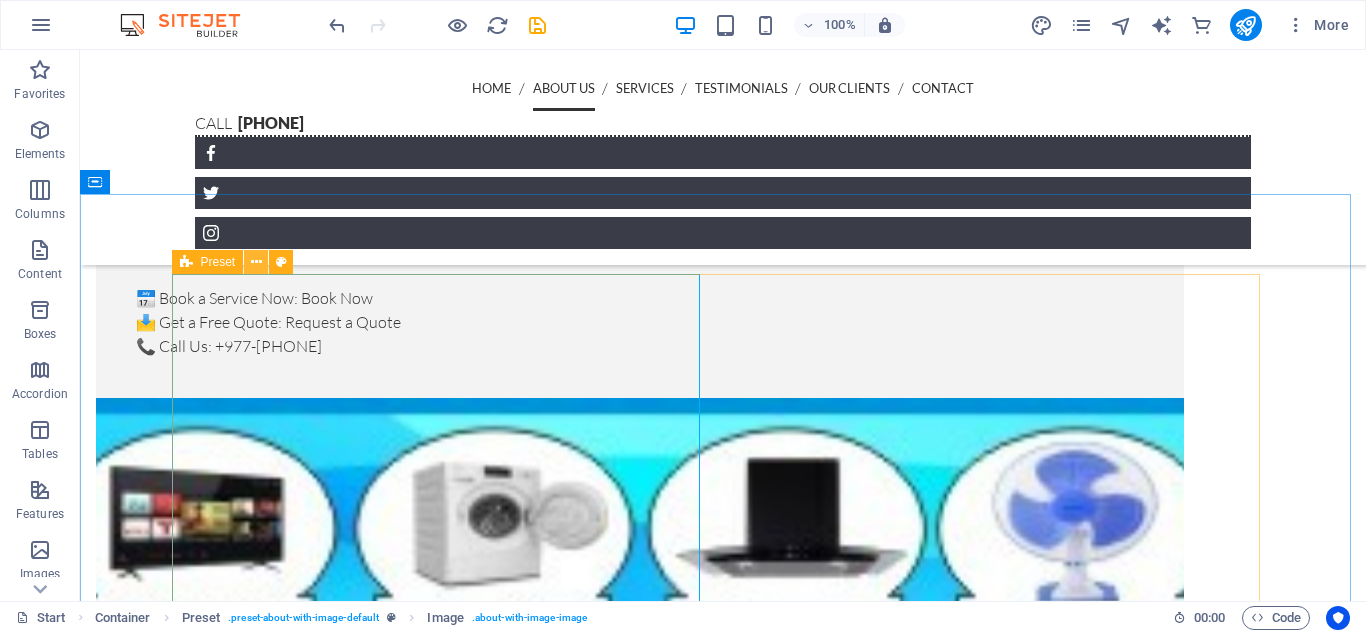 click at bounding box center [256, 262] 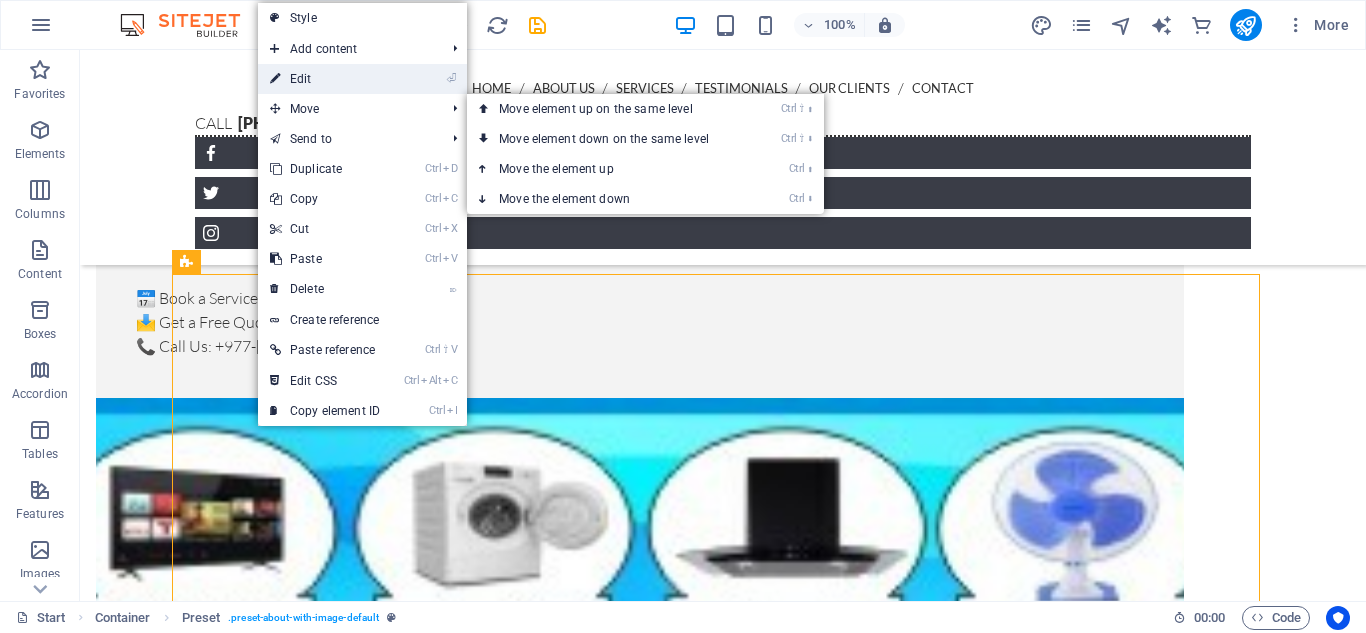 click on "⏎  Edit" at bounding box center (325, 79) 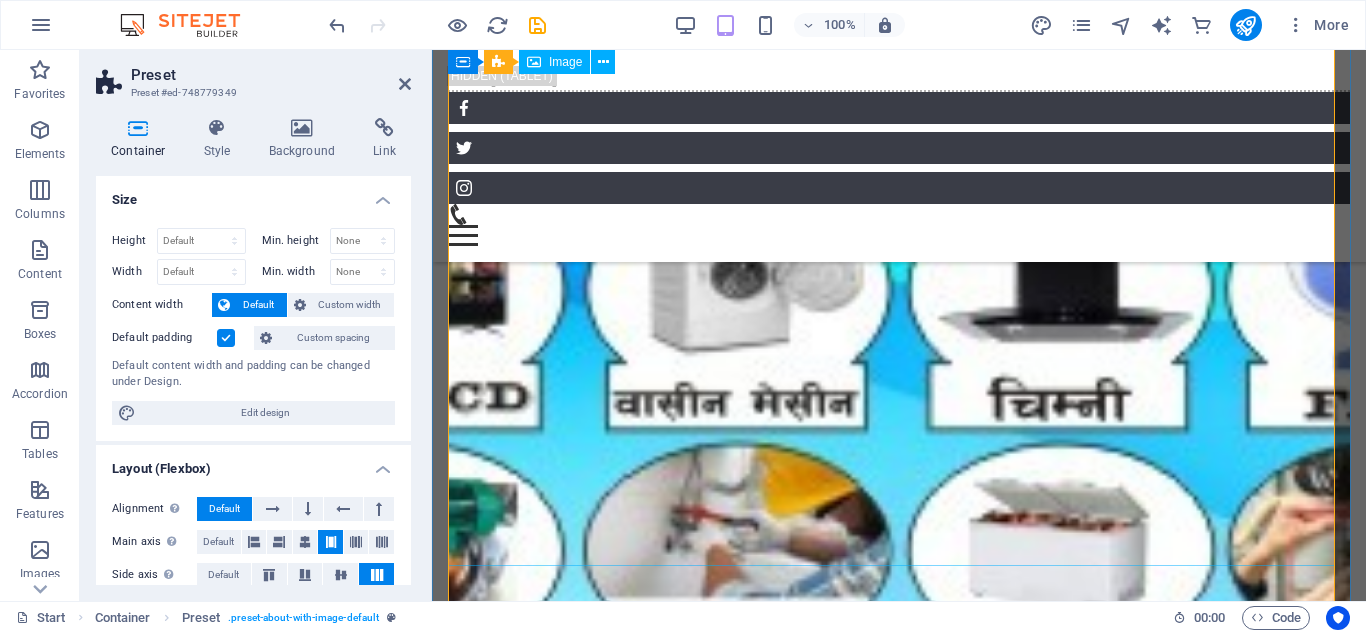 scroll, scrollTop: 2100, scrollLeft: 0, axis: vertical 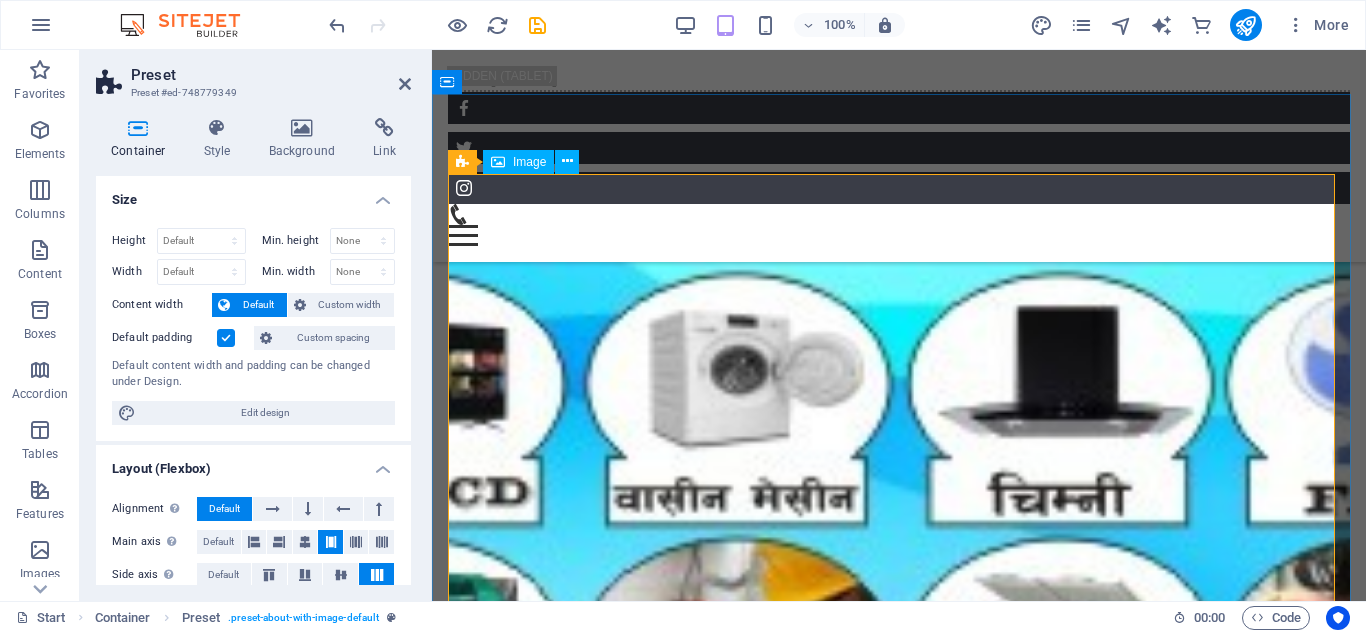 click at bounding box center [588, 1583] 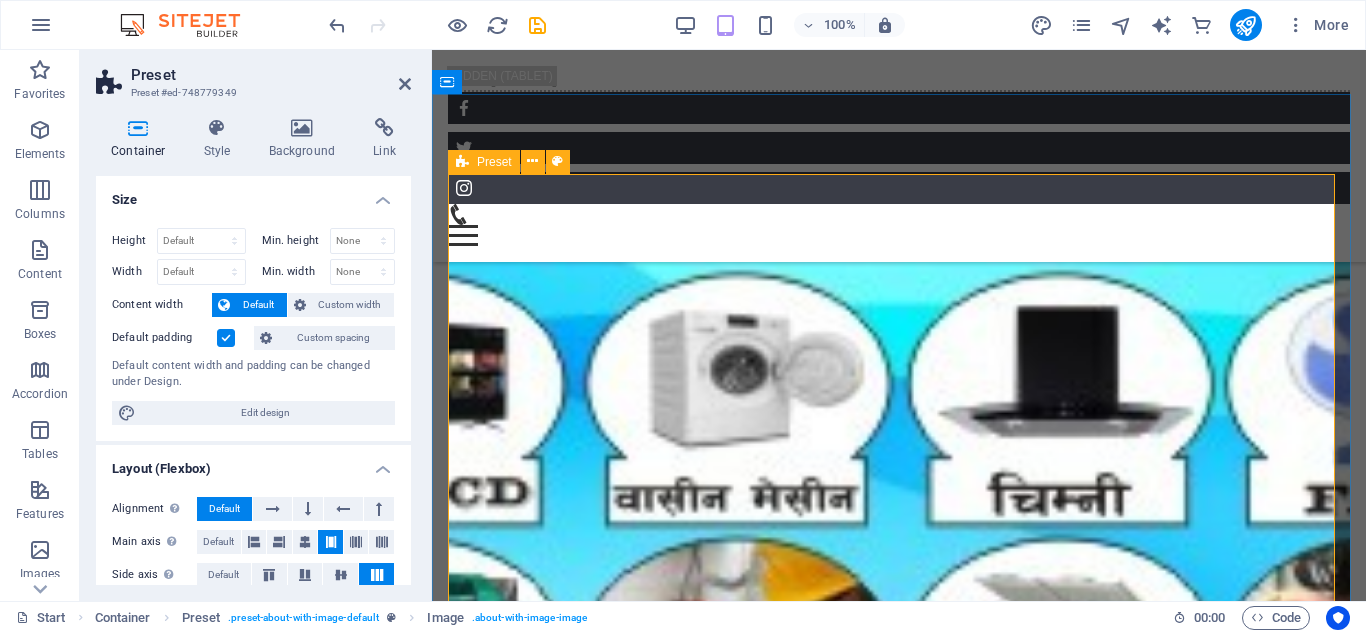 click on "Preset" at bounding box center [494, 162] 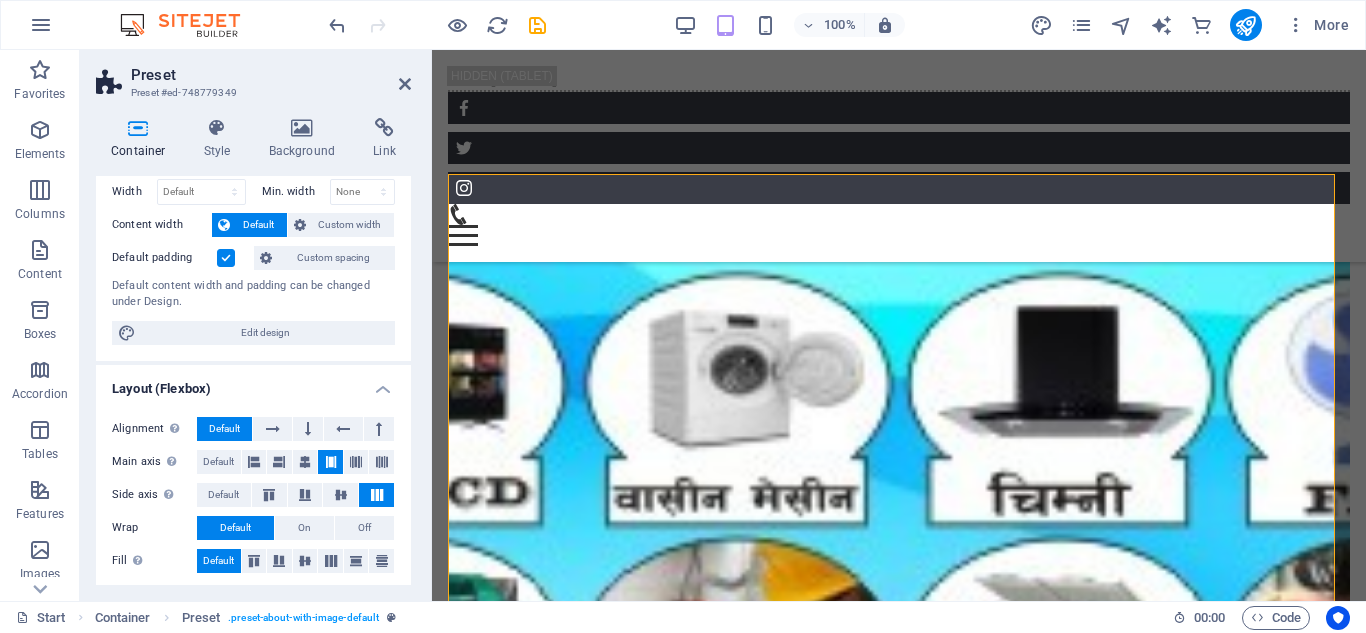 scroll, scrollTop: 200, scrollLeft: 0, axis: vertical 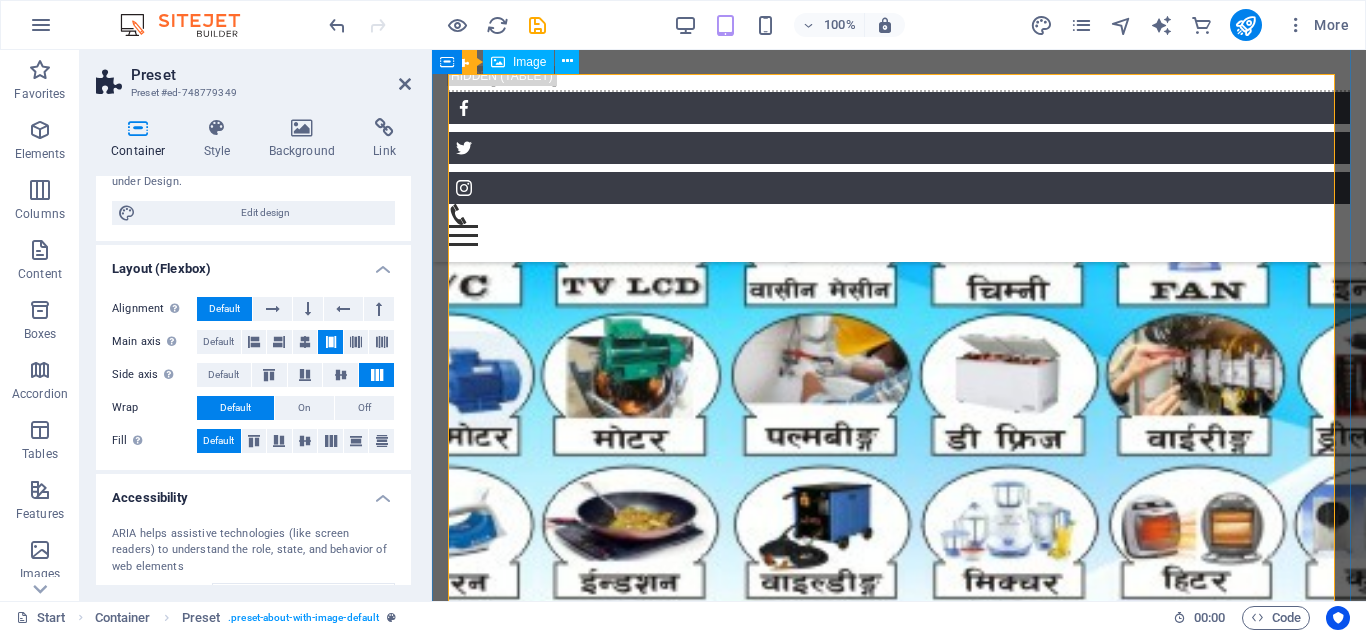 click at bounding box center [588, 1483] 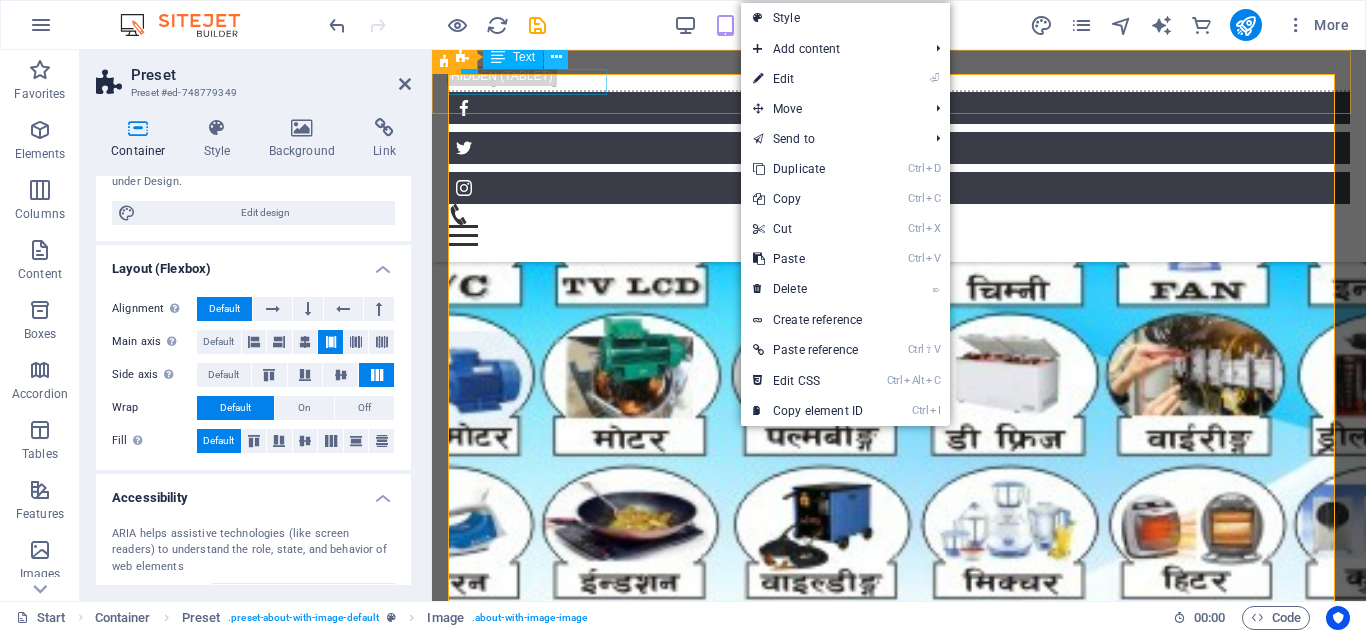 click at bounding box center [556, 57] 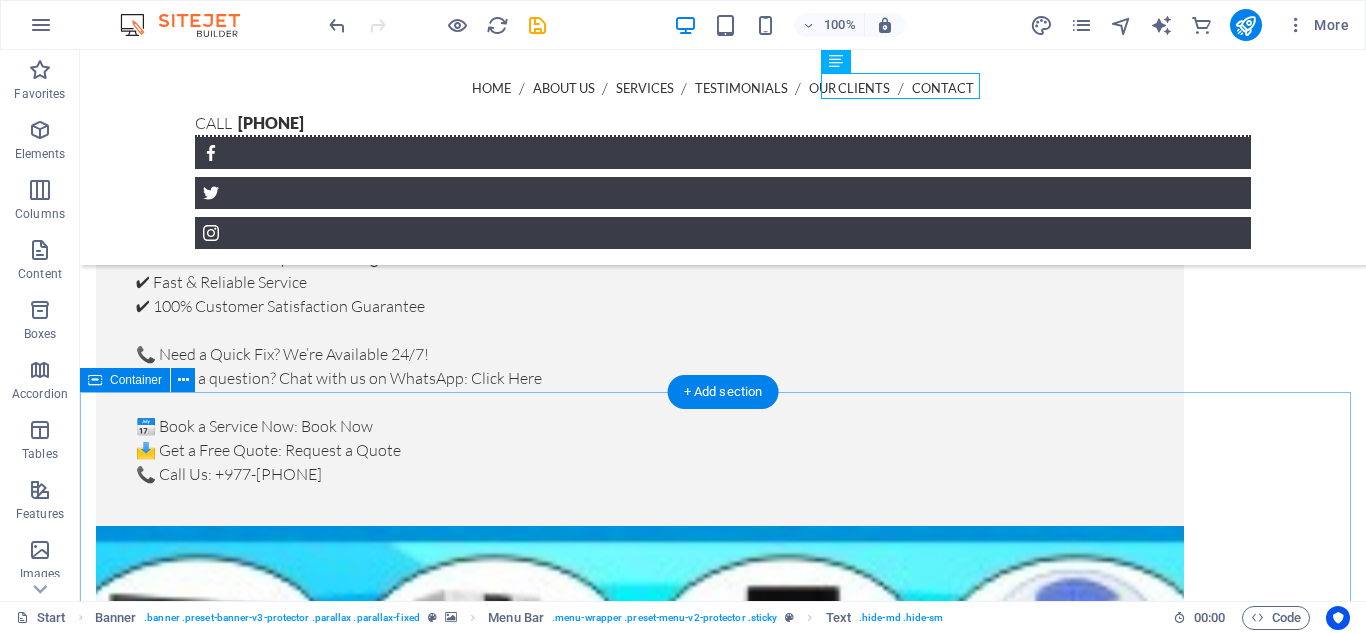 scroll, scrollTop: 1830, scrollLeft: 0, axis: vertical 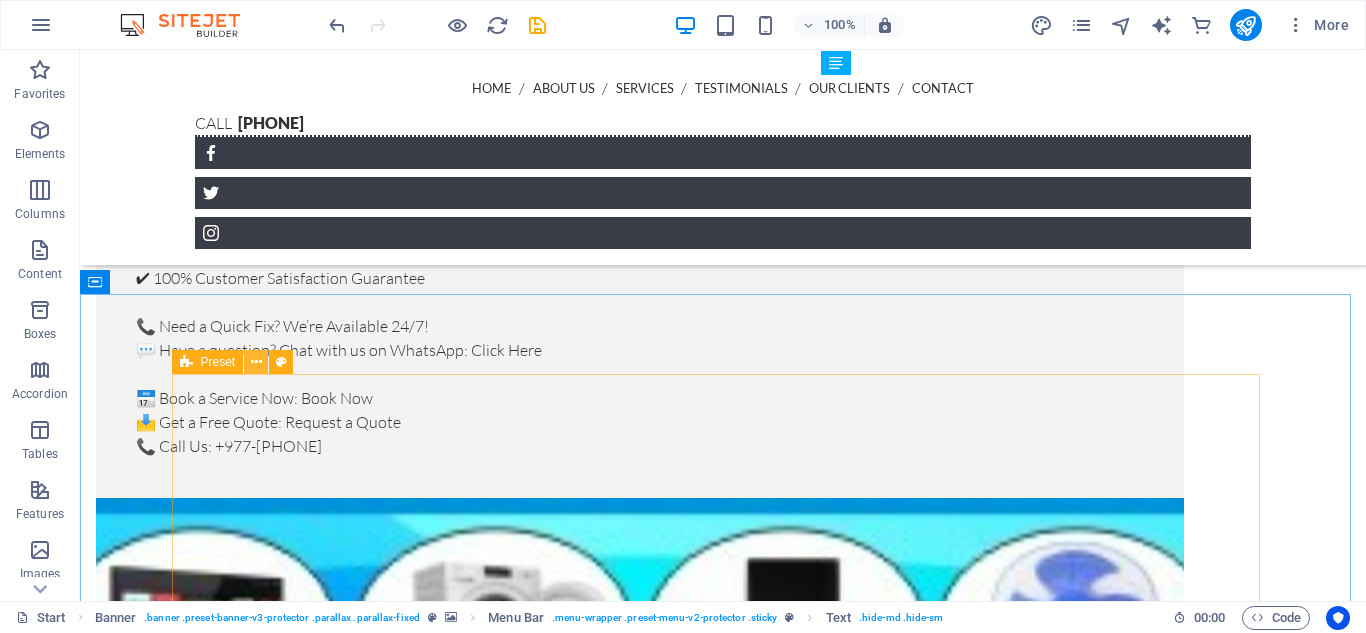 click at bounding box center [256, 362] 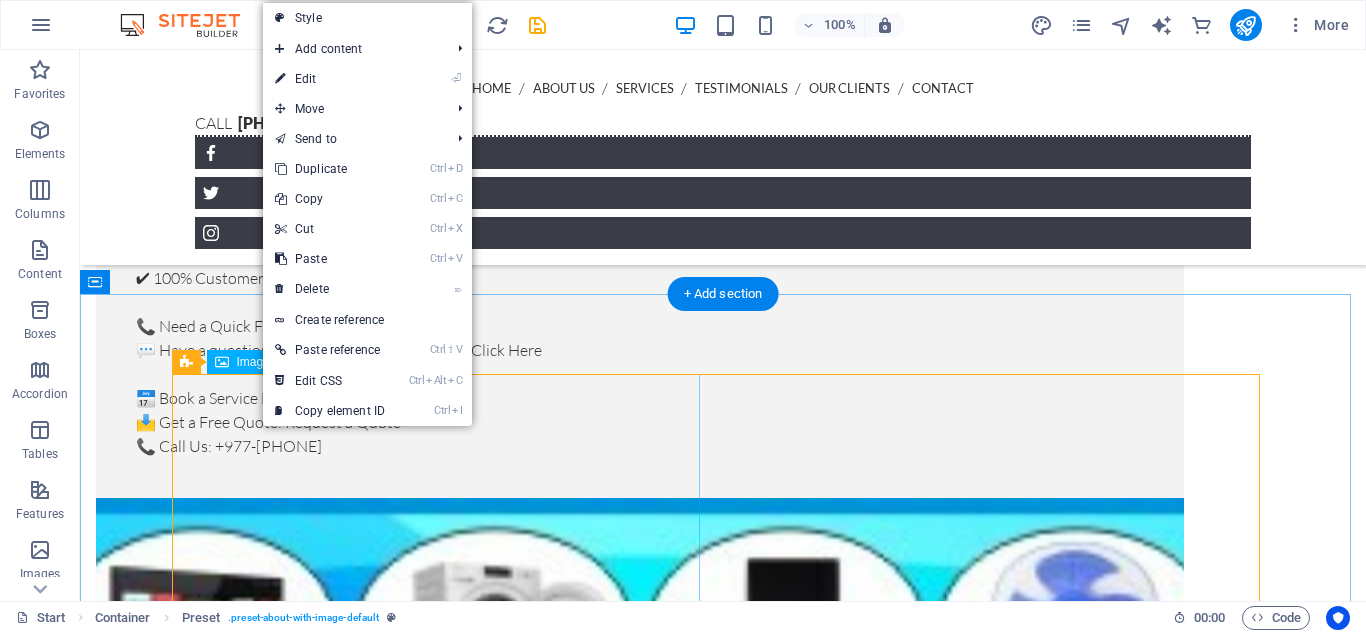 click at bounding box center (347, 1712) 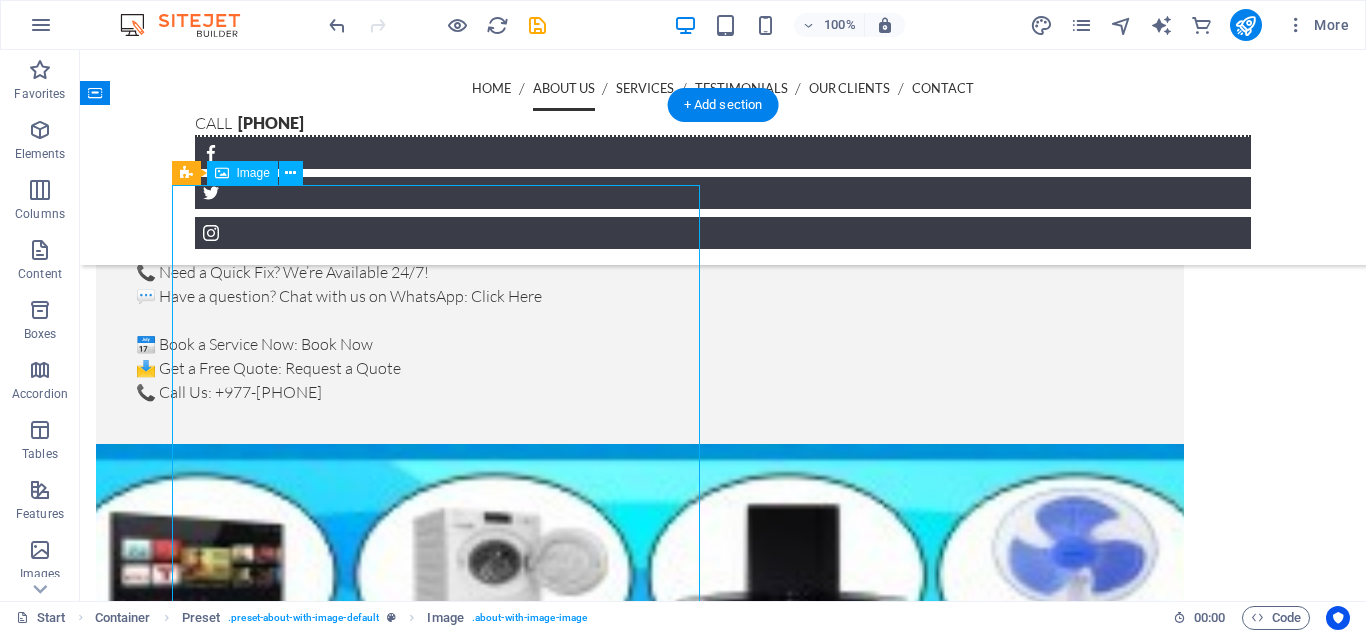 scroll, scrollTop: 2030, scrollLeft: 0, axis: vertical 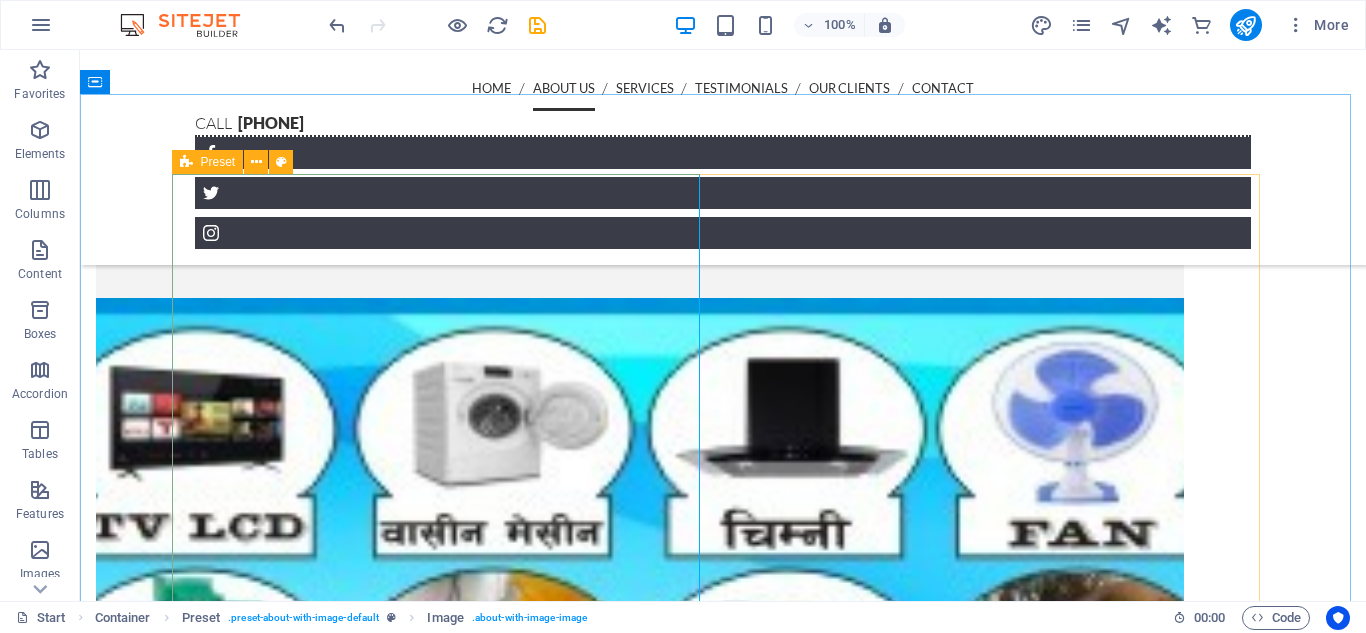 click at bounding box center (186, 162) 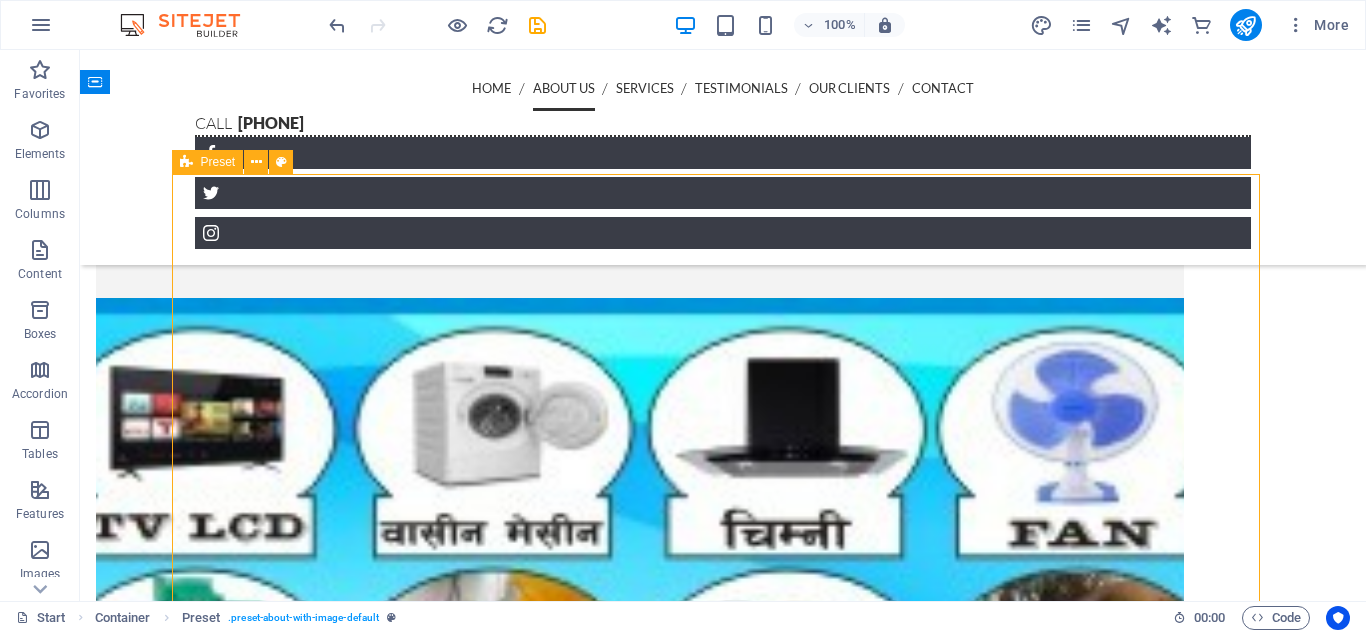 click at bounding box center (186, 162) 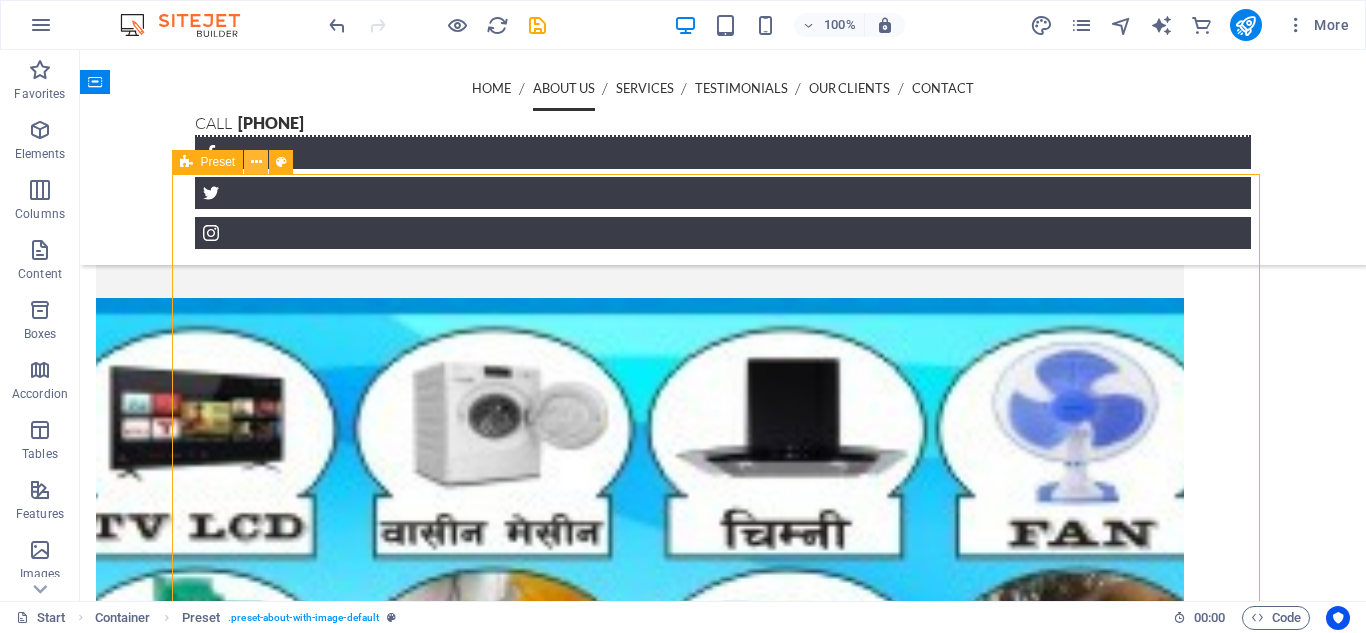 click at bounding box center [256, 162] 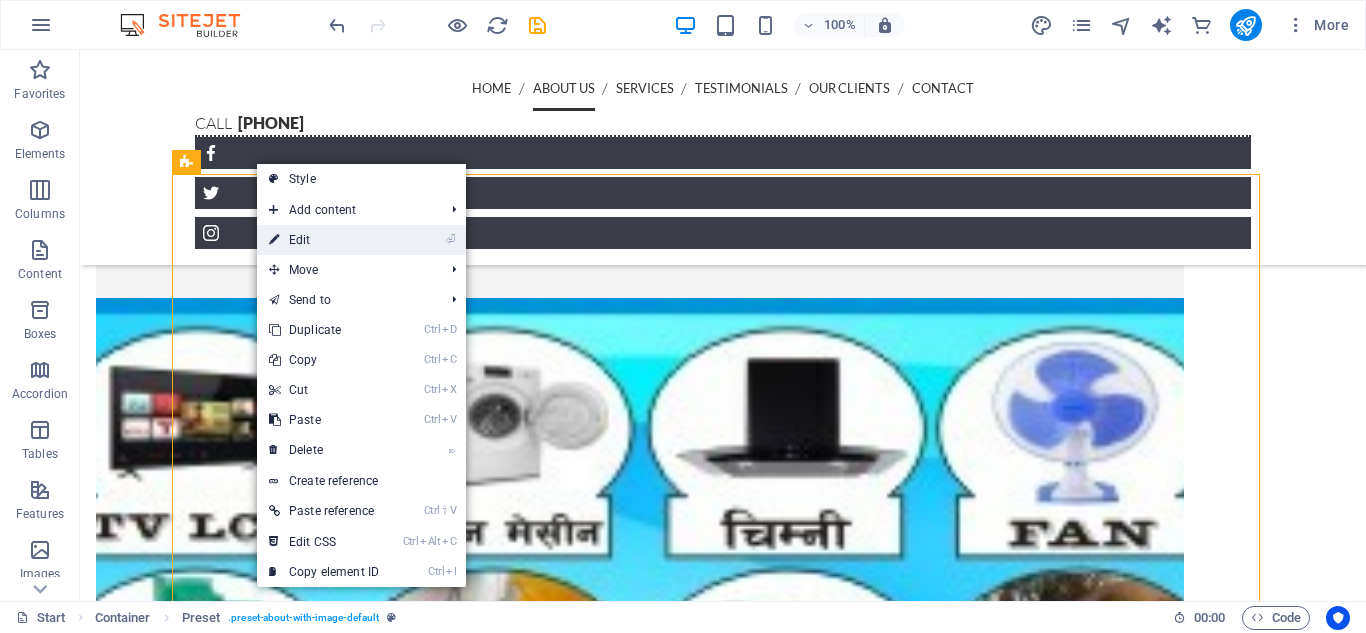 click on "⏎  Edit" at bounding box center (324, 240) 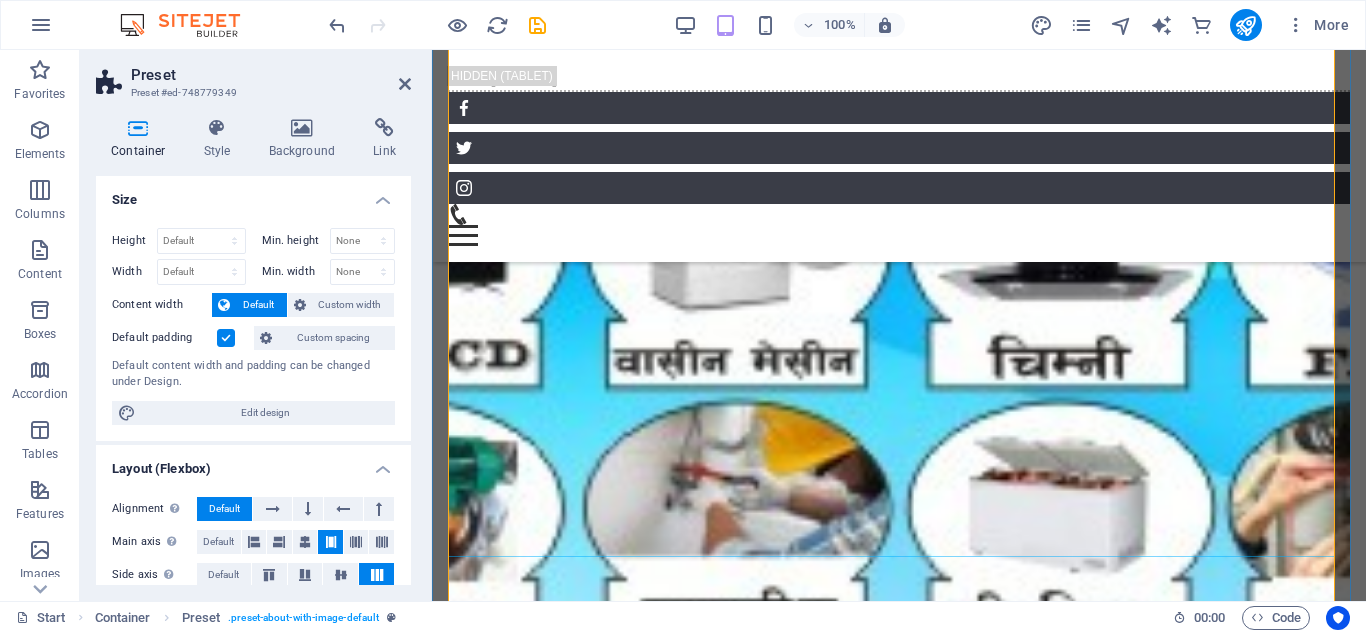 scroll, scrollTop: 2312, scrollLeft: 0, axis: vertical 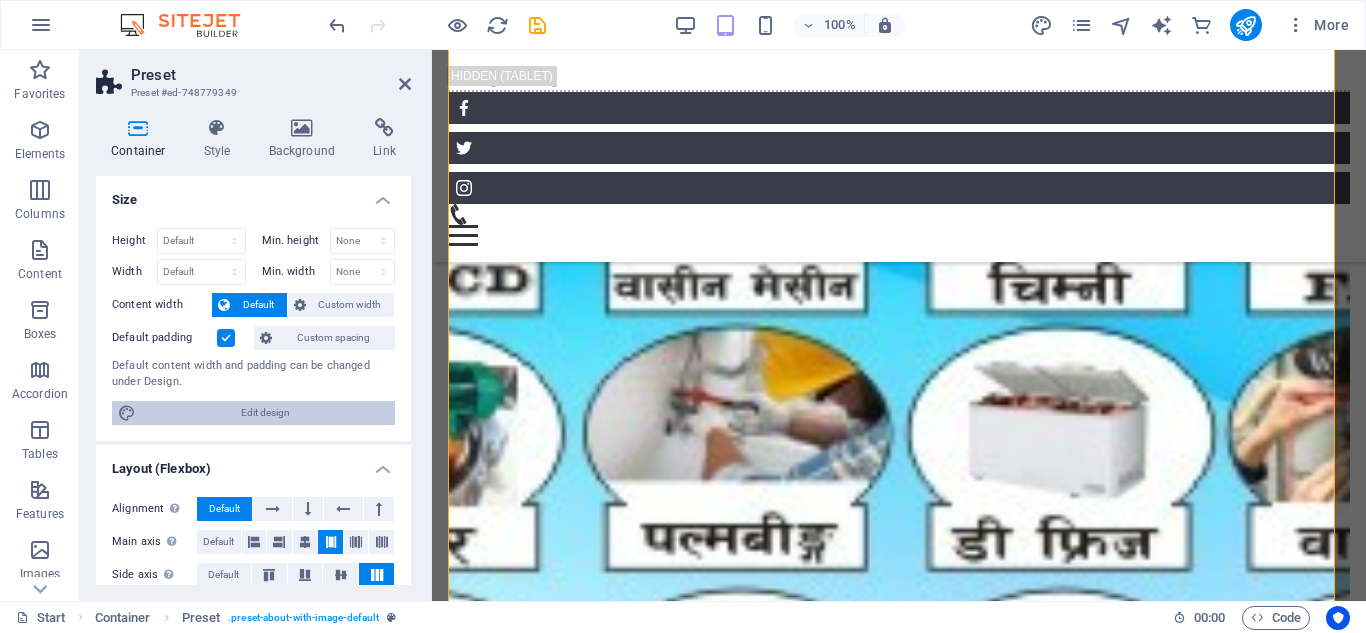 click on "Edit design" at bounding box center (265, 413) 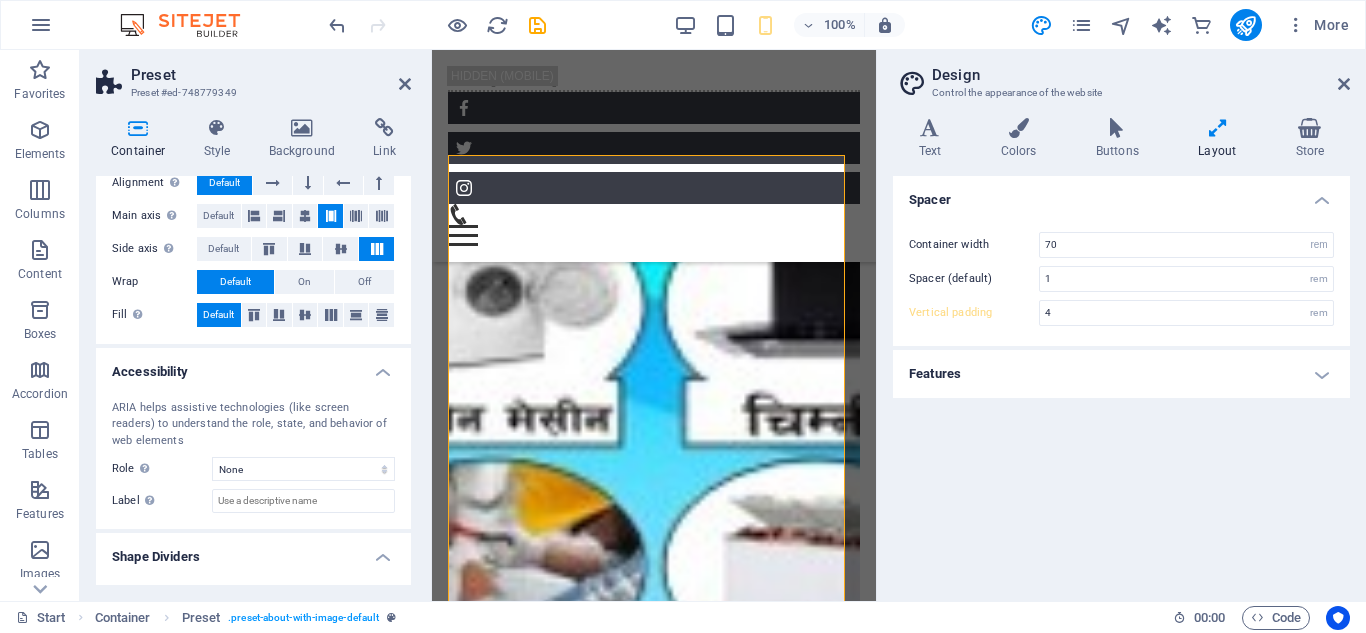 scroll, scrollTop: 366, scrollLeft: 0, axis: vertical 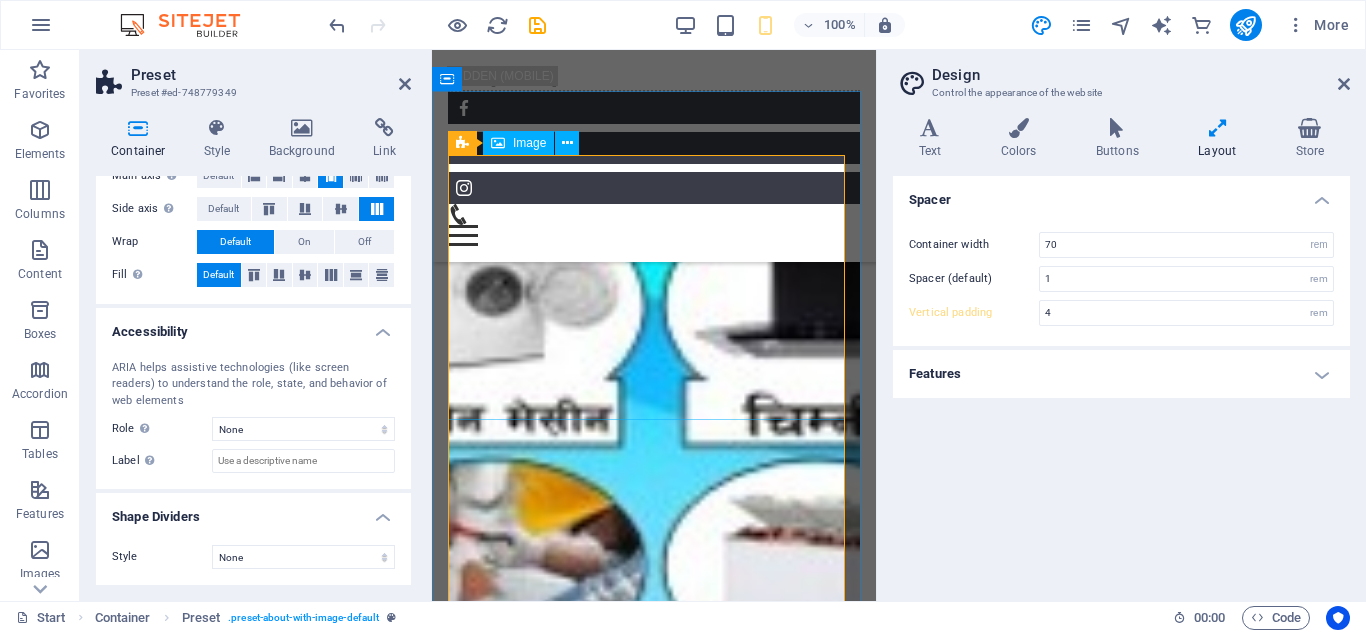 click at bounding box center (514, 1429) 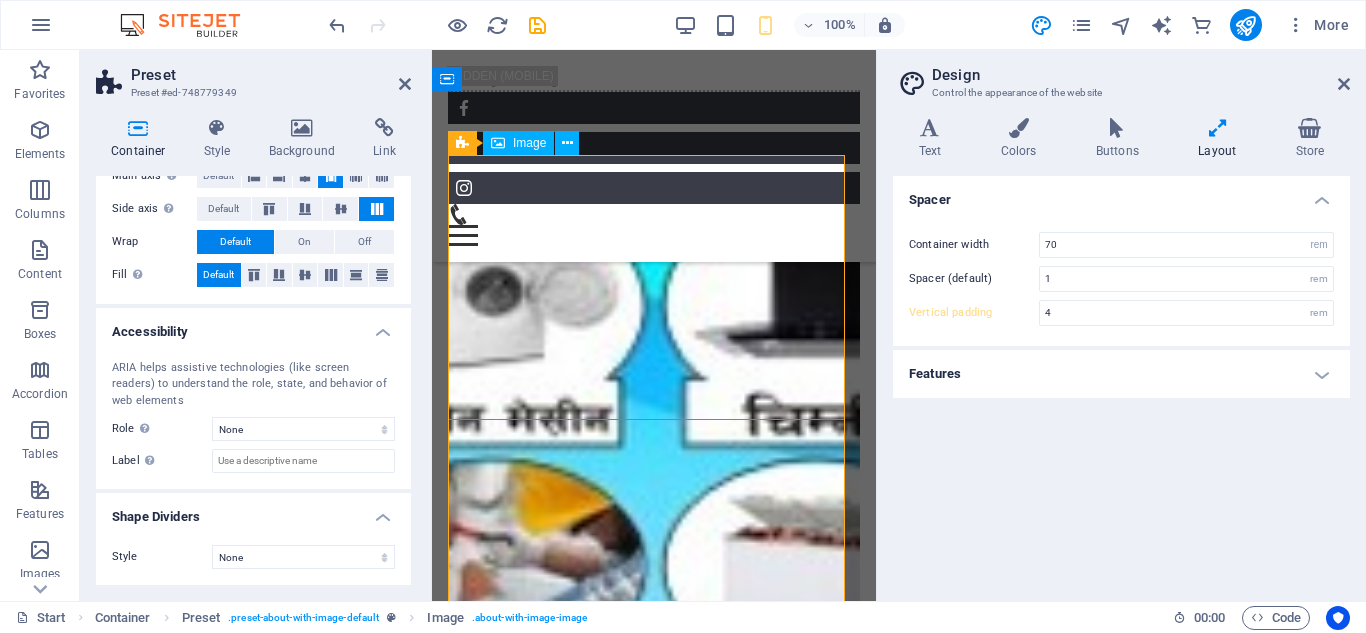 click at bounding box center [514, 1429] 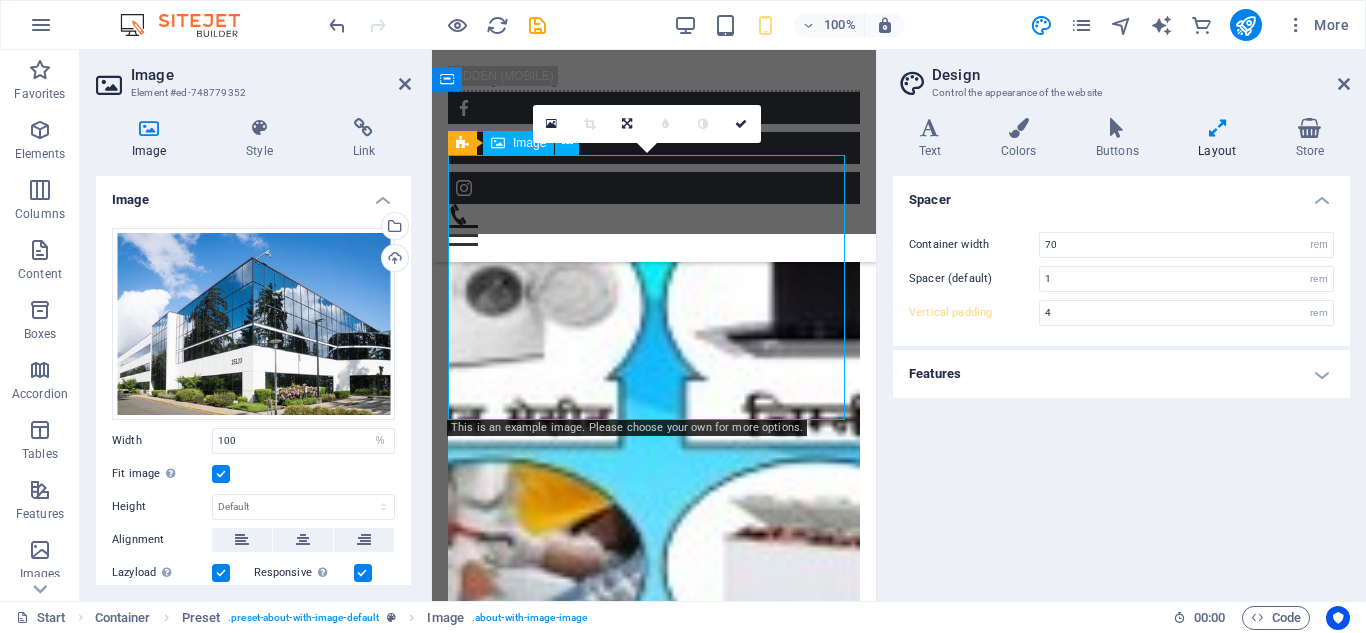 click at bounding box center [514, 1429] 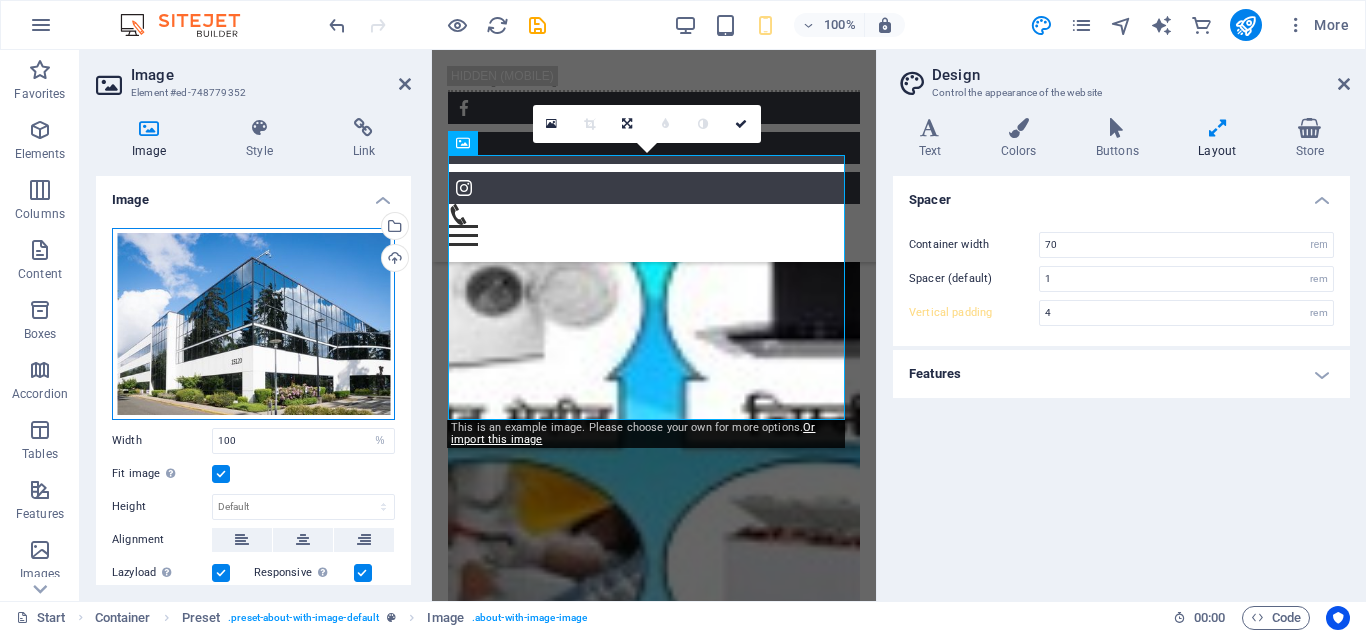 click on "Drag files here, click to choose files or select files from Files or our free stock photos & videos" at bounding box center (253, 324) 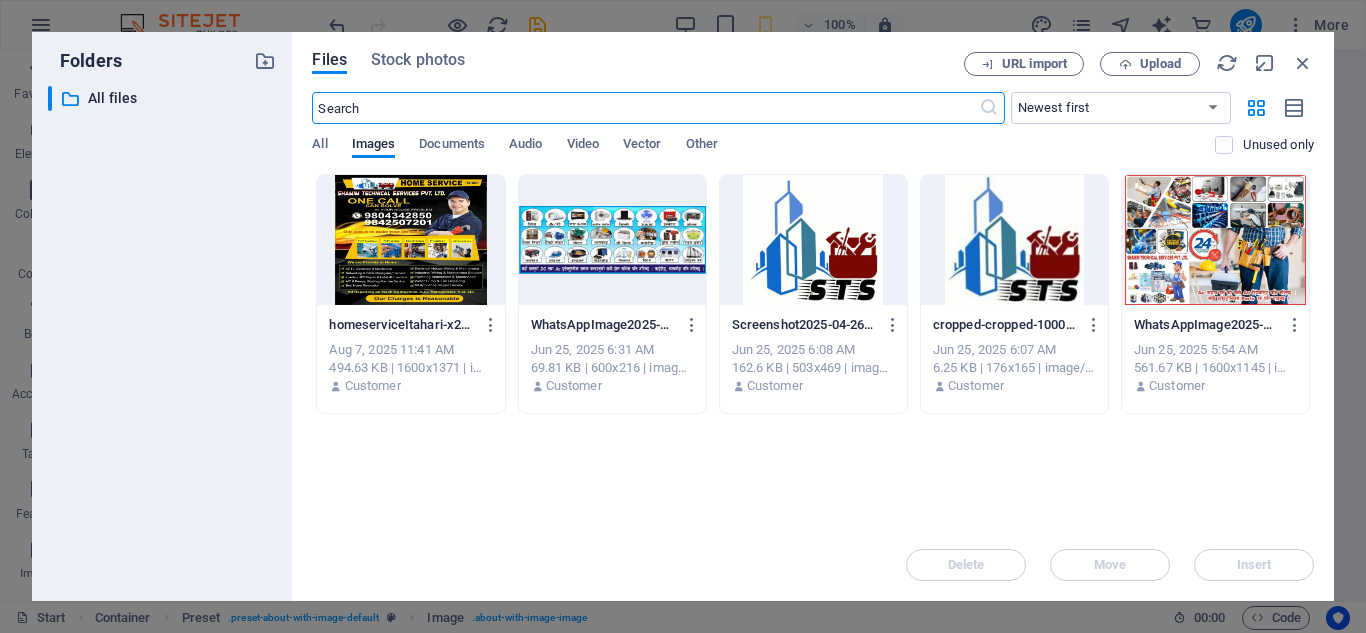 scroll, scrollTop: 6890, scrollLeft: 0, axis: vertical 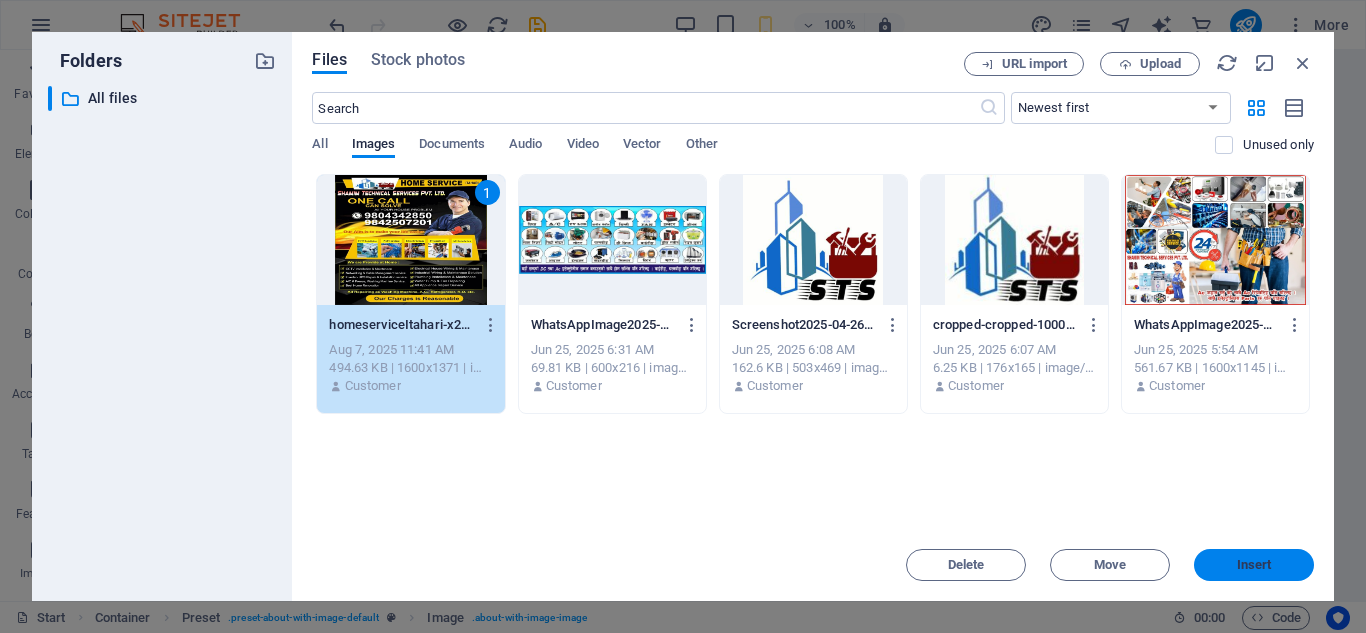 click on "Insert" at bounding box center (1254, 565) 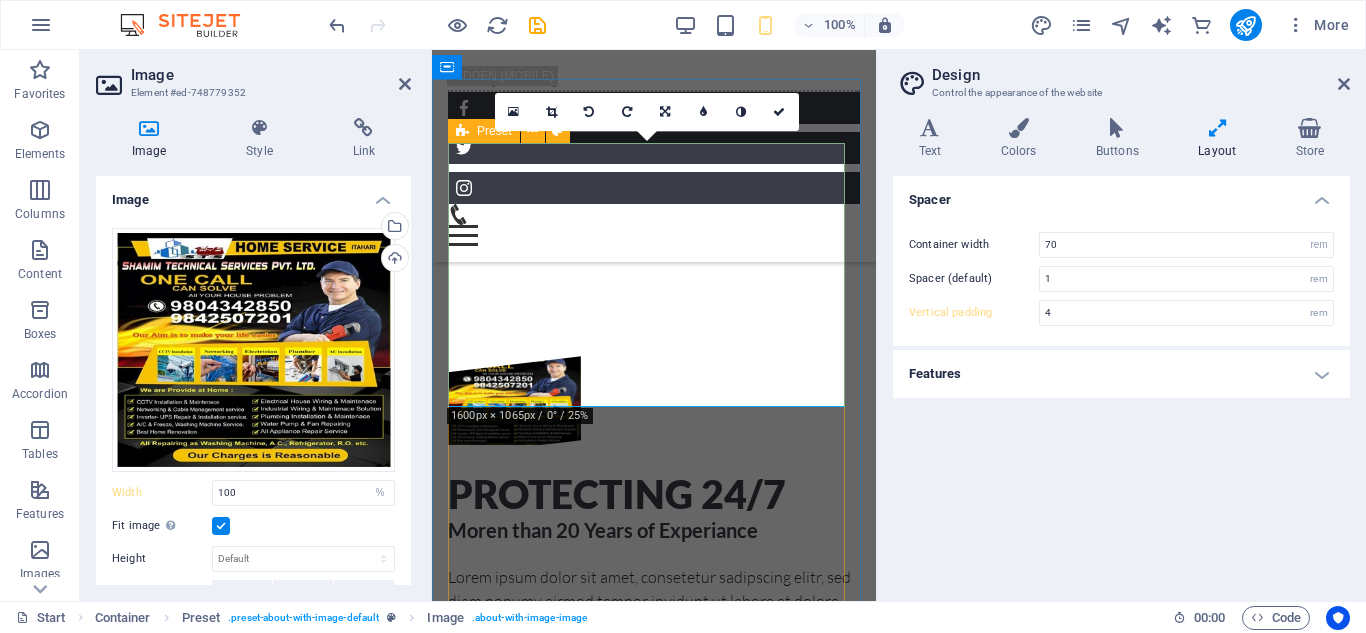 scroll, scrollTop: 2474, scrollLeft: 0, axis: vertical 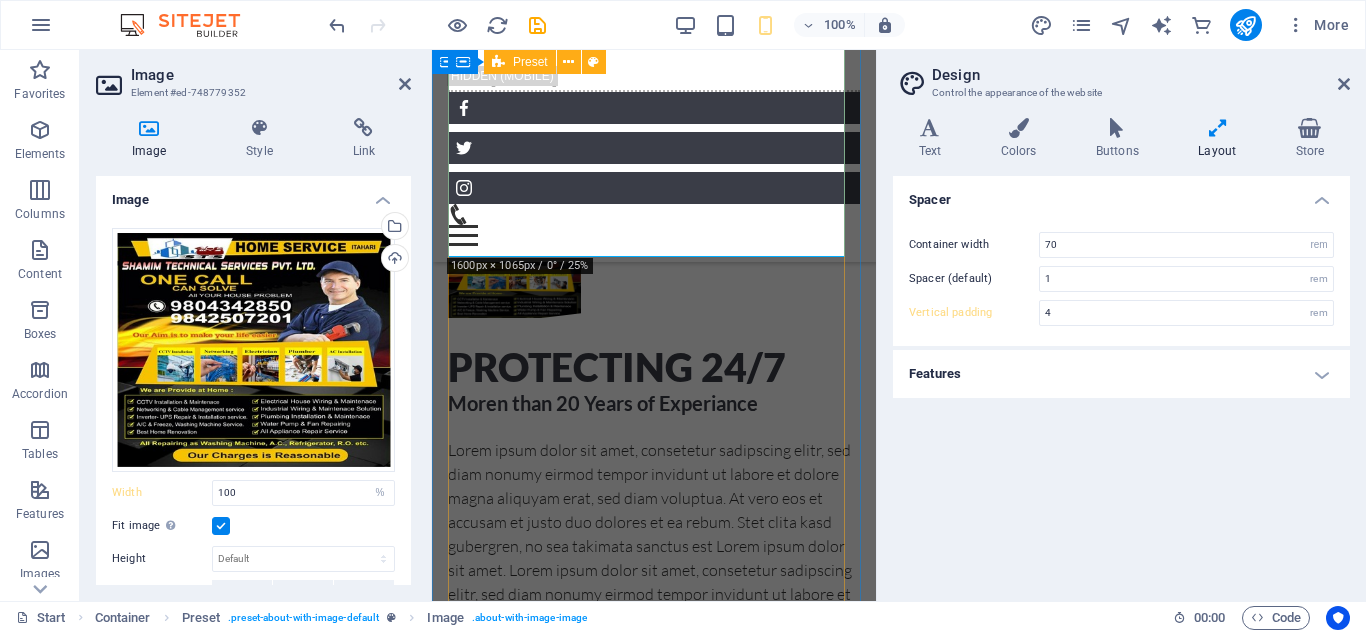 click on "Protecting 24/7 Moren than 20 Years of Experiance Lorem ipsum dolor sit amet, consetetur sadipscing elitr, sed diam nonumy eirmod tempor invidunt ut labore et dolore magna aliquyam erat, sed diam voluptua. At vero eos et accusam et justo duo dolores et ea rebum. Stet clita kasd gubergren, no sea takimata sanctus est Lorem ipsum dolor sit amet. Lorem ipsum dolor sit amet, consetetur sadipscing elitr, sed diam nonumy eirmod tempor invidunt ut labore et dolore magna aliquyam erat, sed diam voluptua. At vero eos et accusam et justo duo dolores et ea rebum. Stet clita kasd gubergren, no sea takimata sanctus est Lorem ipsum dolor sit amet. Lorem ipsum dolor sit amet, consetetur sadipscing elitr, sed diam nonumy eirmod tempor invidunt ut labore et dolore magna aliquyam erat, sed diam voluptua. At vero eos et accusam et justo duo dolores et ea rebum. Stet clita kasd gubergren, no sea takimata sanctus est Lorem ipsum dolor sit amet.    24/7 Service Tactical Training  Object Protection Self-Protection Training" at bounding box center [654, 744] 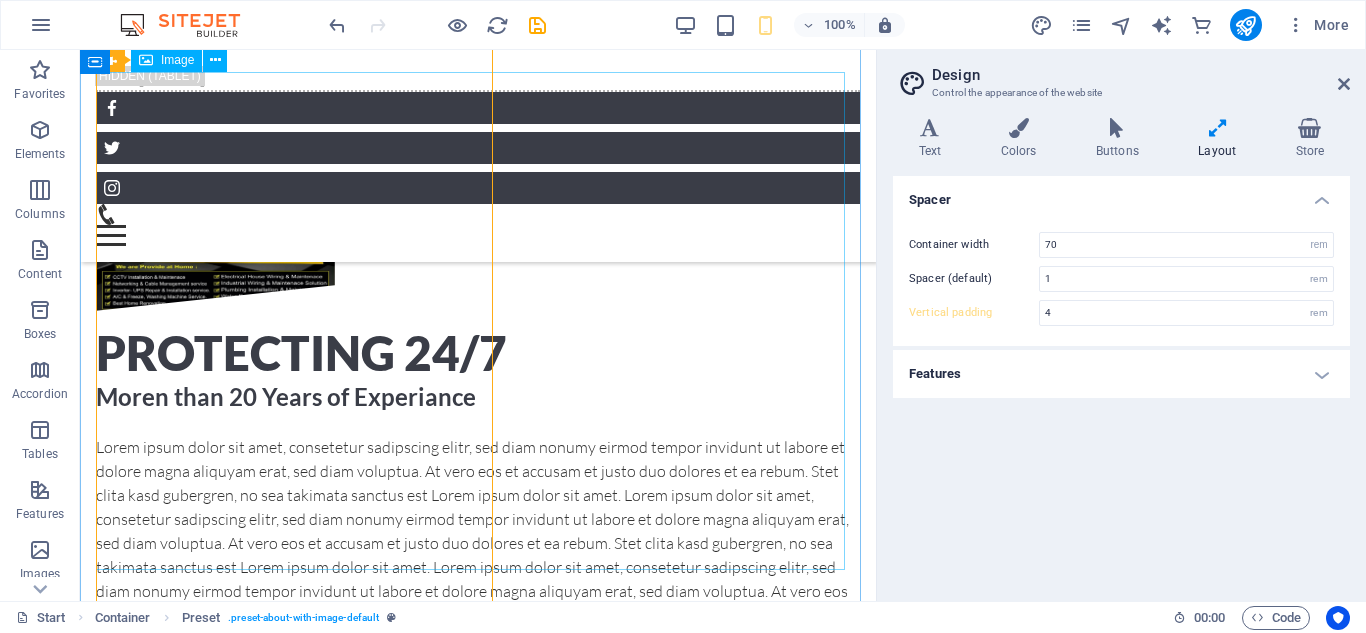 type on "5" 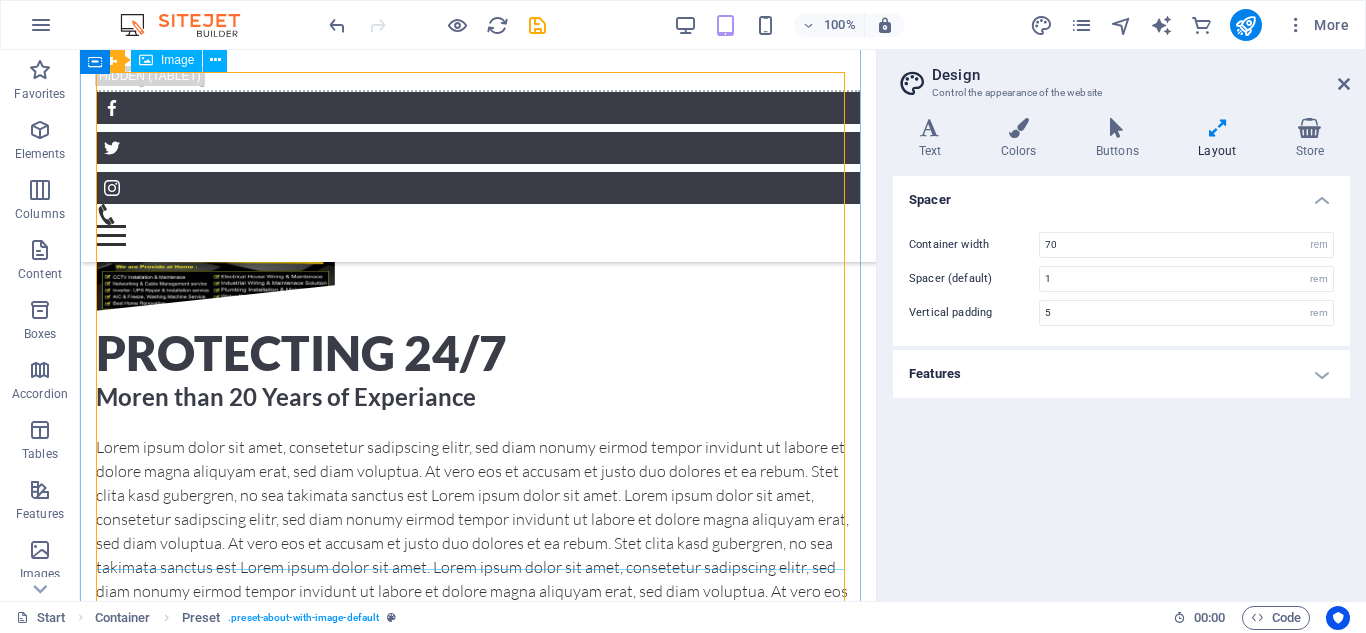 click at bounding box center (215, 231) 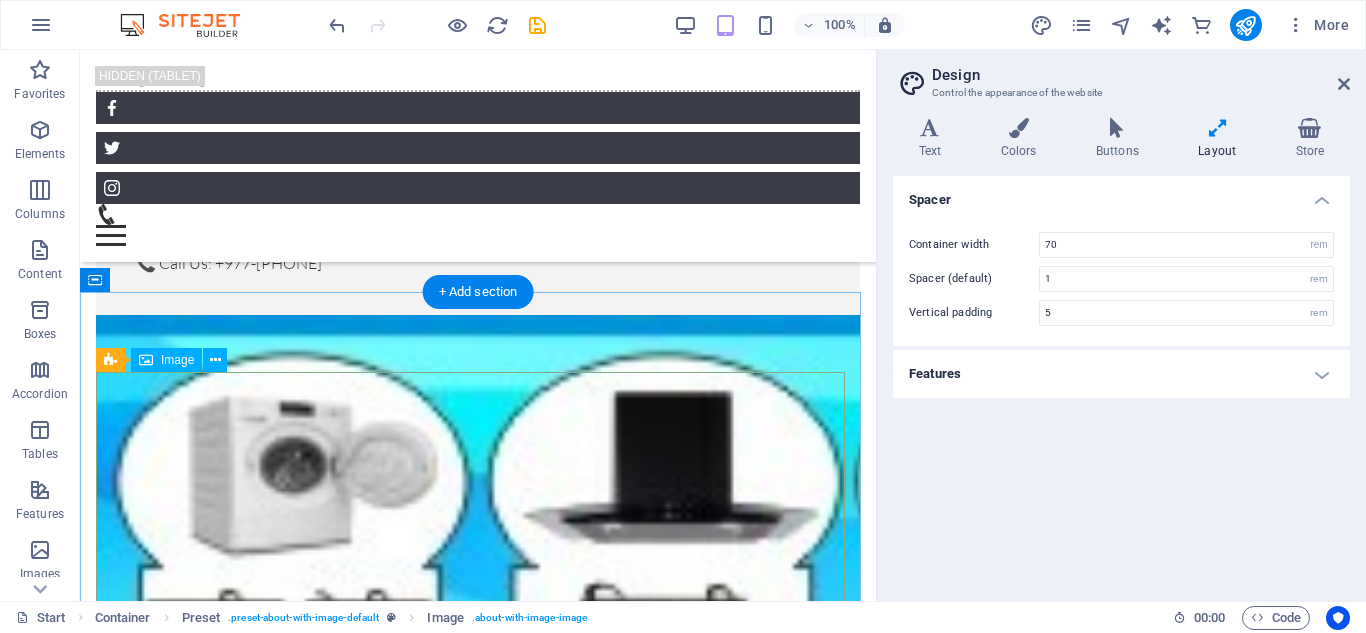 scroll, scrollTop: 2374, scrollLeft: 0, axis: vertical 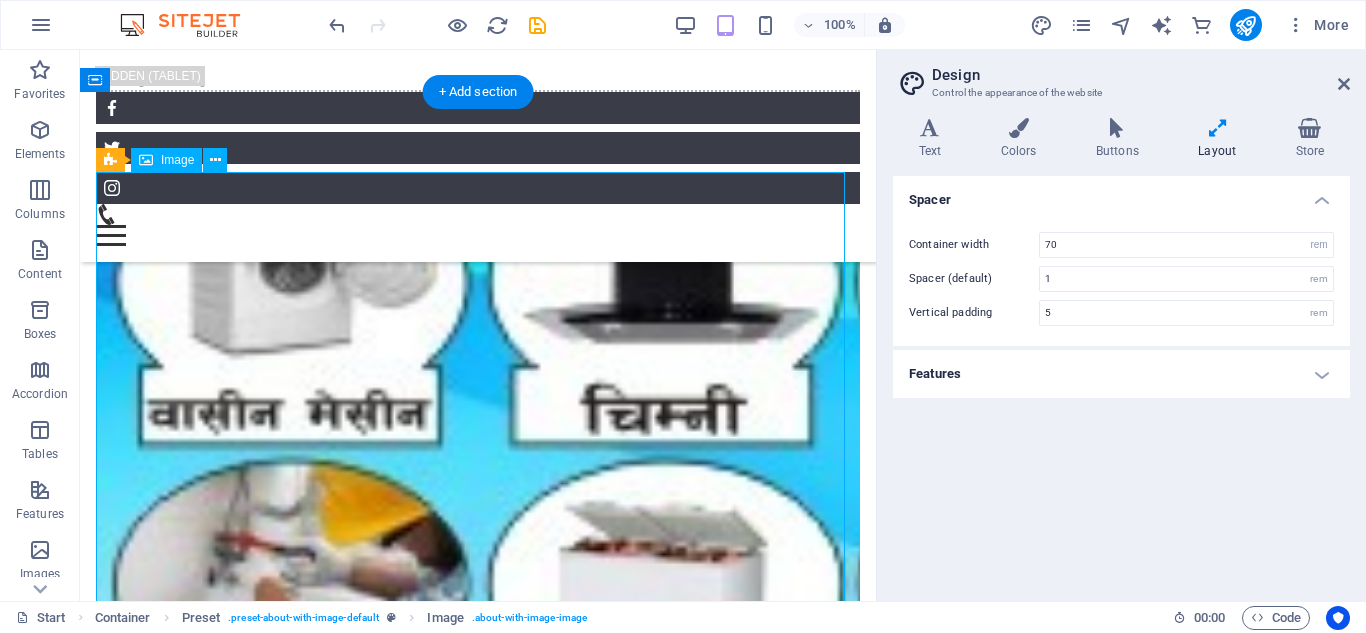 drag, startPoint x: 526, startPoint y: 350, endPoint x: 538, endPoint y: 415, distance: 66.09841 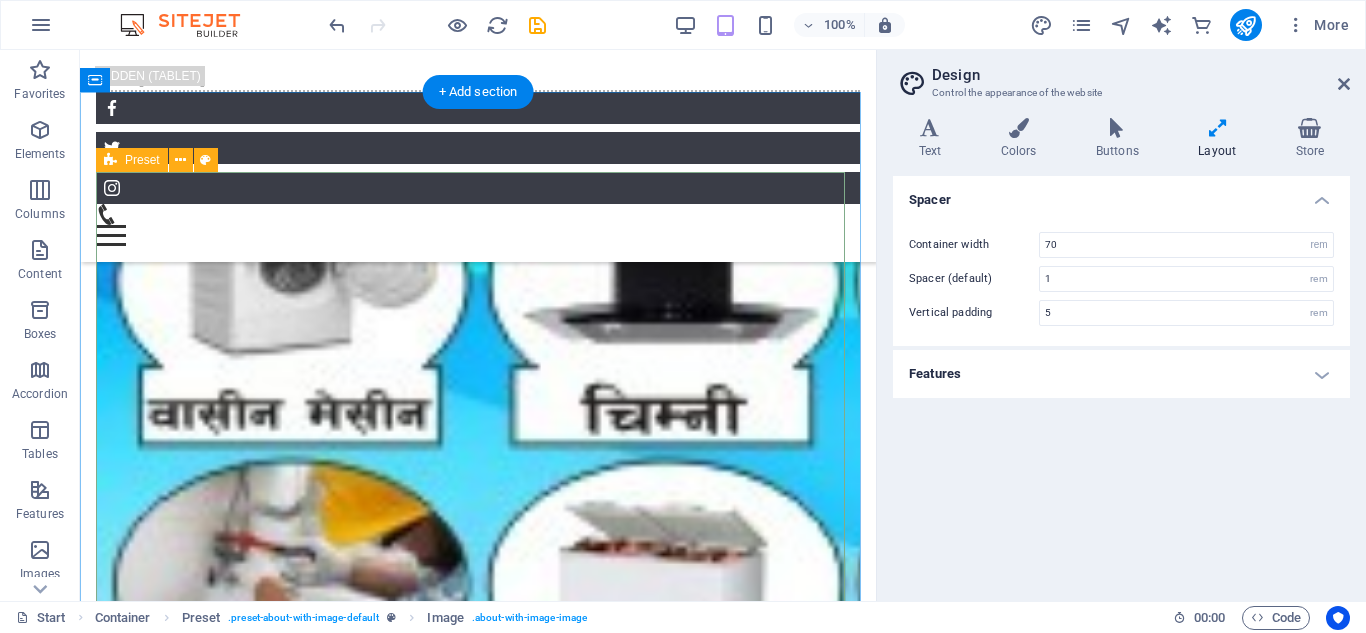 click on "Protecting 24/7 Moren than 20 Years of Experiance Lorem ipsum dolor sit amet, consetetur sadipscing elitr, sed diam nonumy eirmod tempor invidunt ut labore et dolore magna aliquyam erat, sed diam voluptua. At vero eos et accusam et justo duo dolores et ea rebum. Stet clita kasd gubergren, no sea takimata sanctus est Lorem ipsum dolor sit amet. Lorem ipsum dolor sit amet, consetetur sadipscing elitr, sed diam nonumy eirmod tempor invidunt ut labore et dolore magna aliquyam erat, sed diam voluptua. At vero eos et accusam et justo duo dolores et ea rebum. Stet clita kasd gubergren, no sea takimata sanctus est Lorem ipsum dolor sit amet. Lorem ipsum dolor sit amet, consetetur sadipscing elitr, sed diam nonumy eirmod tempor invidunt ut labore et dolore magna aliquyam erat, sed diam voluptua. At vero eos et accusam et justo duo dolores et ea rebum. Stet clita kasd gubergren, no sea takimata sanctus est Lorem ipsum dolor sit amet.    24/7 Service Tactical Training  Object Protection Self-Protection Training" at bounding box center (478, 1922) 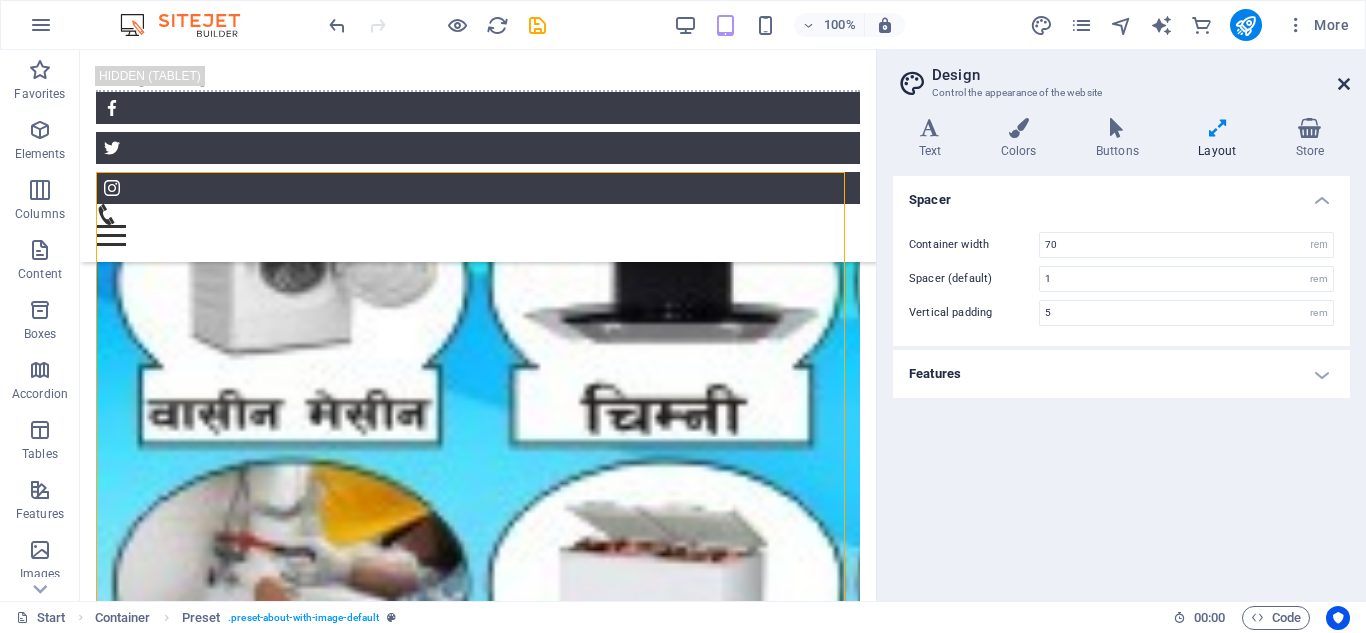 click at bounding box center [1344, 84] 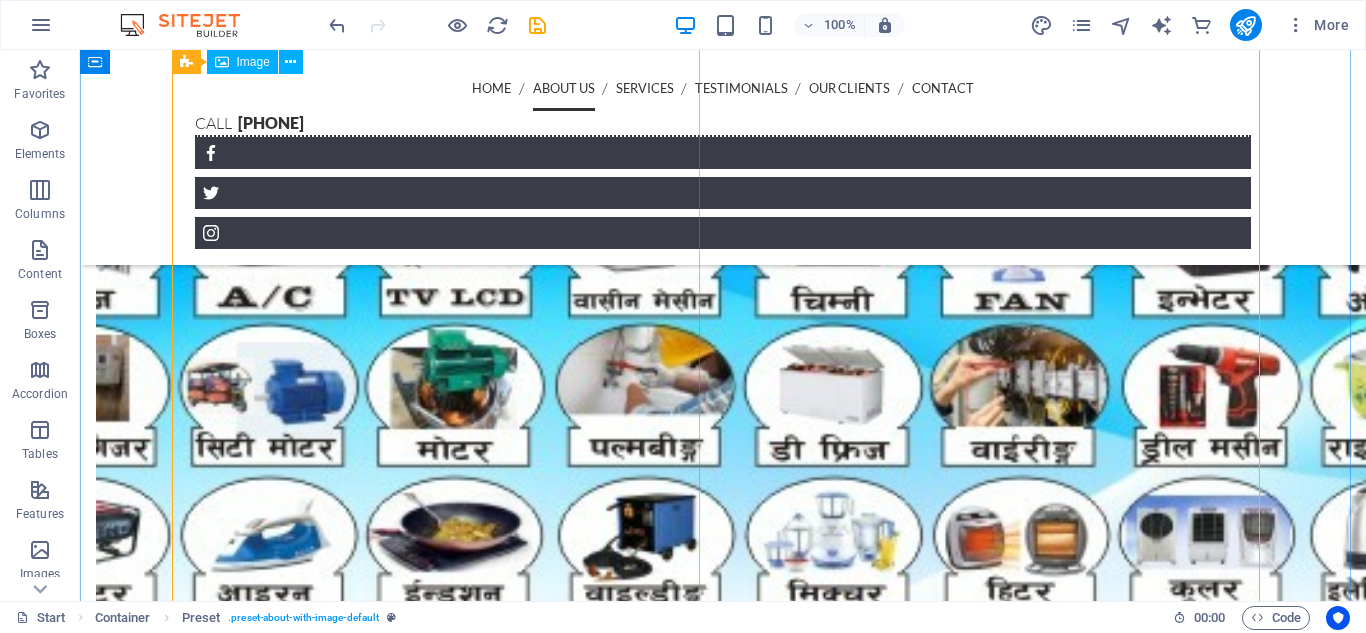 scroll, scrollTop: 2067, scrollLeft: 0, axis: vertical 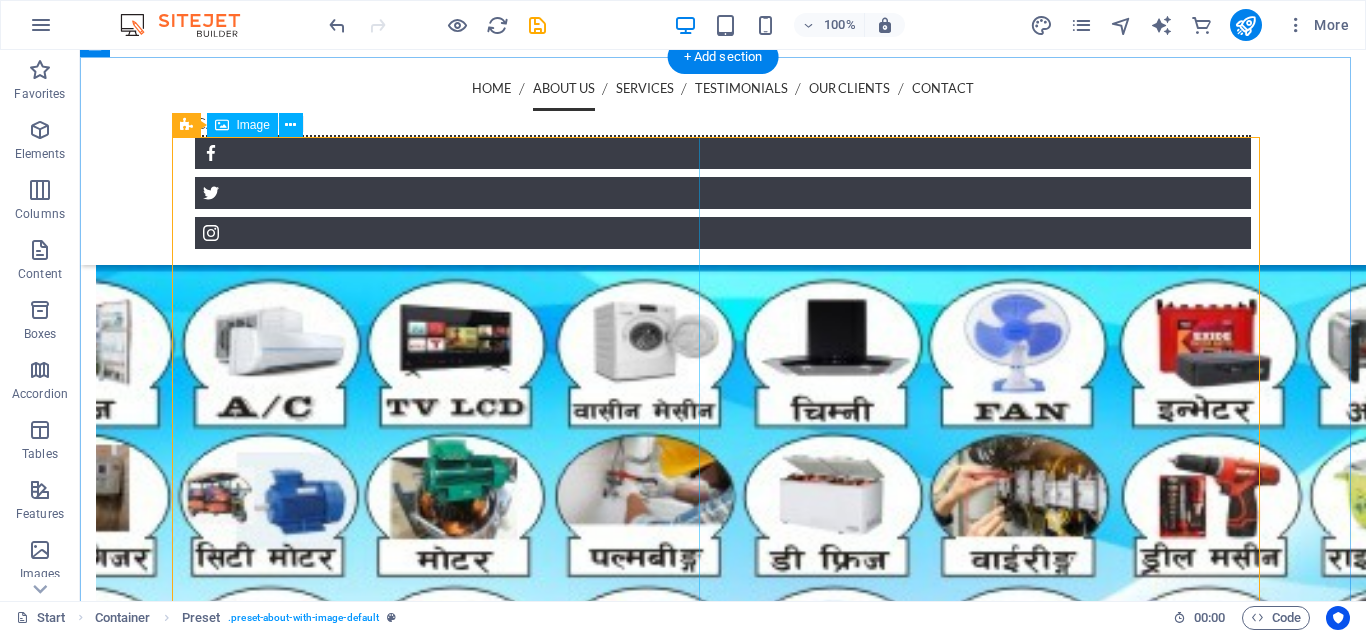 click at bounding box center (347, 1475) 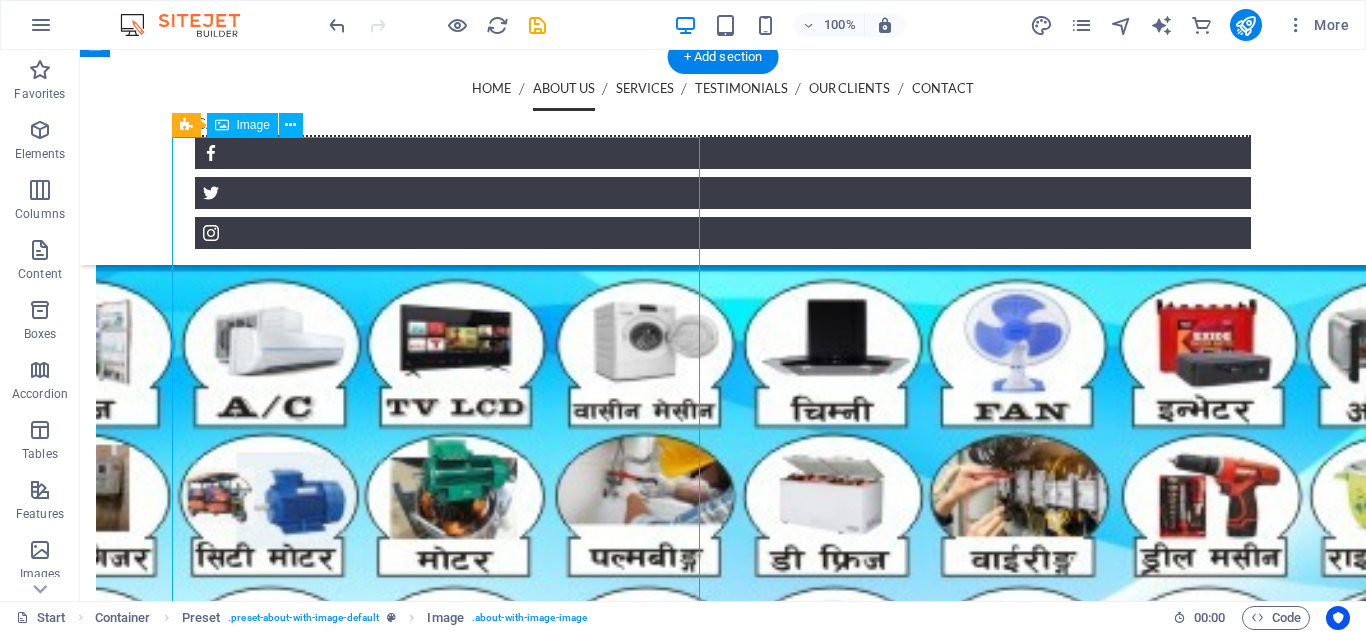 click at bounding box center [347, 1475] 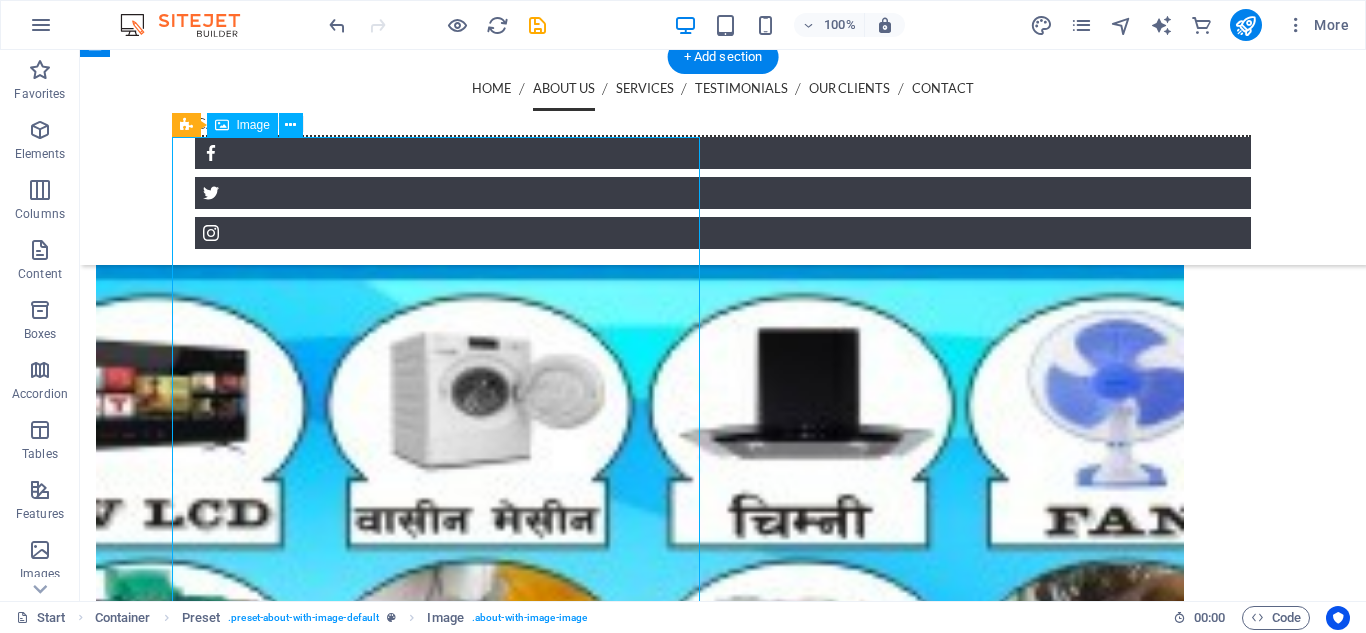select on "%" 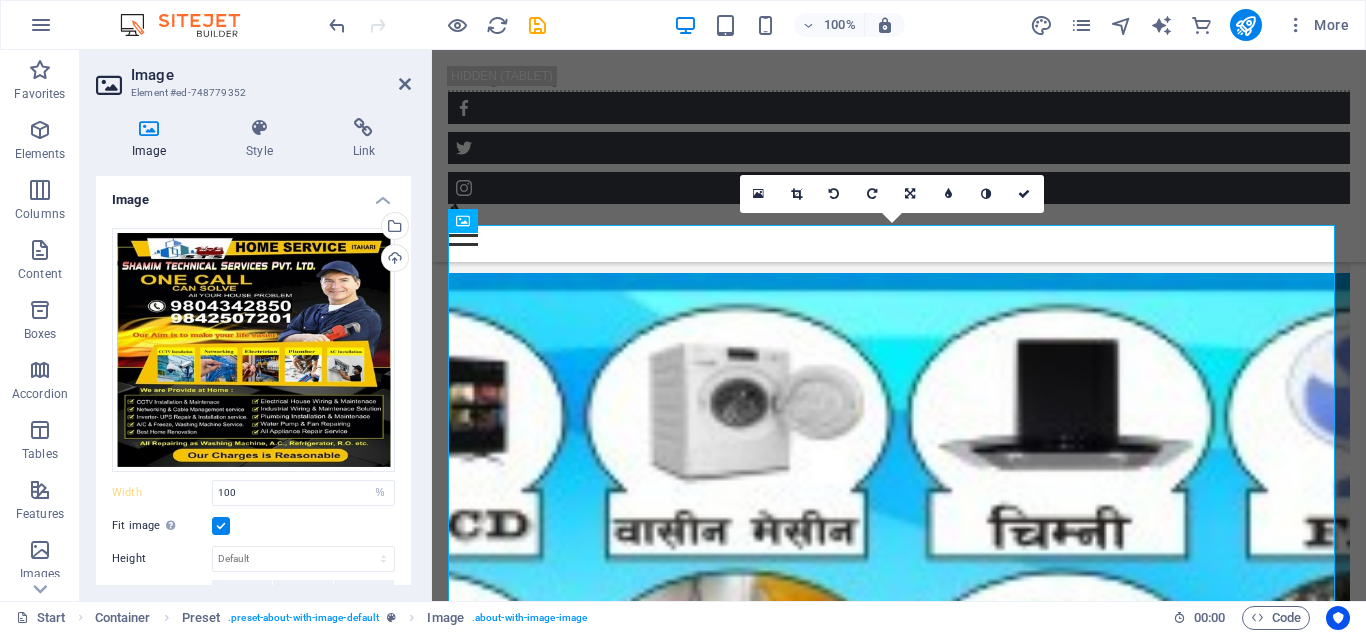 scroll, scrollTop: 2049, scrollLeft: 0, axis: vertical 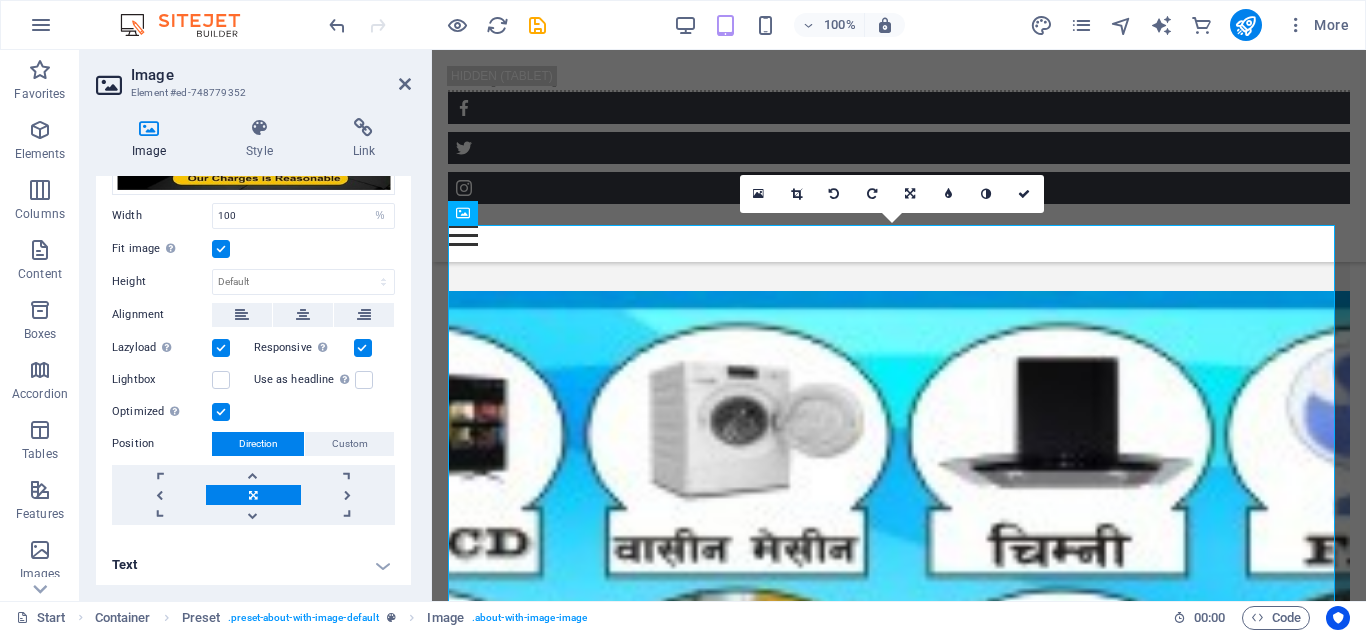 click at bounding box center [221, 348] 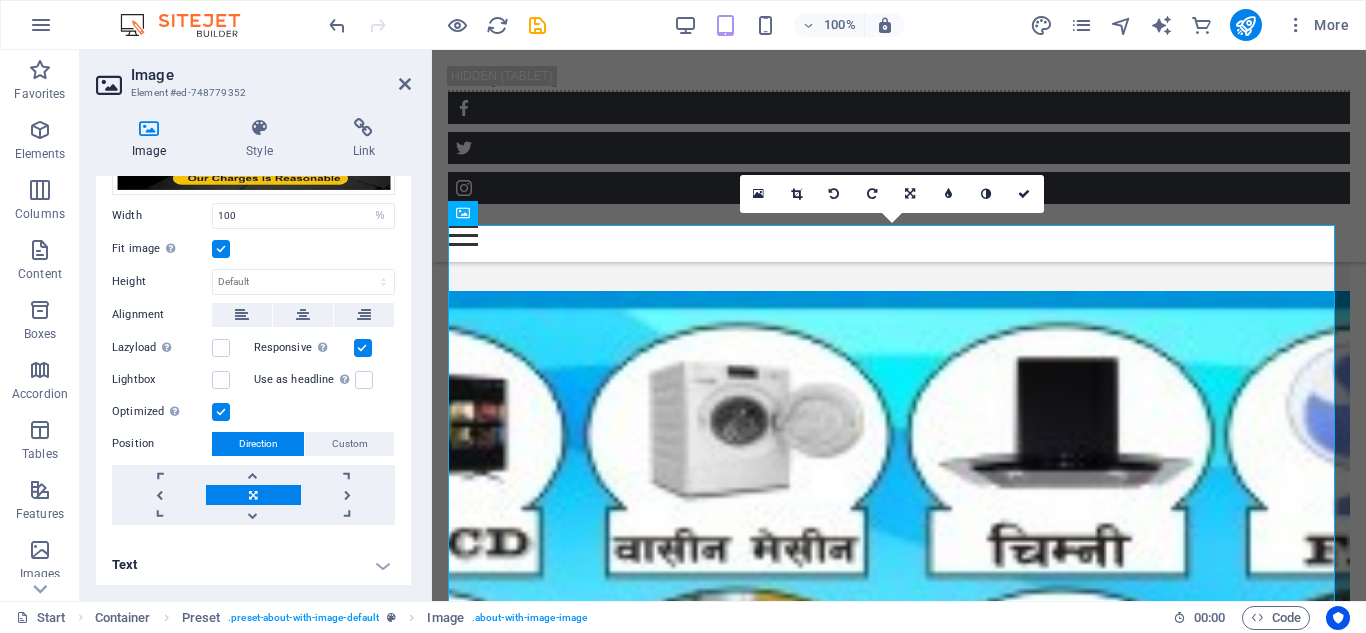 click at bounding box center [363, 348] 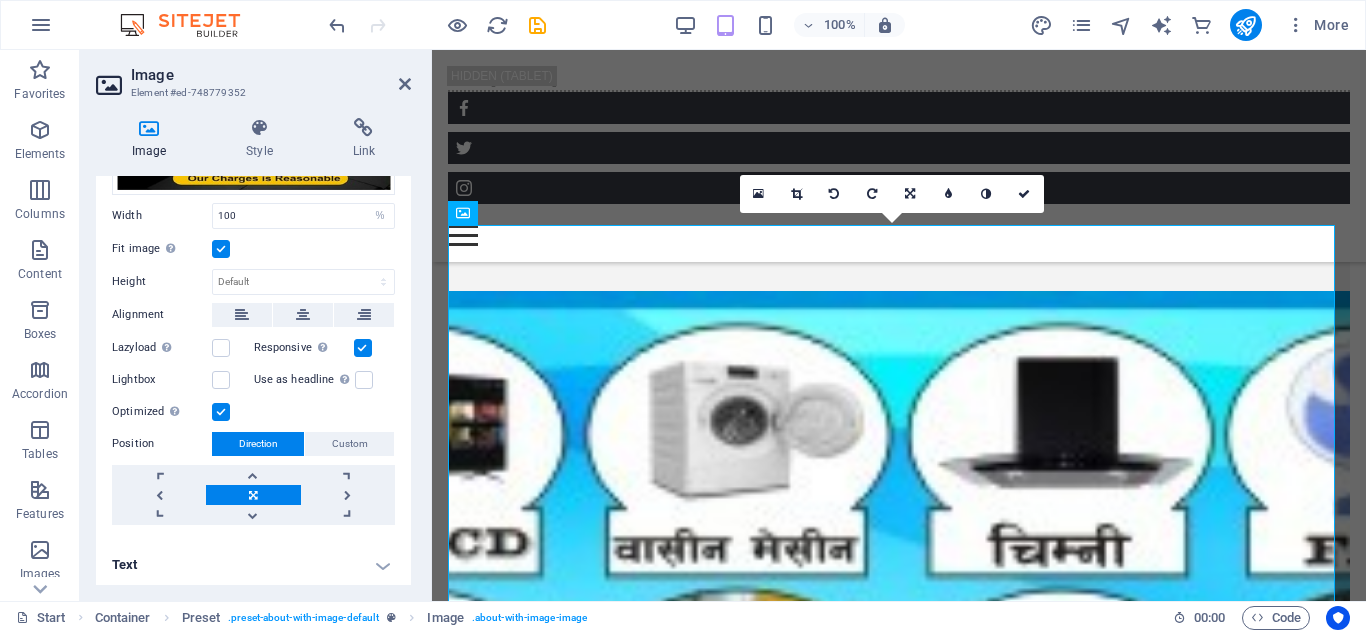click on "Responsive Automatically load retina image and smartphone optimized sizes." at bounding box center (0, 0) 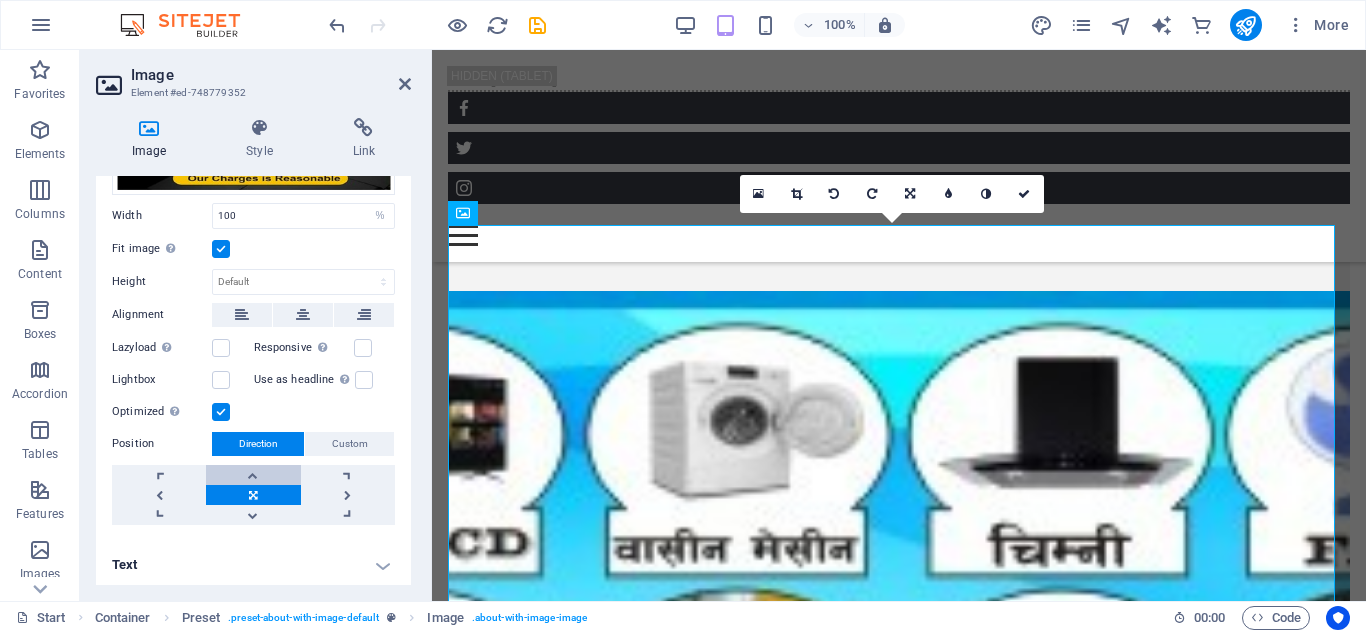 click at bounding box center (253, 475) 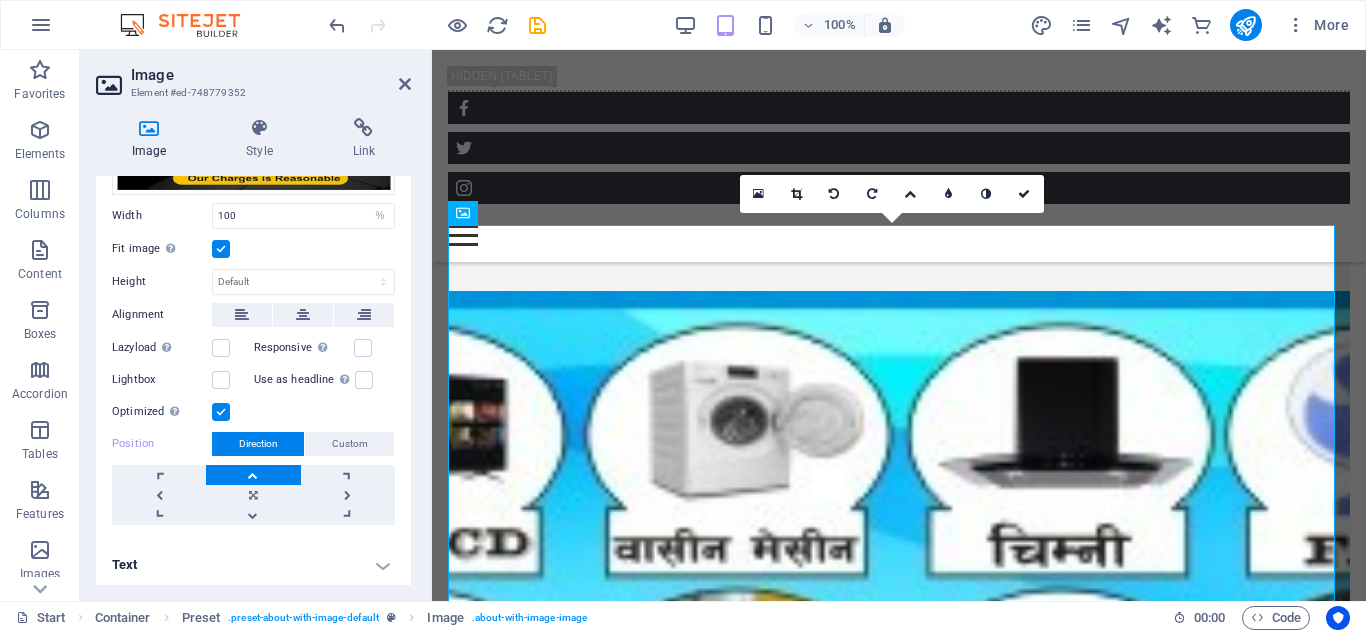 click at bounding box center [221, 412] 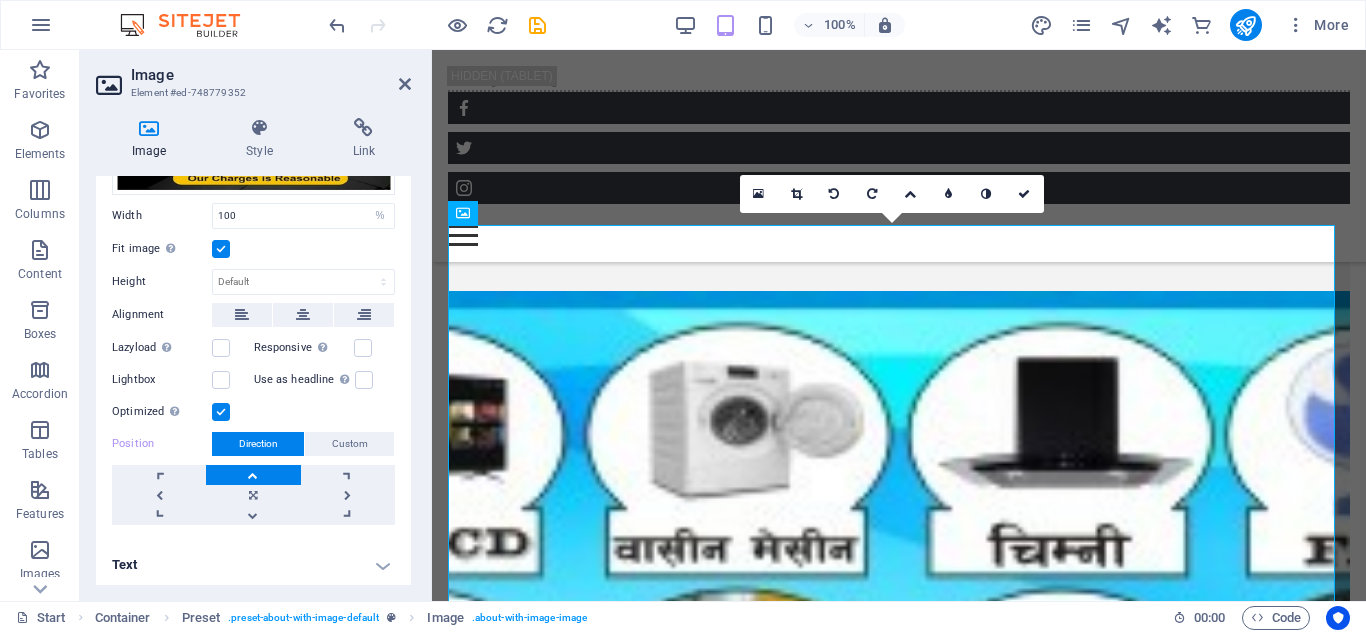 click on "Optimized Images are compressed to improve page speed." at bounding box center [0, 0] 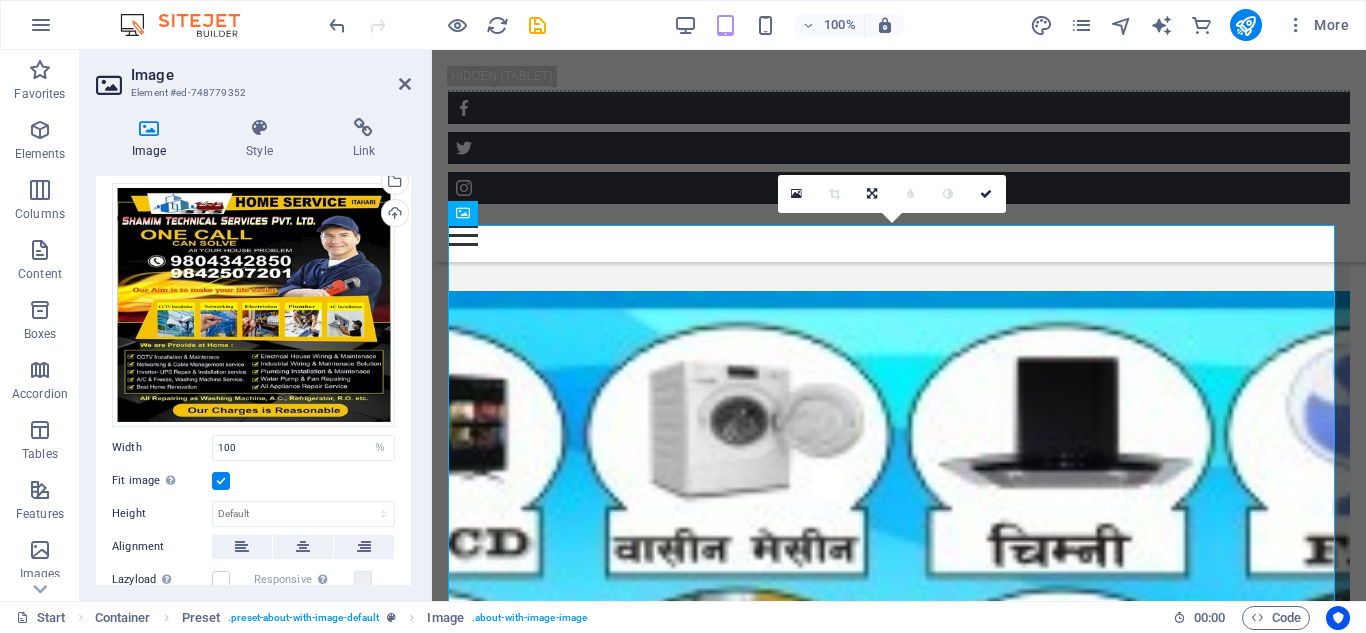 scroll, scrollTop: 0, scrollLeft: 0, axis: both 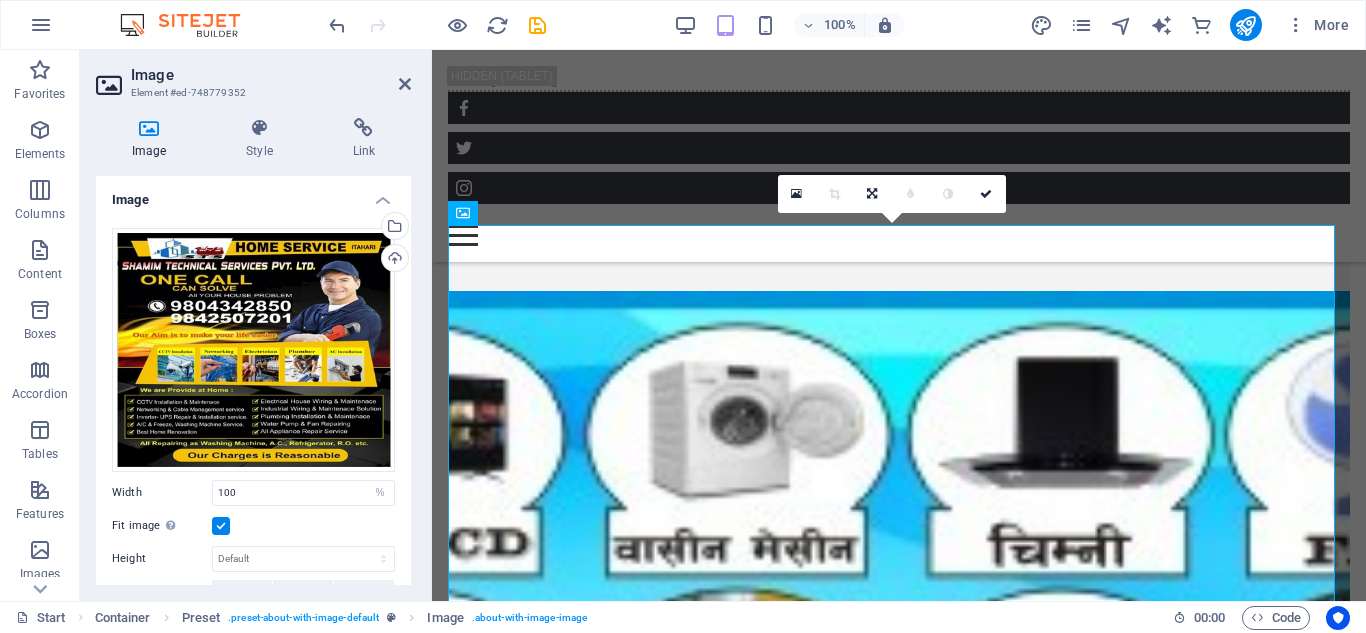 click at bounding box center [221, 526] 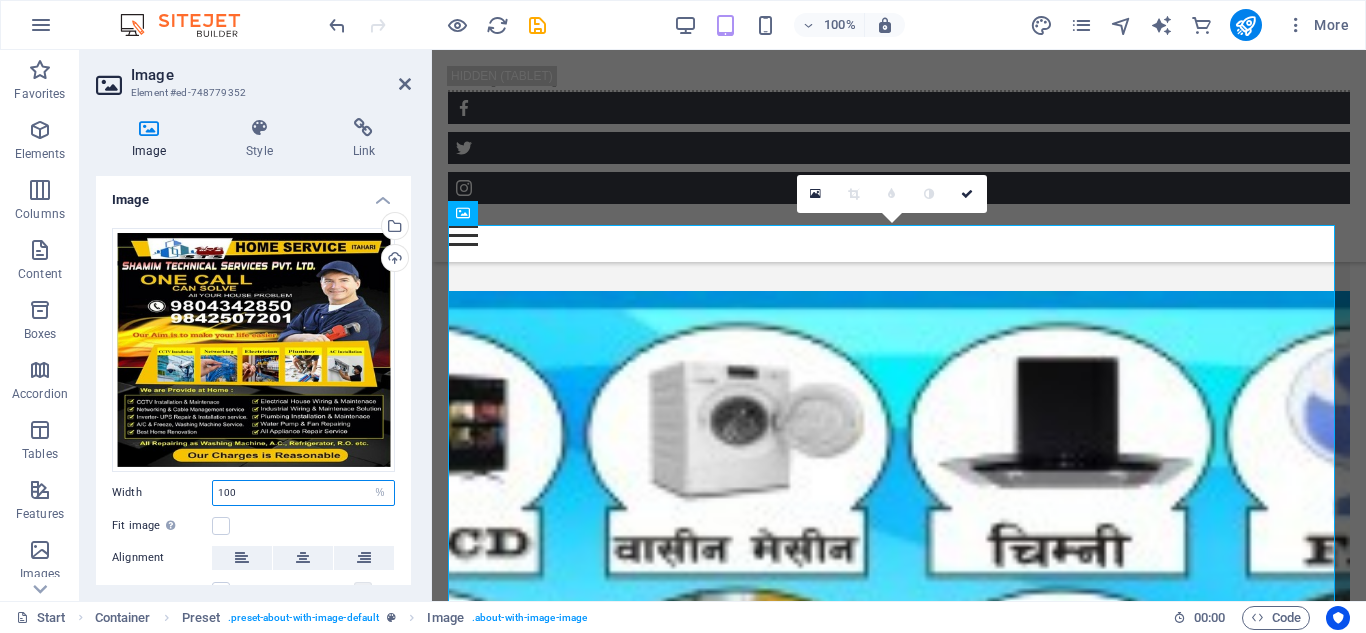 click on "100" at bounding box center (303, 493) 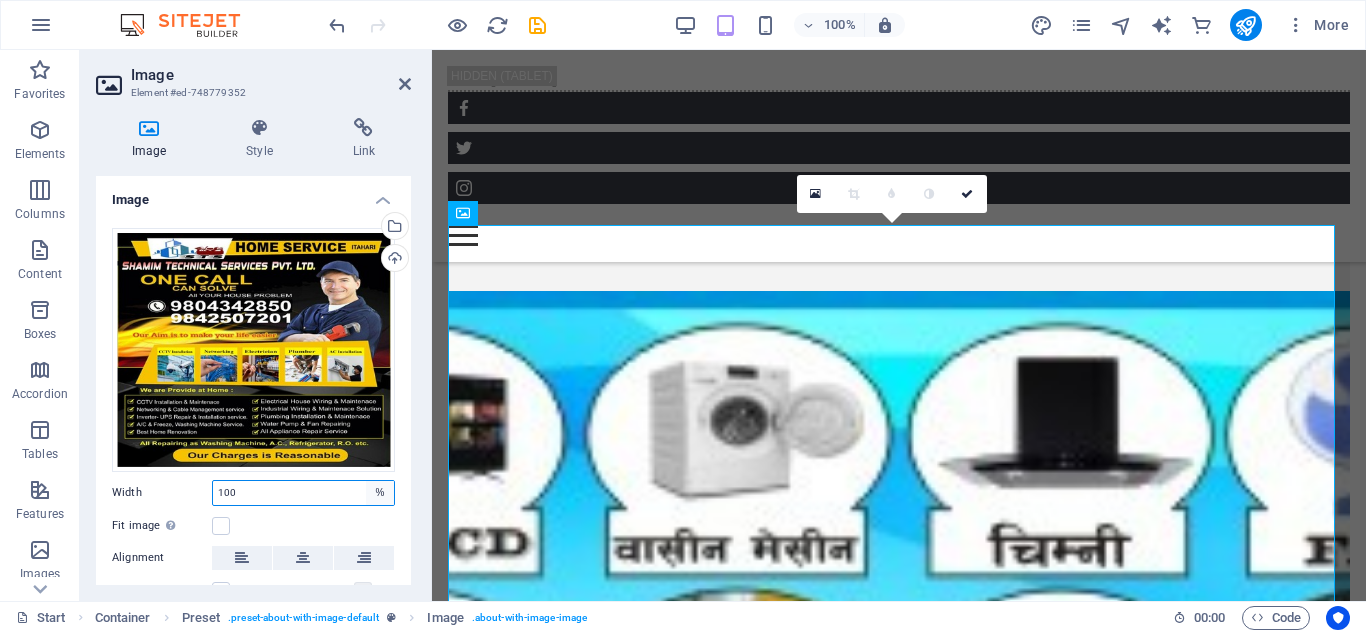 click on "Default auto px rem % em vh vw" at bounding box center (380, 493) 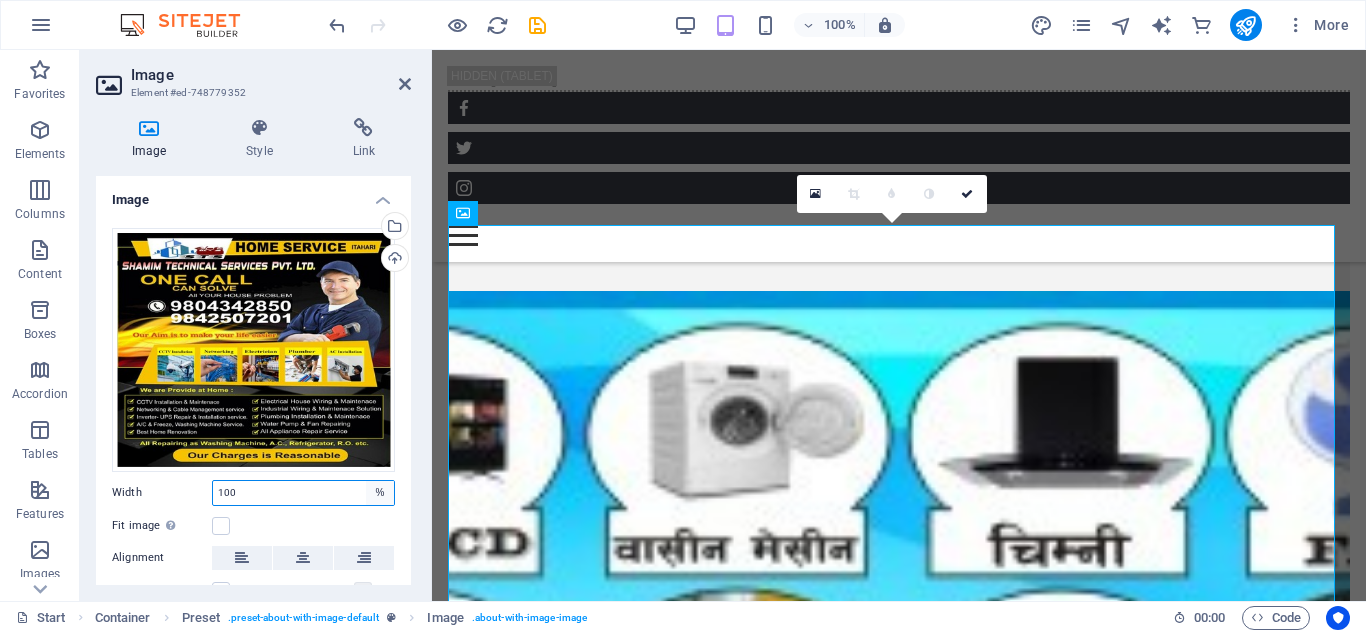 click on "Default auto px rem % em vh vw" at bounding box center (380, 493) 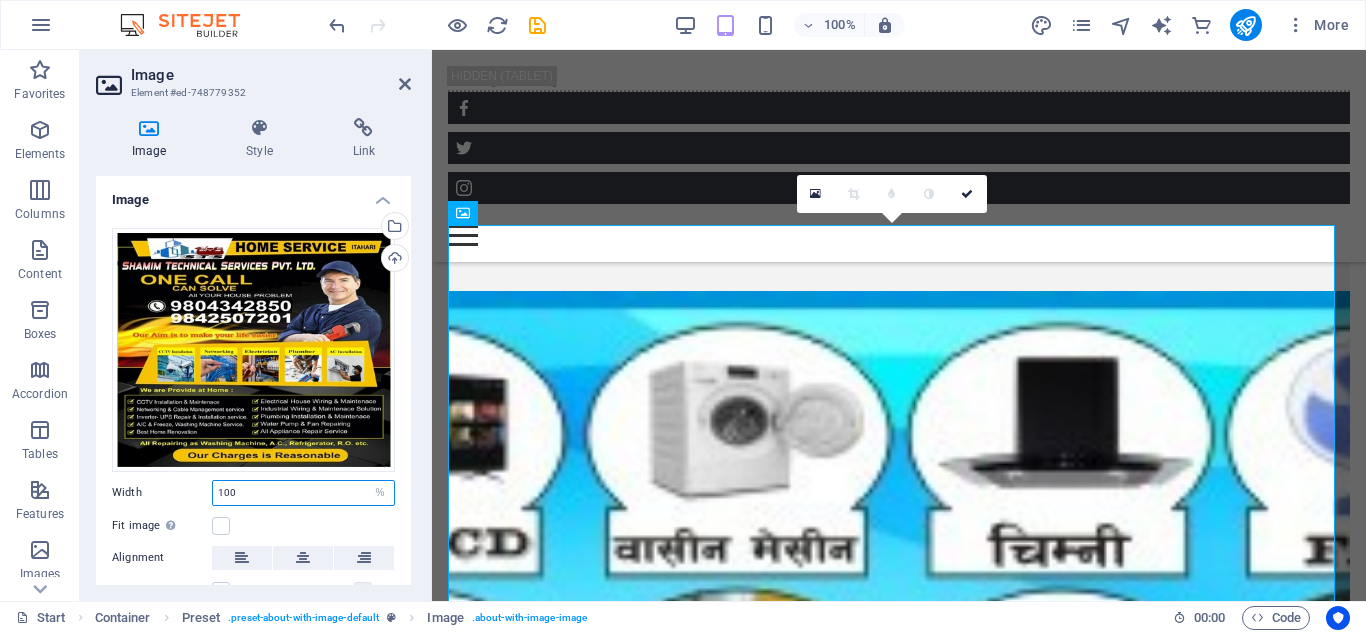 click on "100" at bounding box center [303, 493] 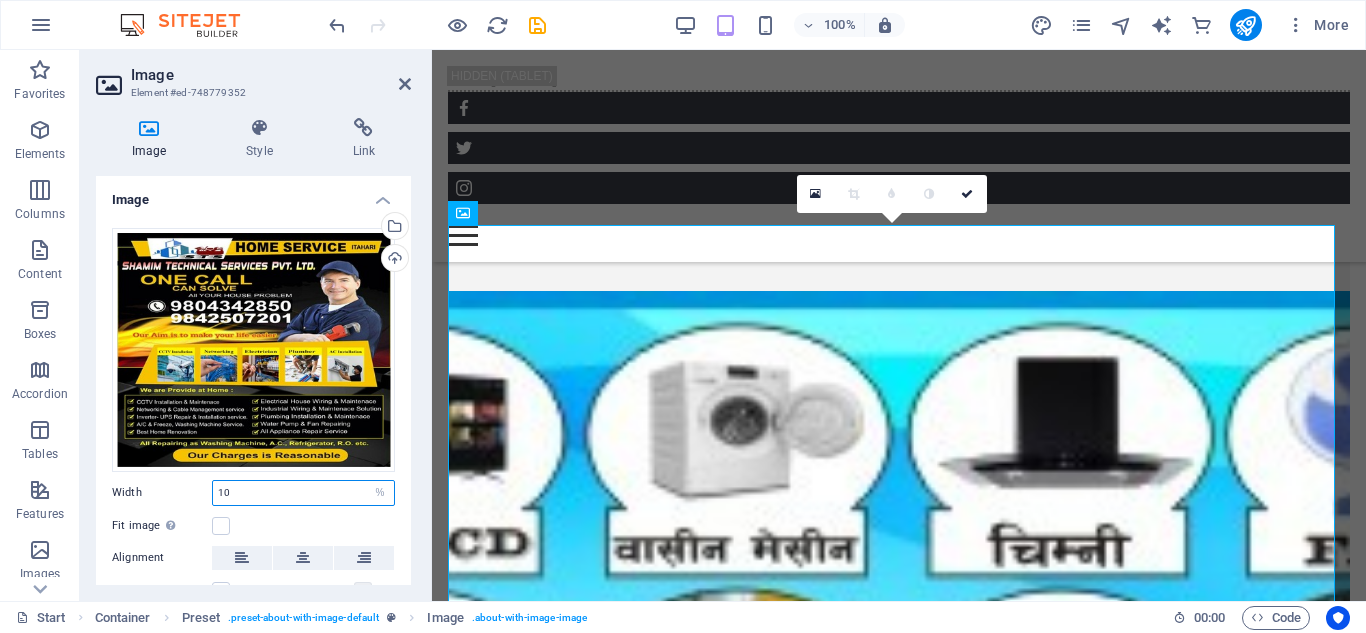 type on "1" 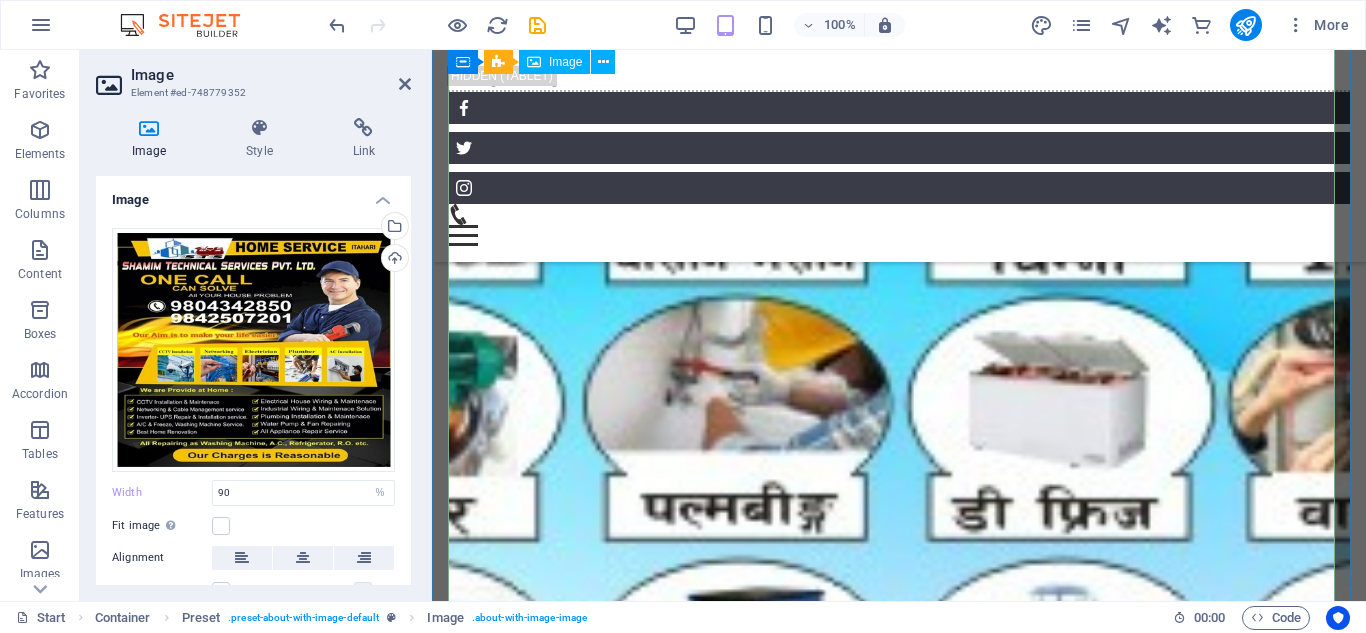 scroll, scrollTop: 2349, scrollLeft: 0, axis: vertical 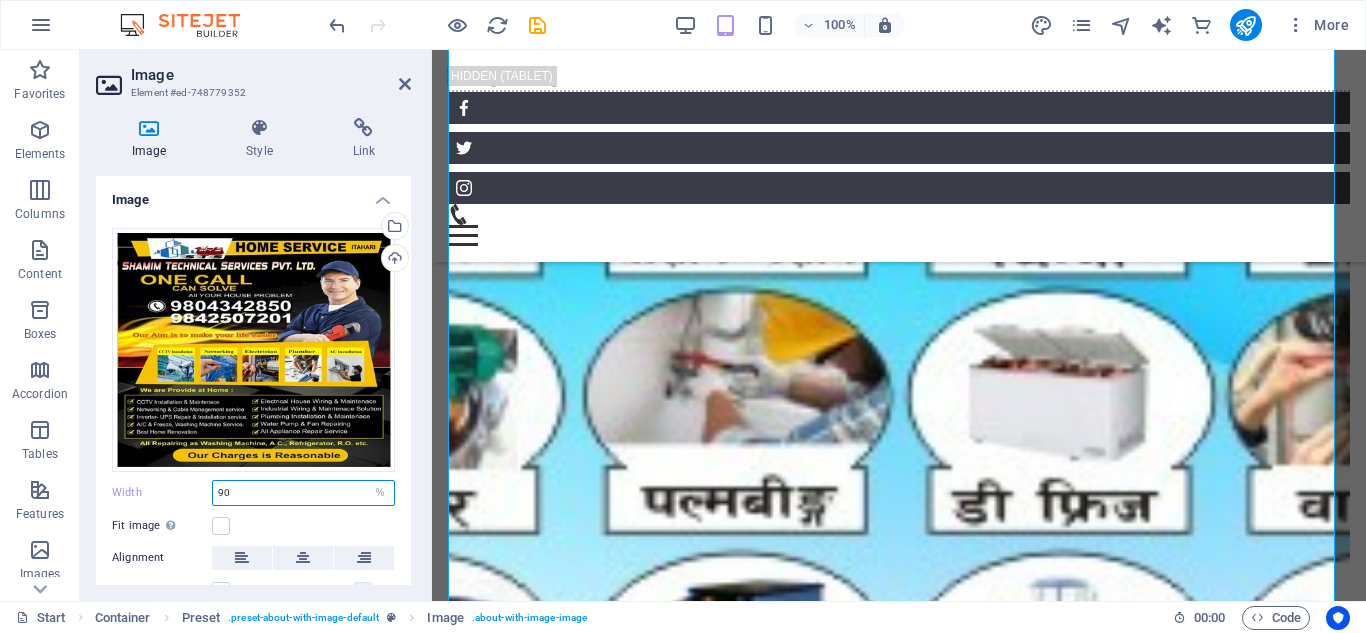 click on "90" at bounding box center [303, 493] 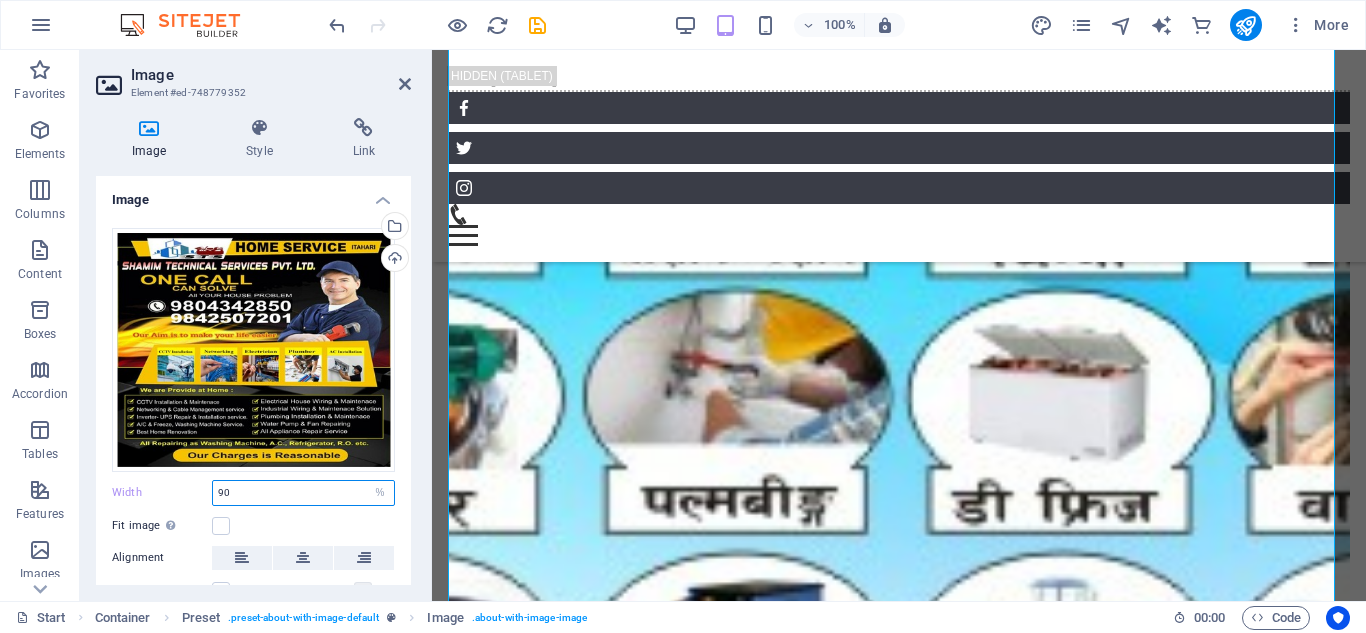 type on "9" 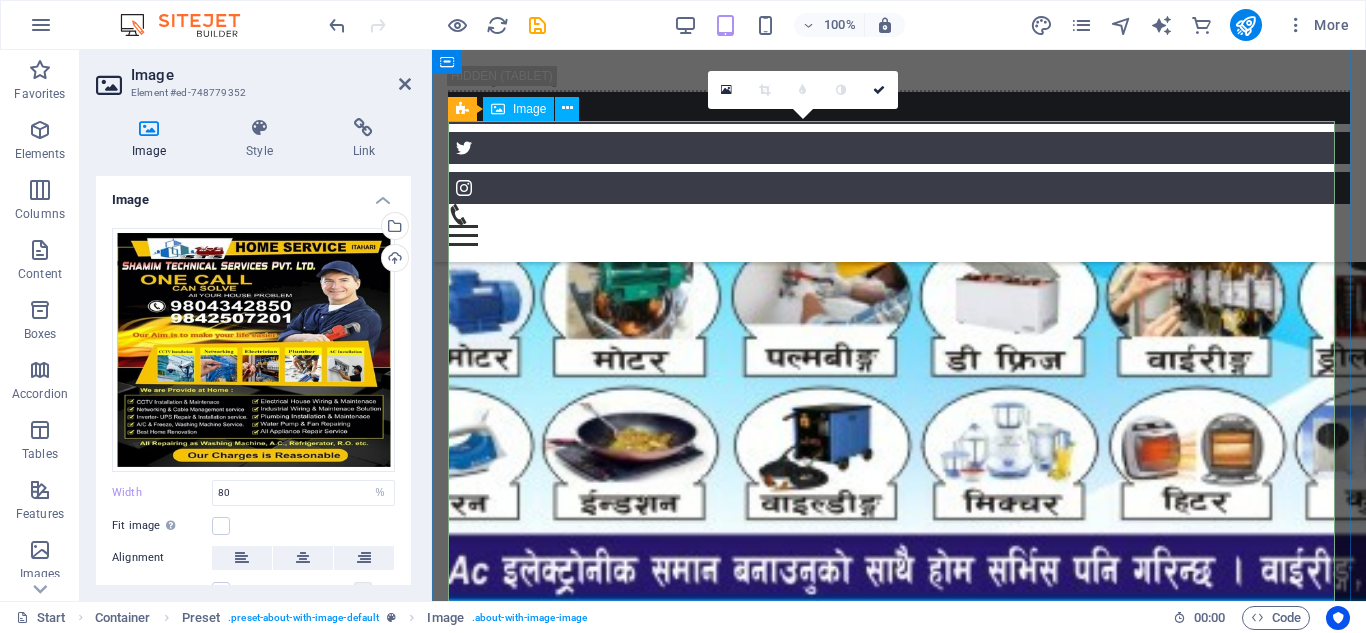 scroll, scrollTop: 2349, scrollLeft: 0, axis: vertical 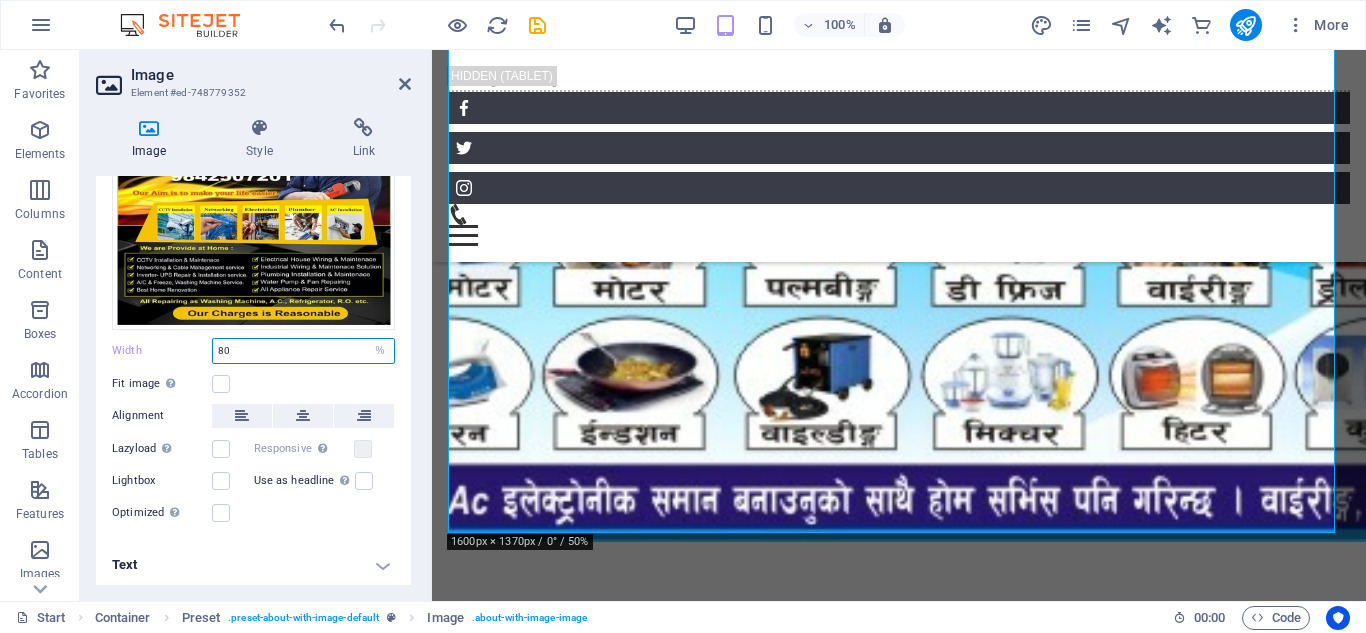 click on "80" at bounding box center (303, 351) 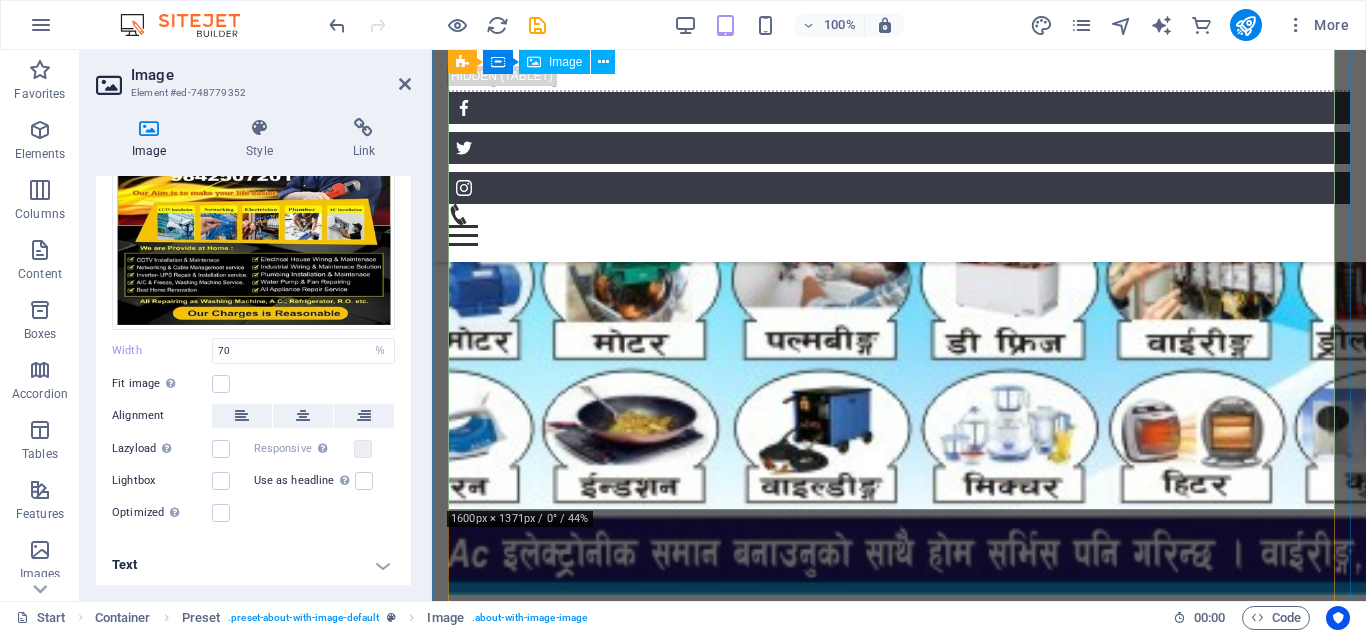 scroll, scrollTop: 2149, scrollLeft: 0, axis: vertical 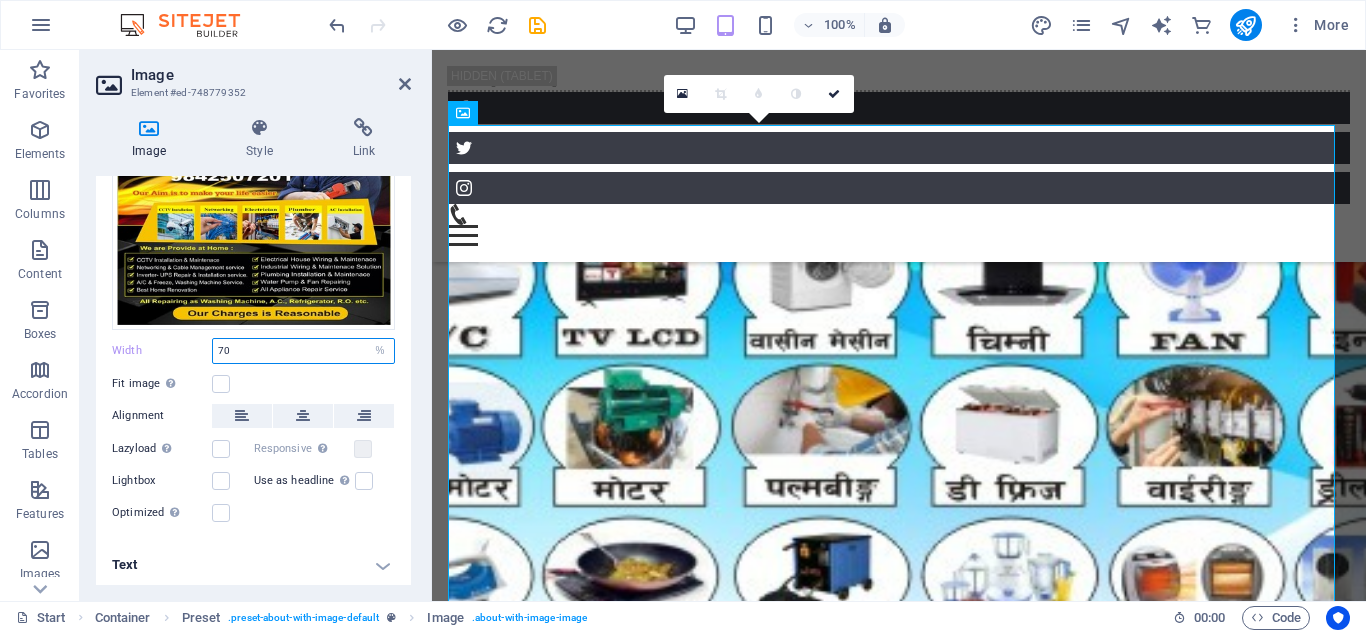 click on "70" at bounding box center (303, 351) 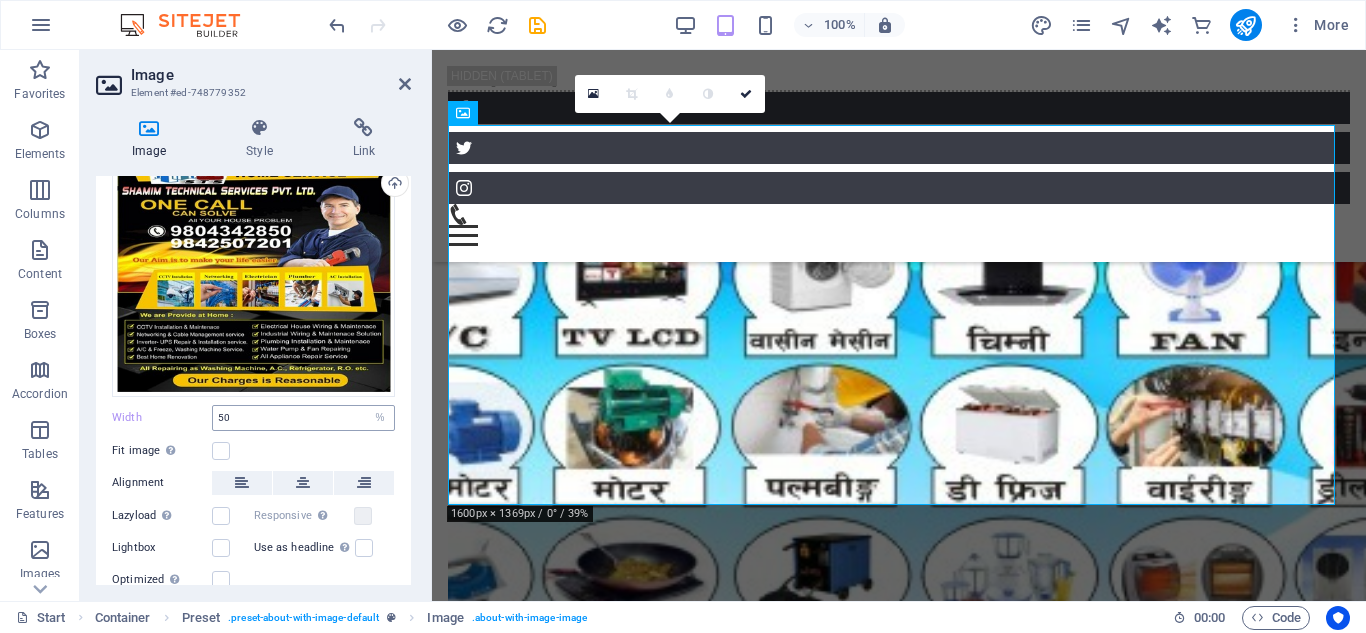 scroll, scrollTop: 100, scrollLeft: 0, axis: vertical 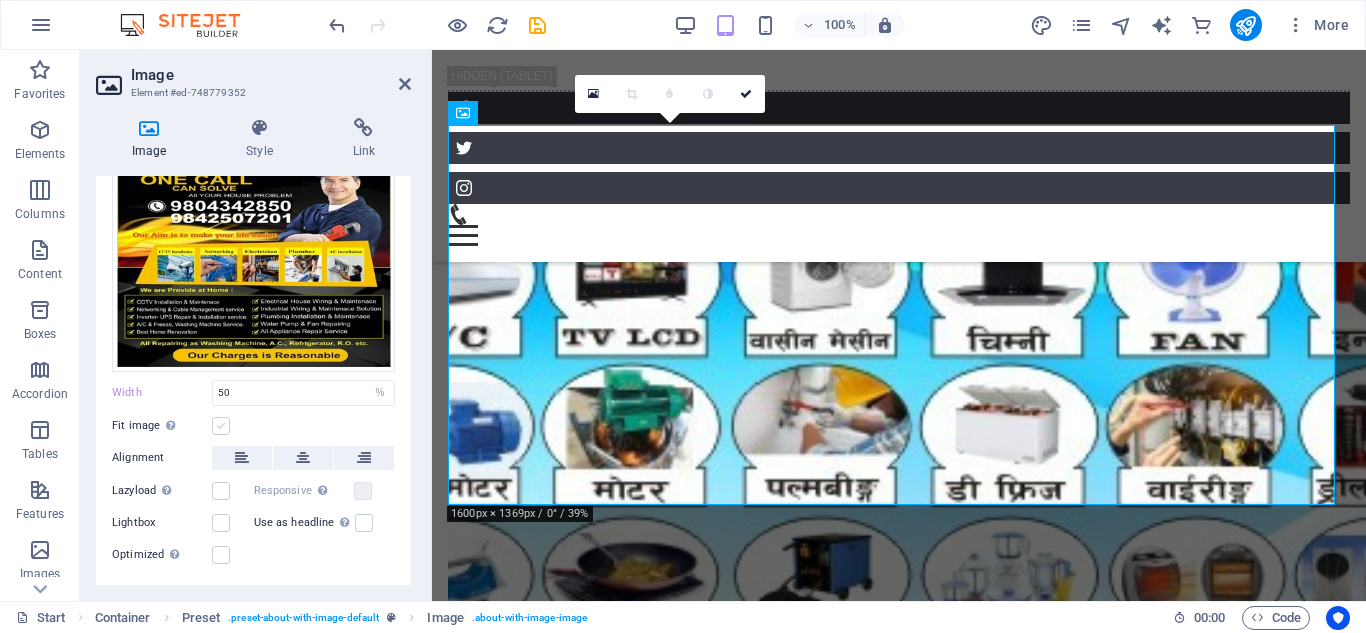 click at bounding box center (221, 426) 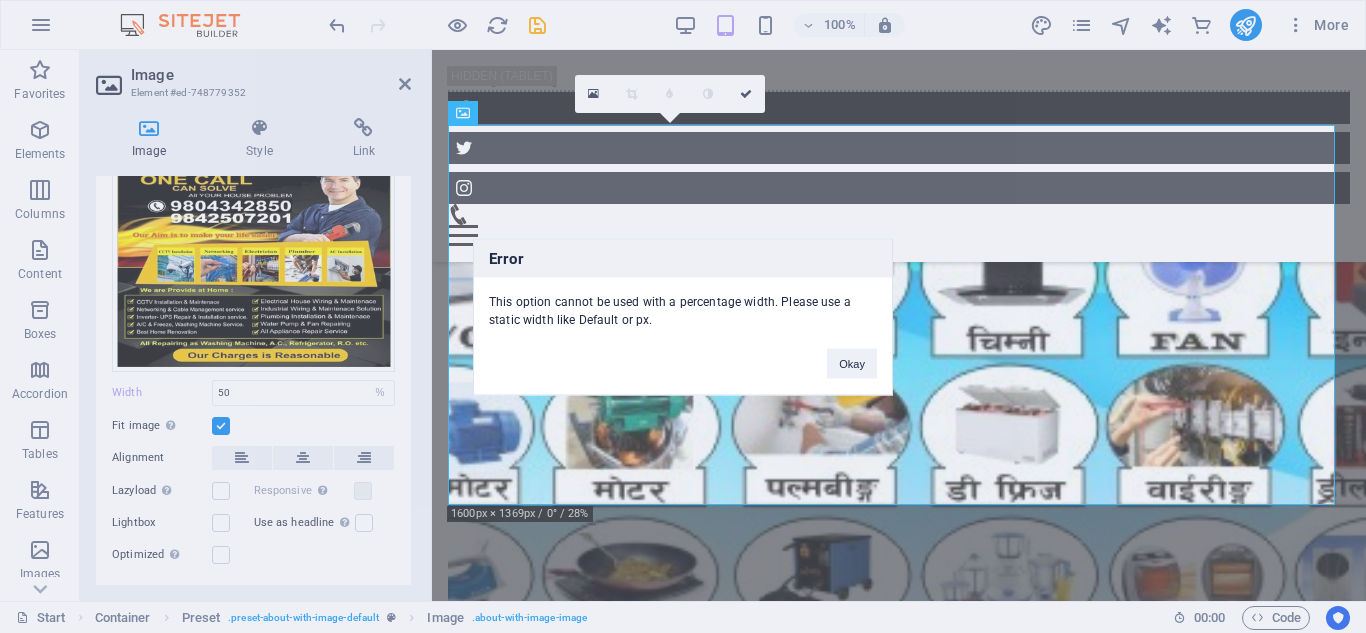 click on "Error This option cannot be used with a percentage width. Please use a static width like Default or px. Okay" at bounding box center [683, 316] 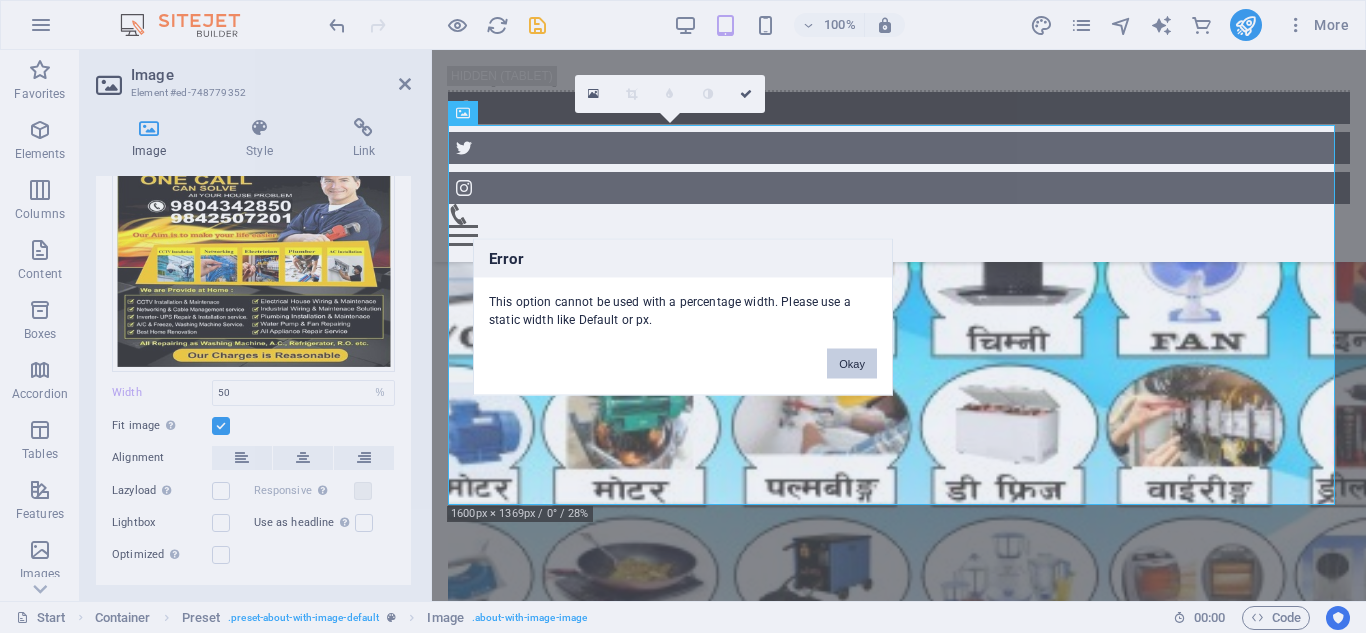 drag, startPoint x: 851, startPoint y: 360, endPoint x: 416, endPoint y: 310, distance: 437.86414 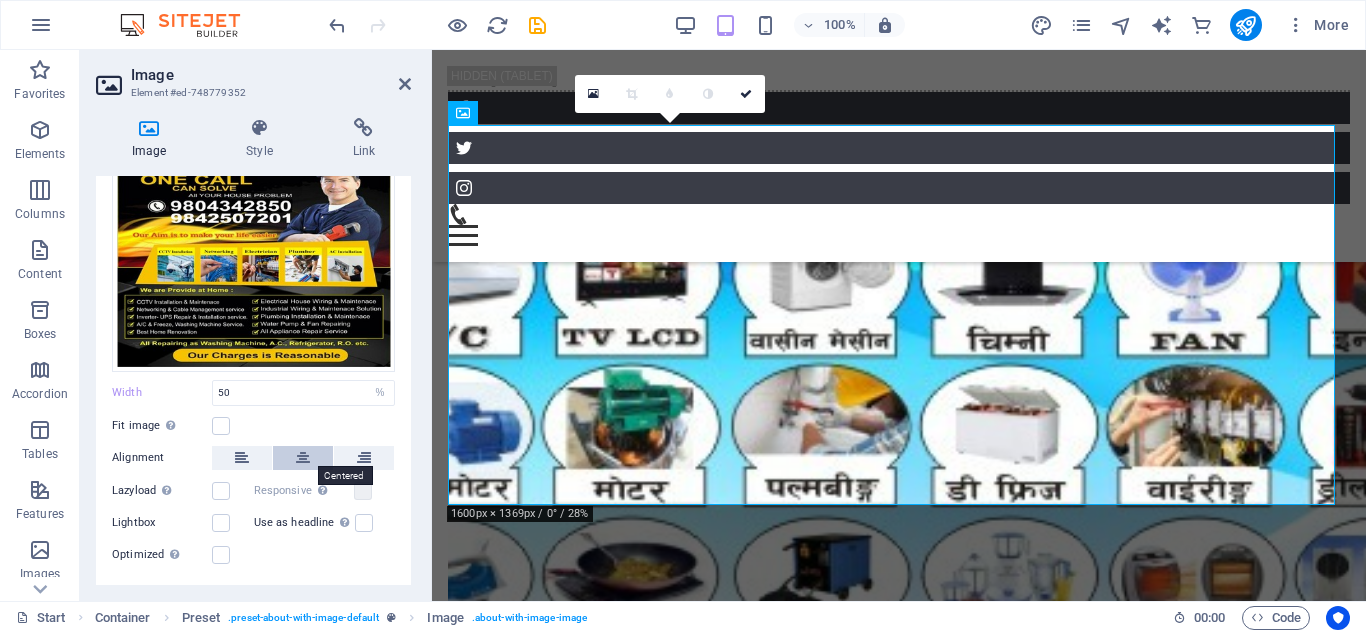 click at bounding box center (303, 458) 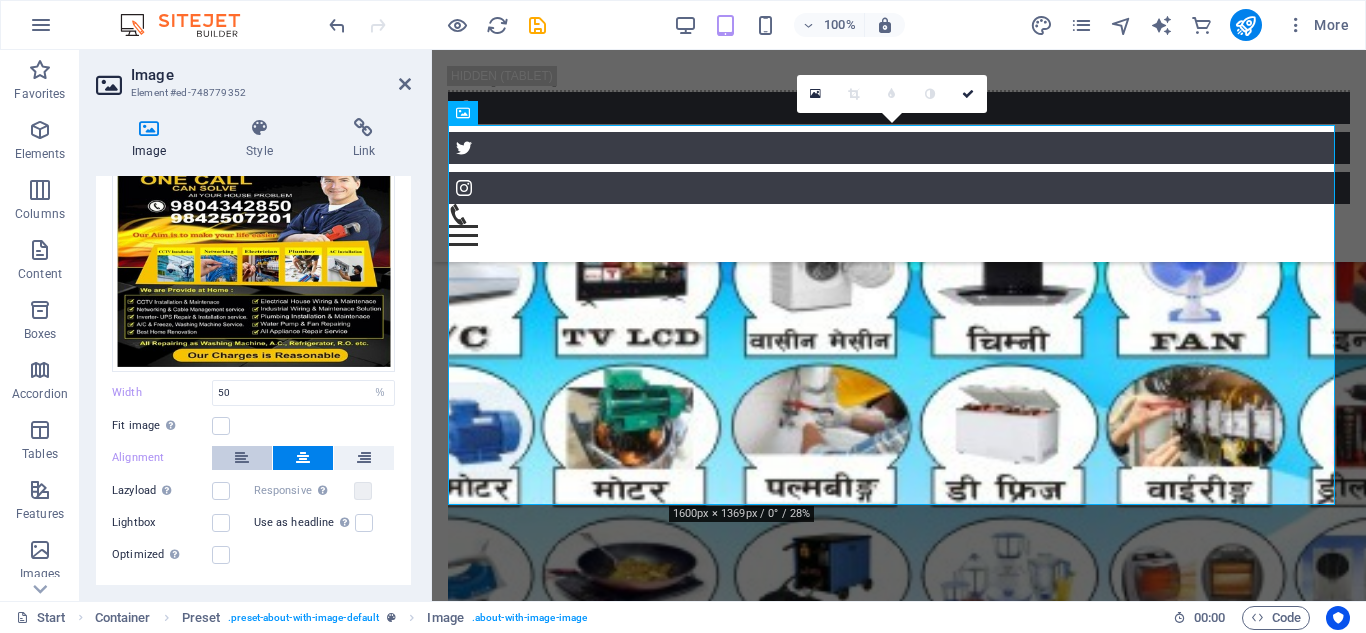 click at bounding box center (242, 458) 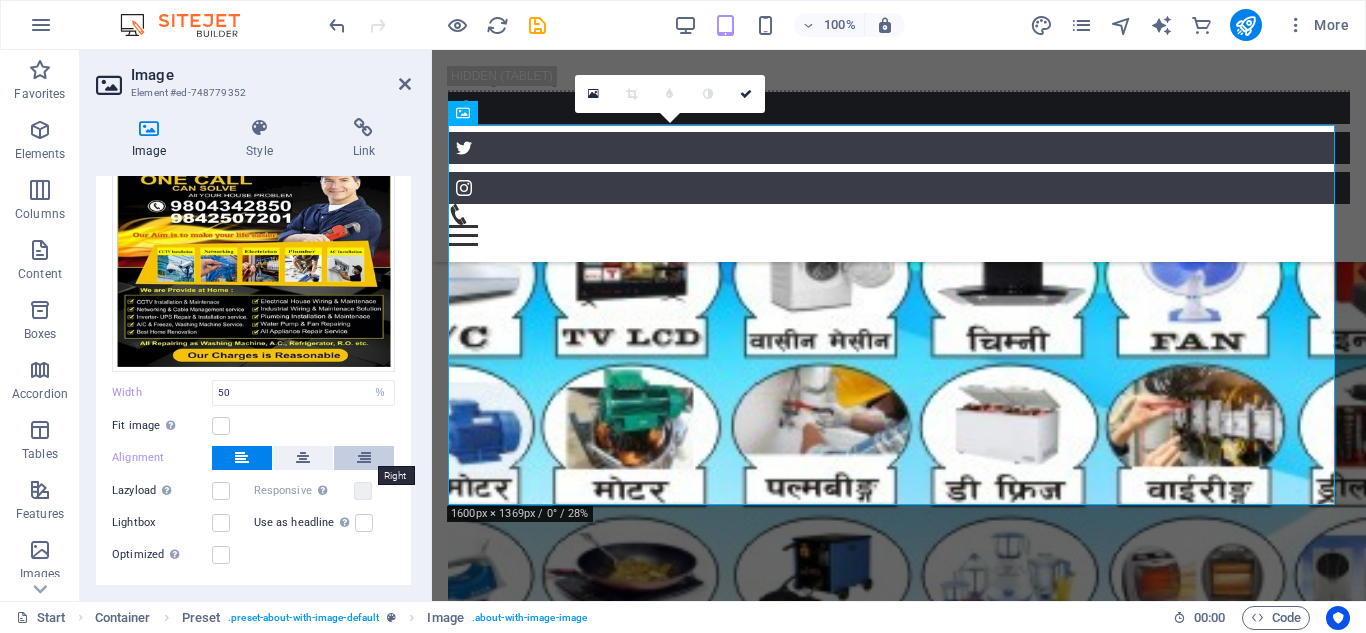 click at bounding box center [364, 458] 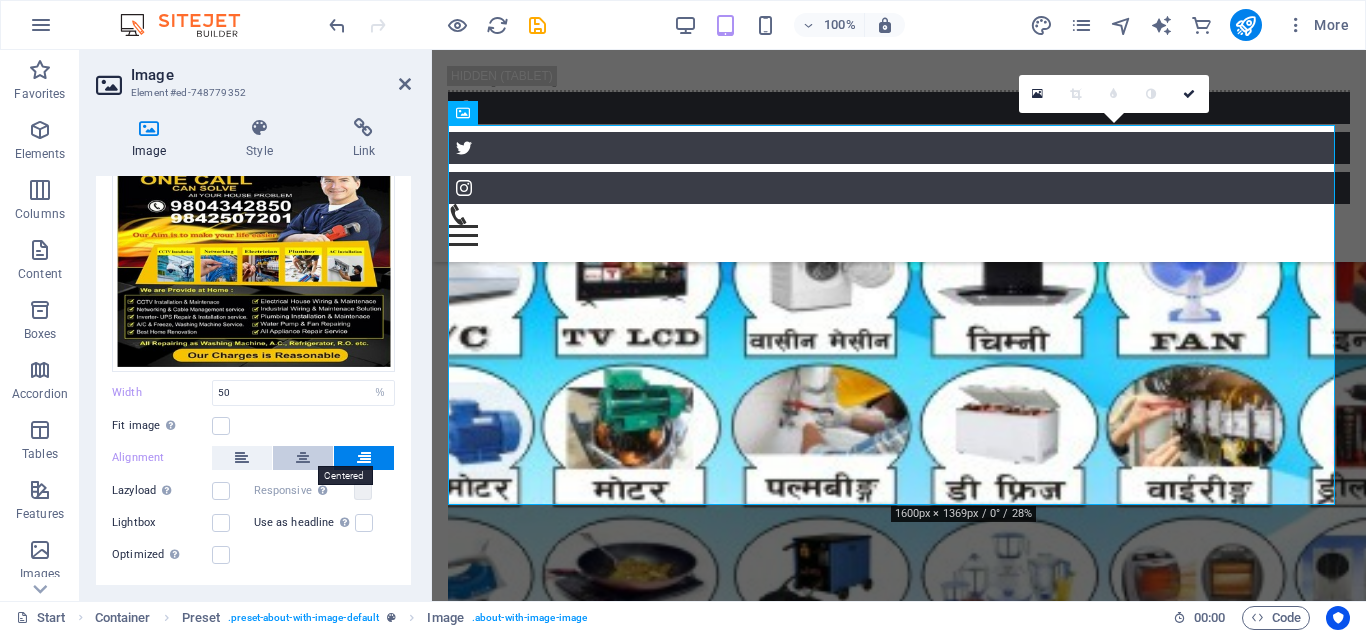 click at bounding box center [303, 458] 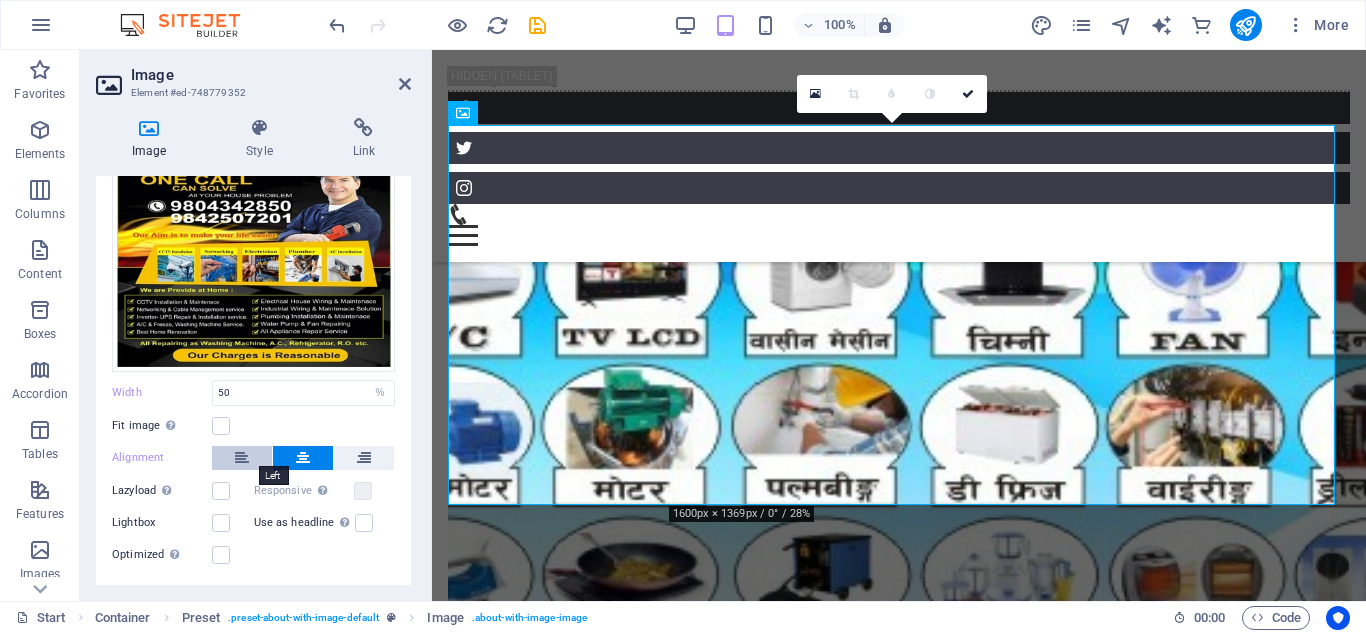 click at bounding box center (242, 458) 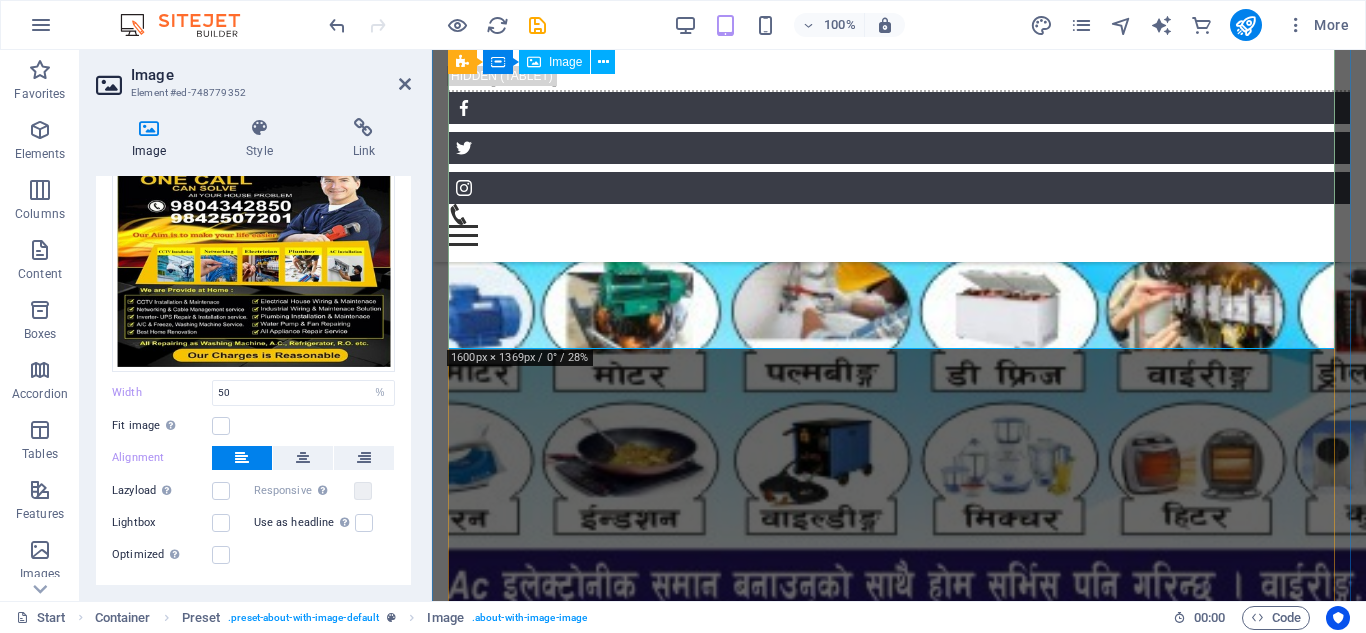 scroll, scrollTop: 2249, scrollLeft: 0, axis: vertical 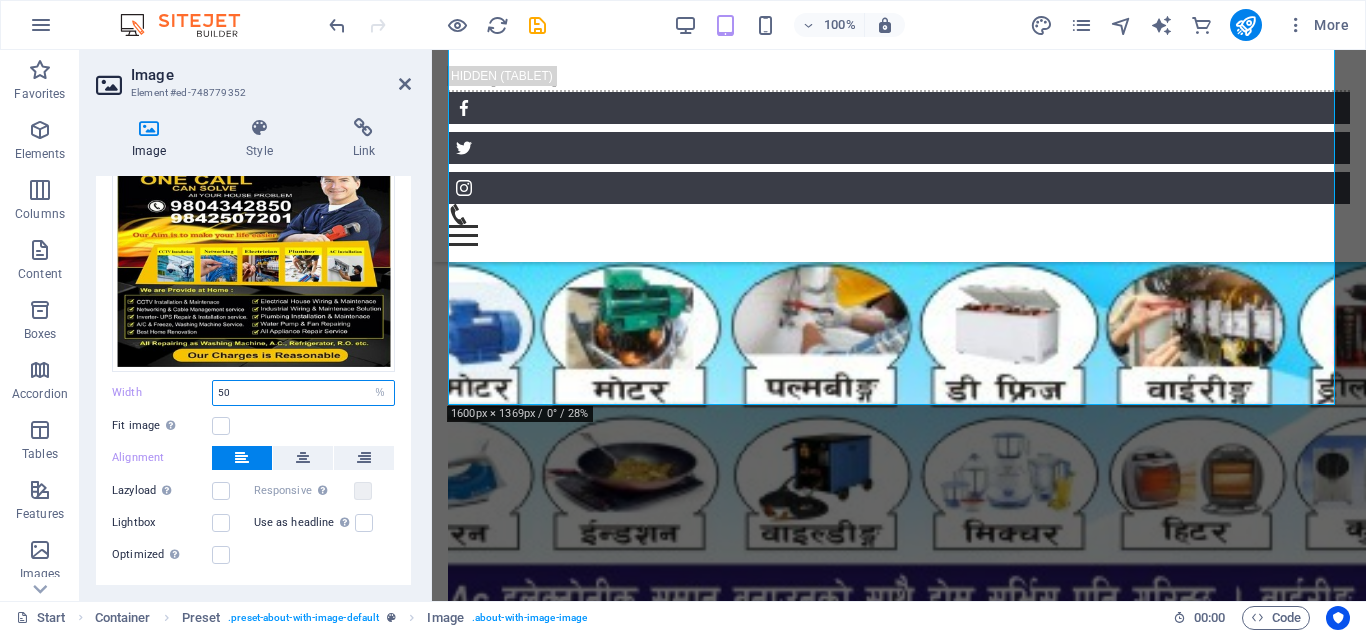 click on "50" at bounding box center (303, 393) 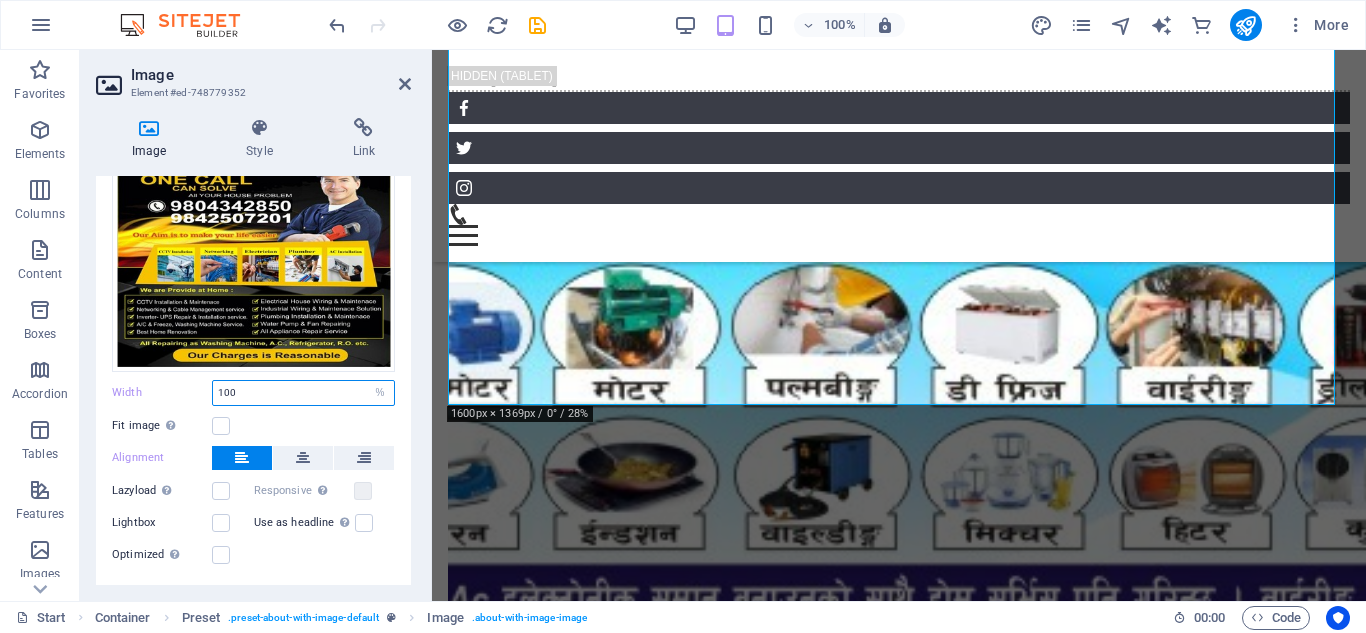type on "100" 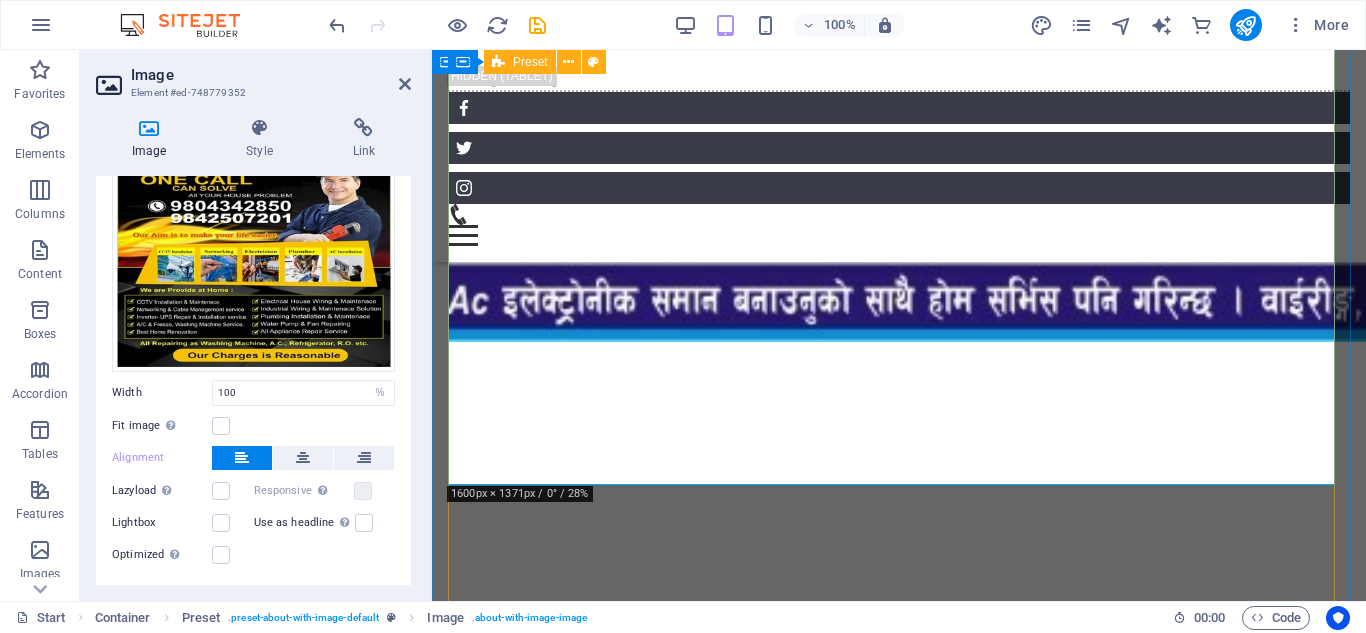 scroll, scrollTop: 2149, scrollLeft: 0, axis: vertical 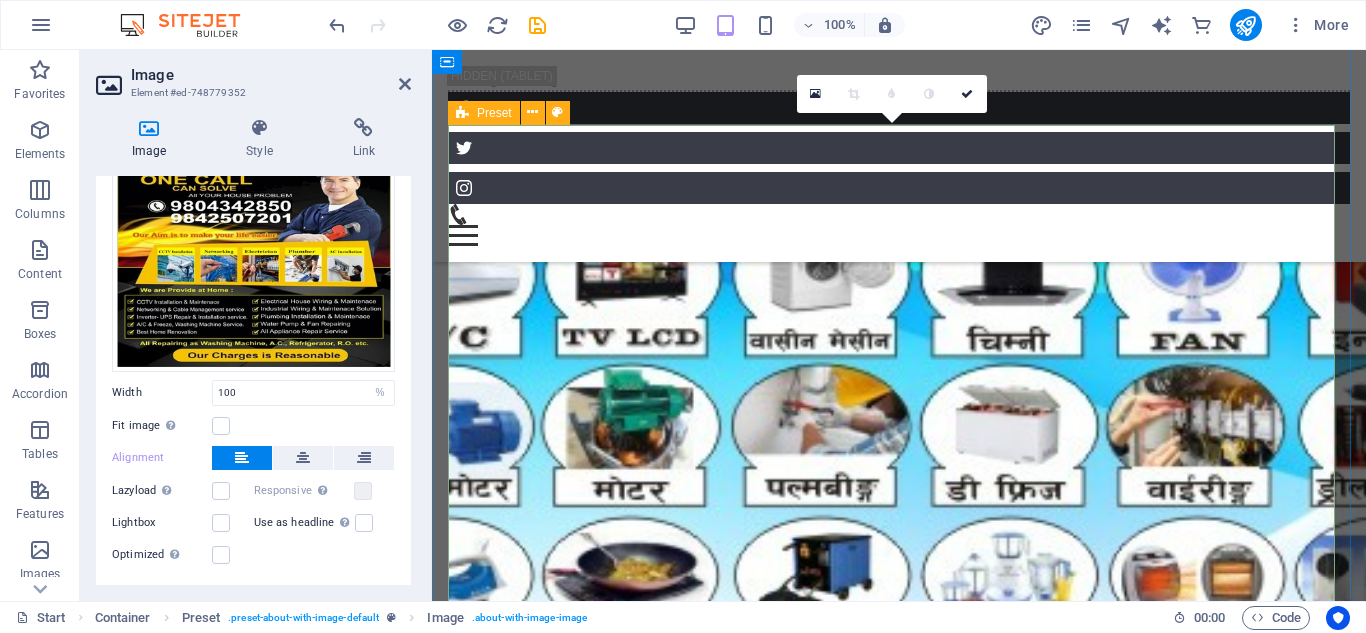 click on "Protecting 24/7 Moren than 20 Years of Experiance Lorem ipsum dolor sit amet, consetetur sadipscing elitr, sed diam nonumy eirmod tempor invidunt ut labore et dolore magna aliquyam erat, sed diam voluptua. At vero eos et accusam et justo duo dolores et ea rebum. Stet clita kasd gubergren, no sea takimata sanctus est Lorem ipsum dolor sit amet. Lorem ipsum dolor sit amet, consetetur sadipscing elitr, sed diam nonumy eirmod tempor invidunt ut labore et dolore magna aliquyam erat, sed diam voluptua. At vero eos et accusam et justo duo dolores et ea rebum. Stet clita kasd gubergren, no sea takimata sanctus est Lorem ipsum dolor sit amet. Lorem ipsum dolor sit amet, consetetur sadipscing elitr, sed diam nonumy eirmod tempor invidunt ut labore et dolore magna aliquyam erat, sed diam voluptua. At vero eos et accusam et justo duo dolores et ea rebum. Stet clita kasd gubergren, no sea takimata sanctus est Lorem ipsum dolor sit amet.    24/7 Service Tactical Training  Object Protection Self-Protection Training" at bounding box center (899, 1865) 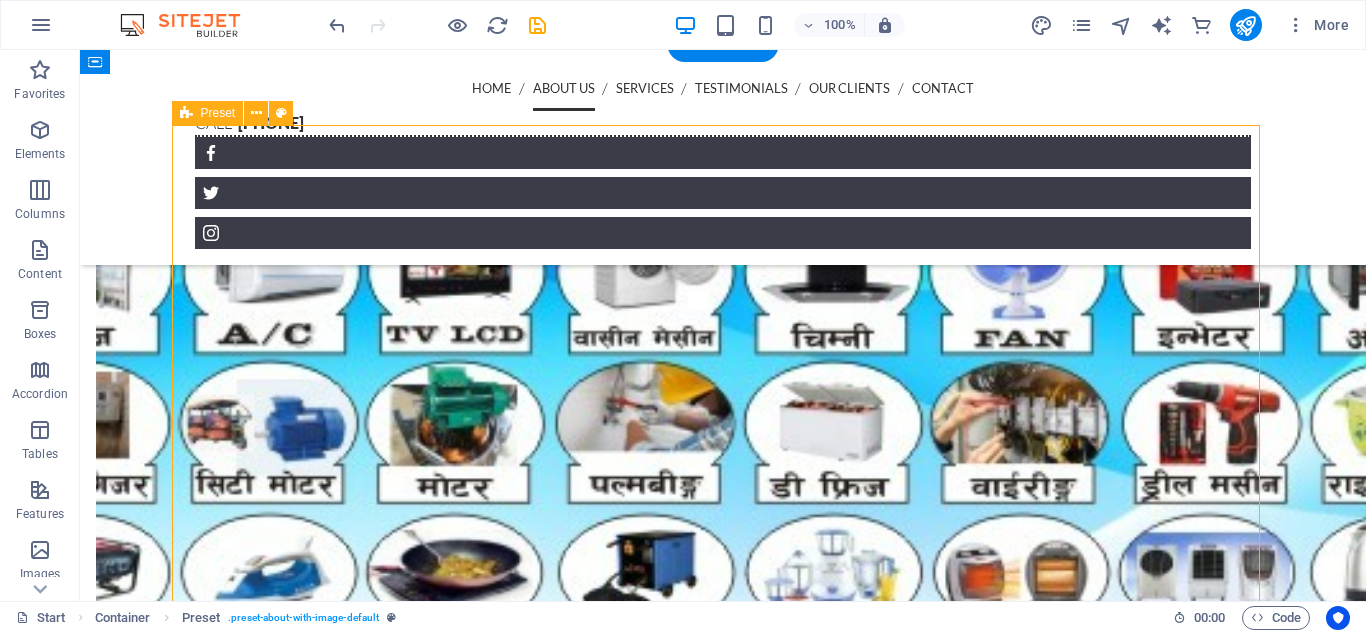 click on "Protecting 24/7 Moren than 20 Years of Experiance Lorem ipsum dolor sit amet, consetetur sadipscing elitr, sed diam nonumy eirmod tempor invidunt ut labore et dolore magna aliquyam erat, sed diam voluptua. At vero eos et accusam et justo duo dolores et ea rebum. Stet clita kasd gubergren, no sea takimata sanctus est Lorem ipsum dolor sit amet. Lorem ipsum dolor sit amet, consetetur sadipscing elitr, sed diam nonumy eirmod tempor invidunt ut labore et dolore magna aliquyam erat, sed diam voluptua. At vero eos et accusam et justo duo dolores et ea rebum. Stet clita kasd gubergren, no sea takimata sanctus est Lorem ipsum dolor sit amet. Lorem ipsum dolor sit amet, consetetur sadipscing elitr, sed diam nonumy eirmod tempor invidunt ut labore et dolore magna aliquyam erat, sed diam voluptua. At vero eos et accusam et justo duo dolores et ea rebum. Stet clita kasd gubergren, no sea takimata sanctus est Lorem ipsum dolor sit amet.    24/7 Service Tactical Training  Object Protection Self-Protection Training" at bounding box center (723, 1690) 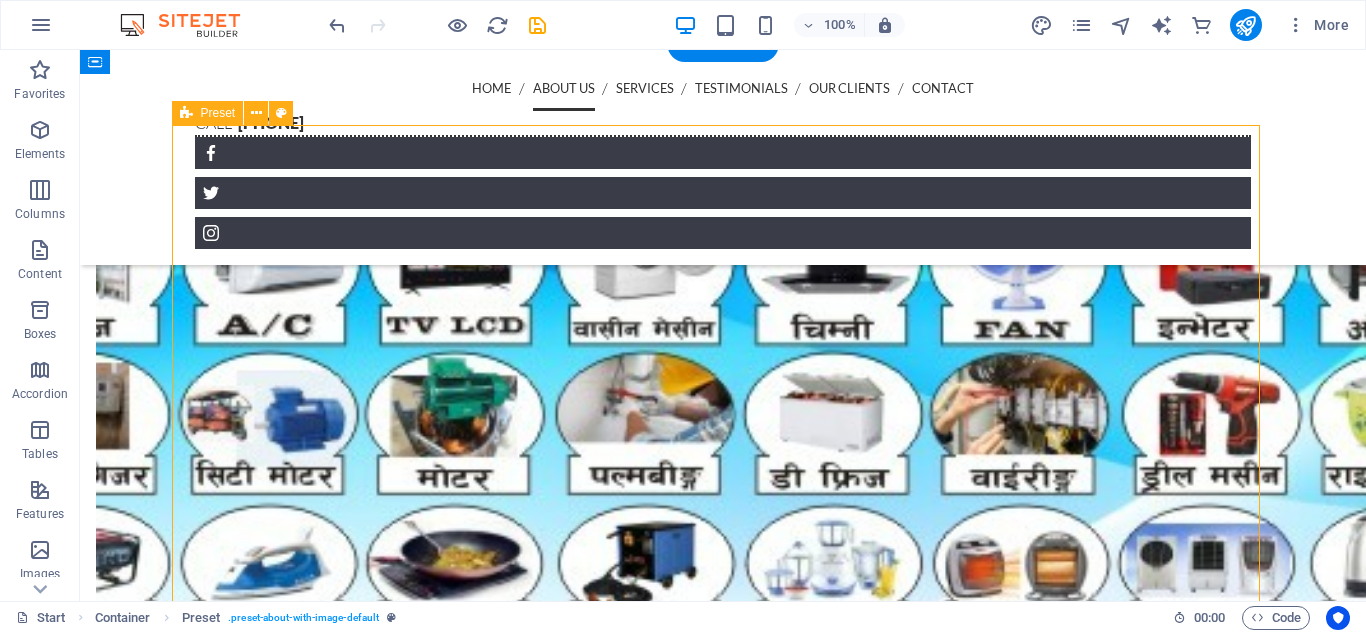 scroll, scrollTop: 2079, scrollLeft: 0, axis: vertical 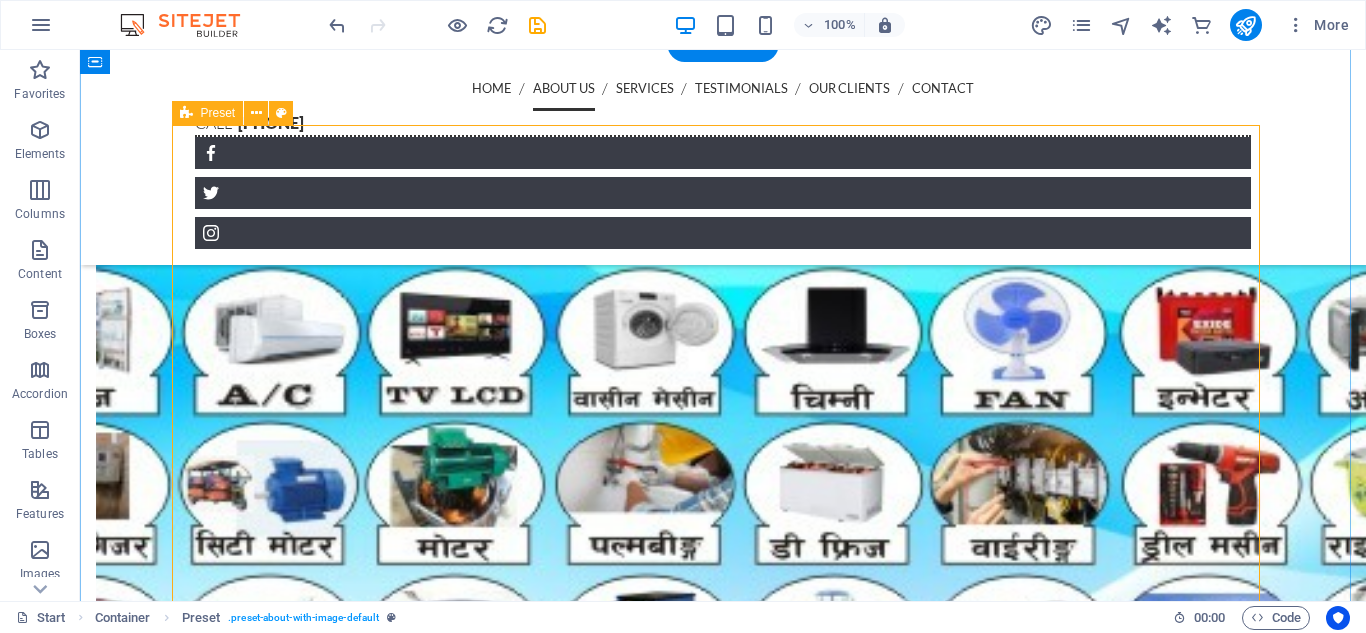click on "Protecting 24/7 Moren than 20 Years of Experiance Lorem ipsum dolor sit amet, consetetur sadipscing elitr, sed diam nonumy eirmod tempor invidunt ut labore et dolore magna aliquyam erat, sed diam voluptua. At vero eos et accusam et justo duo dolores et ea rebum. Stet clita kasd gubergren, no sea takimata sanctus est Lorem ipsum dolor sit amet. Lorem ipsum dolor sit amet, consetetur sadipscing elitr, sed diam nonumy eirmod tempor invidunt ut labore et dolore magna aliquyam erat, sed diam voluptua. At vero eos et accusam et justo duo dolores et ea rebum. Stet clita kasd gubergren, no sea takimata sanctus est Lorem ipsum dolor sit amet. Lorem ipsum dolor sit amet, consetetur sadipscing elitr, sed diam nonumy eirmod tempor invidunt ut labore et dolore magna aliquyam erat, sed diam voluptua. At vero eos et accusam et justo duo dolores et ea rebum. Stet clita kasd gubergren, no sea takimata sanctus est Lorem ipsum dolor sit amet.    24/7 Service Tactical Training  Object Protection Self-Protection Training" at bounding box center [723, 1751] 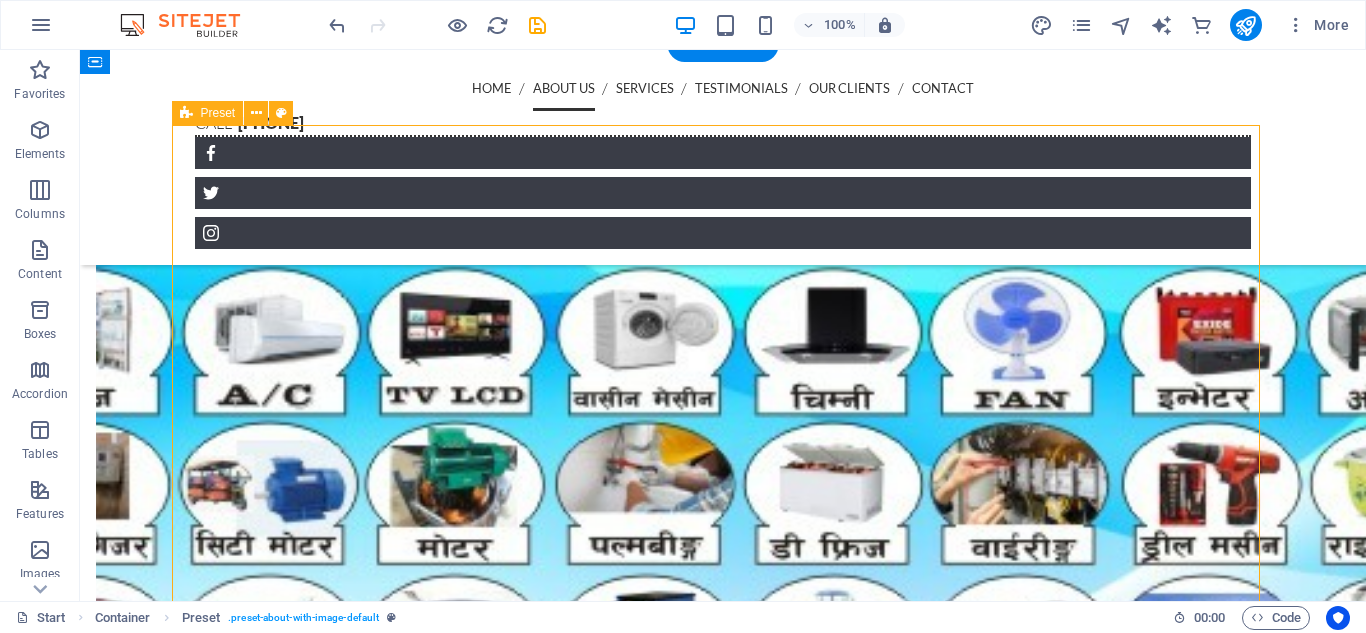 drag, startPoint x: 218, startPoint y: 175, endPoint x: 184, endPoint y: 131, distance: 55.605755 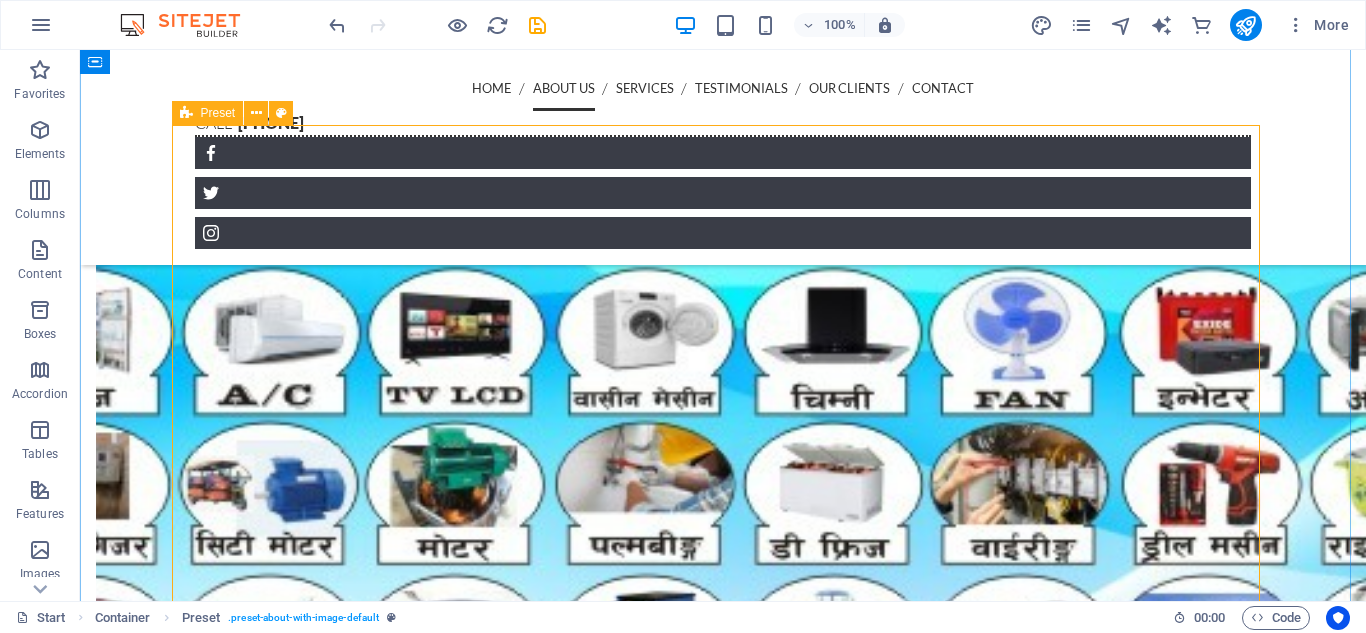 click at bounding box center (186, 113) 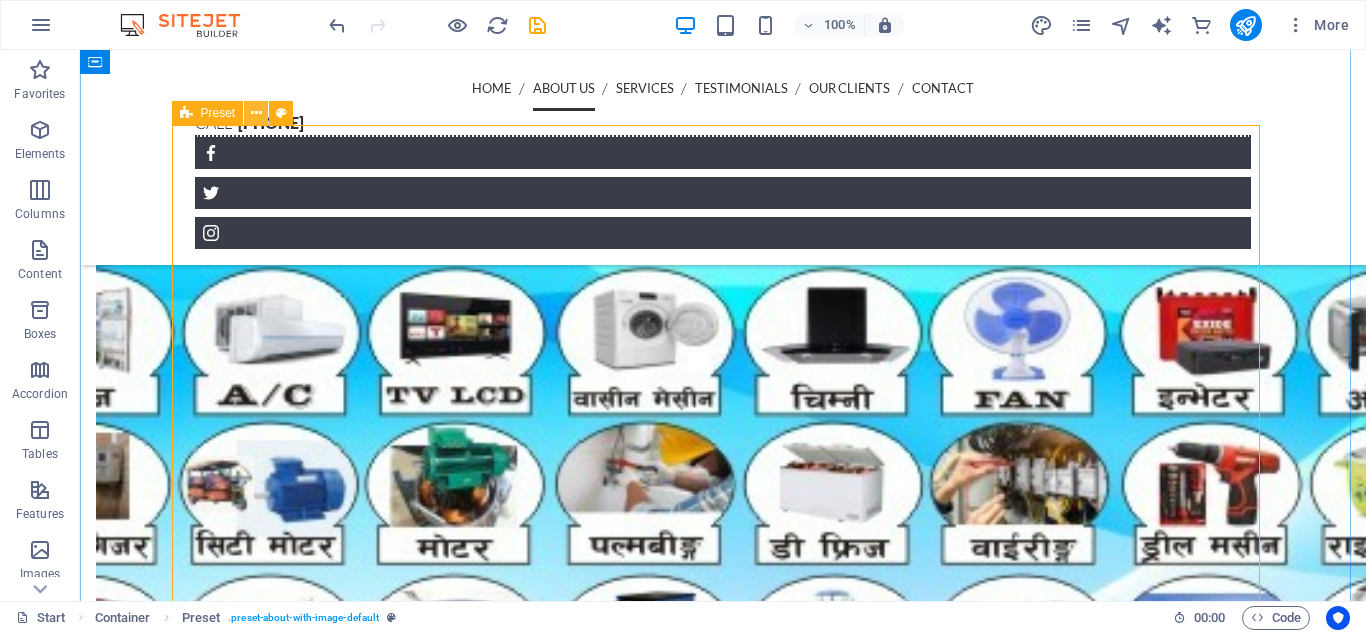 click at bounding box center (256, 113) 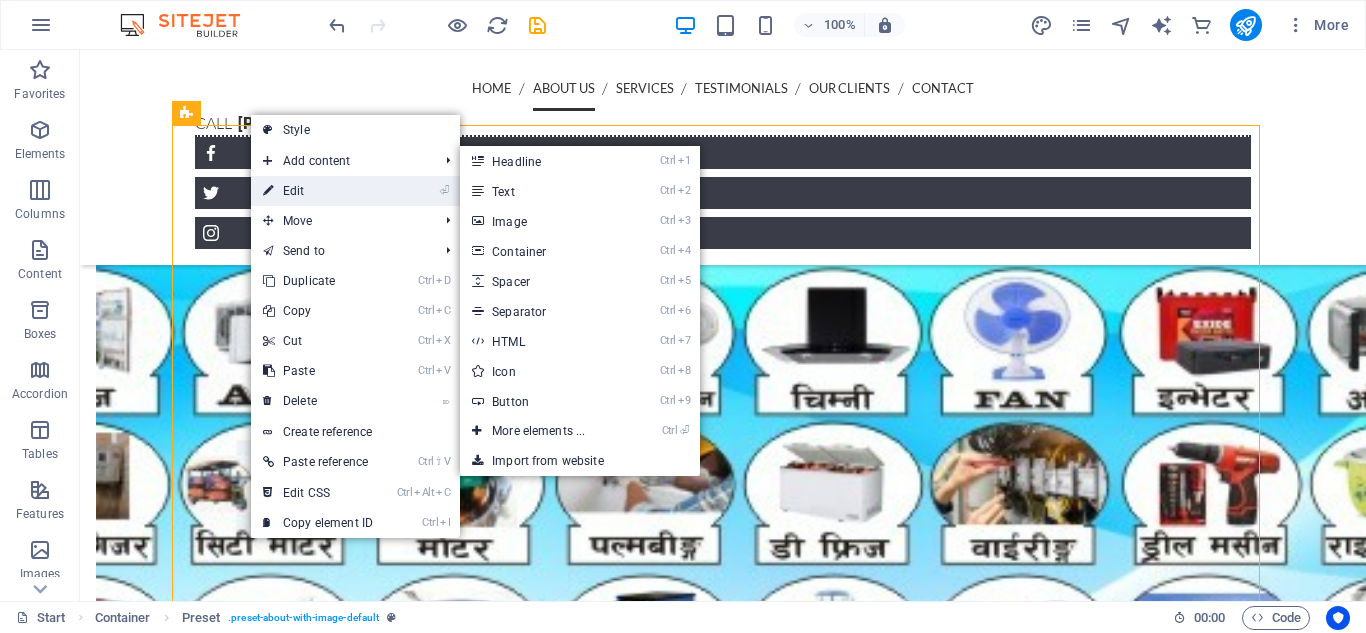 click on "⏎  Edit" at bounding box center [318, 191] 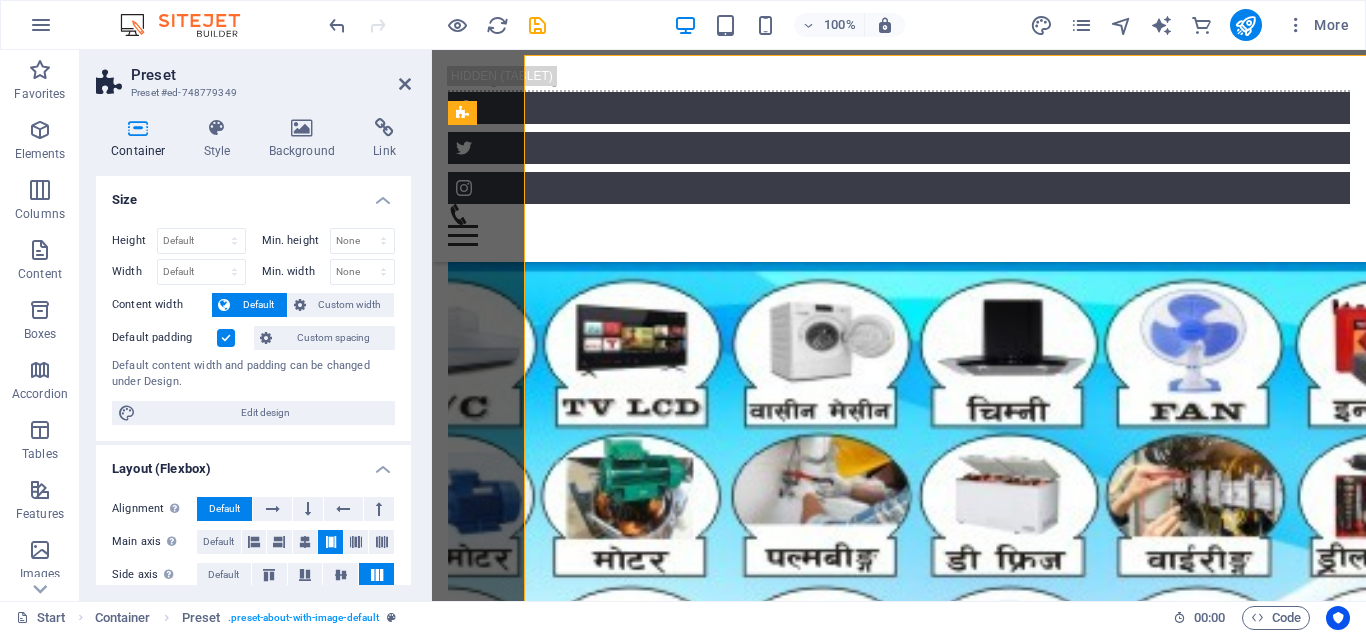 scroll, scrollTop: 2149, scrollLeft: 0, axis: vertical 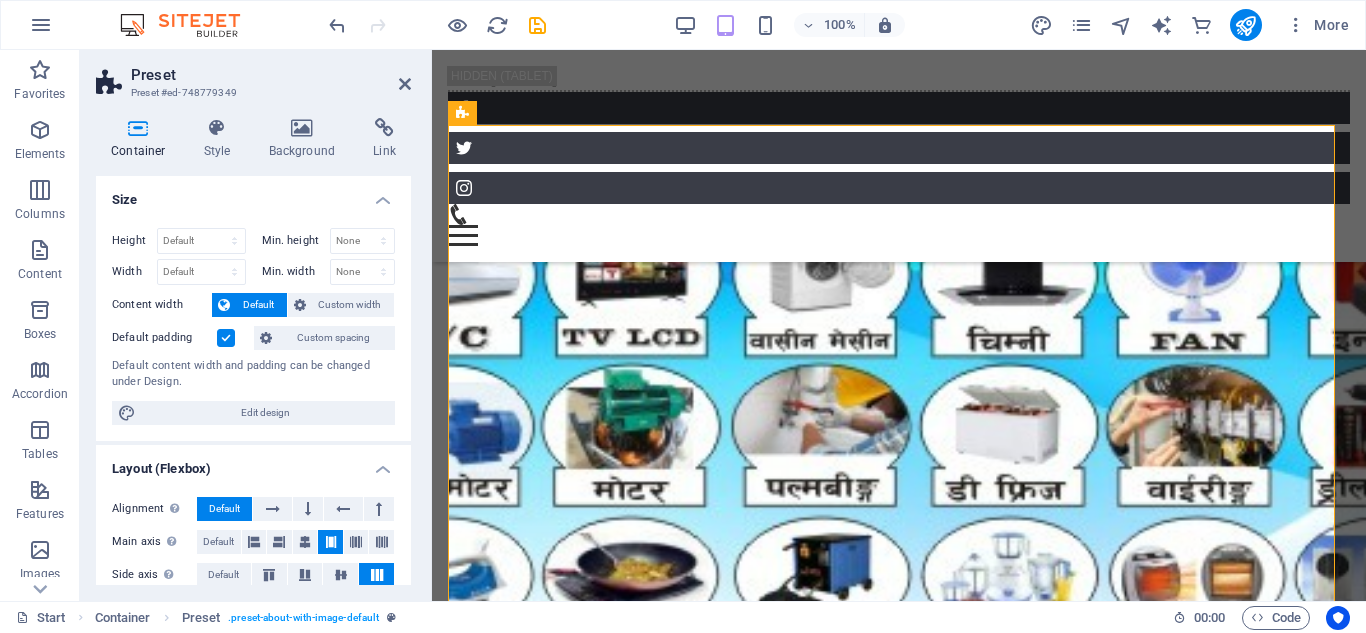 click on "Protecting 24/7 Moren than 20 Years of Experiance Lorem ipsum dolor sit amet, consetetur sadipscing elitr, sed diam nonumy eirmod tempor invidunt ut labore et dolore magna aliquyam erat, sed diam voluptua. At vero eos et accusam et justo duo dolores et ea rebum. Stet clita kasd gubergren, no sea takimata sanctus est Lorem ipsum dolor sit amet. Lorem ipsum dolor sit amet, consetetur sadipscing elitr, sed diam nonumy eirmod tempor invidunt ut labore et dolore magna aliquyam erat, sed diam voluptua. At vero eos et accusam et justo duo dolores et ea rebum. Stet clita kasd gubergren, no sea takimata sanctus est Lorem ipsum dolor sit amet. Lorem ipsum dolor sit amet, consetetur sadipscing elitr, sed diam nonumy eirmod tempor invidunt ut labore et dolore magna aliquyam erat, sed diam voluptua. At vero eos et accusam et justo duo dolores et ea rebum. Stet clita kasd gubergren, no sea takimata sanctus est Lorem ipsum dolor sit amet.    24/7 Service Tactical Training  Object Protection Self-Protection Training" at bounding box center (899, 1865) 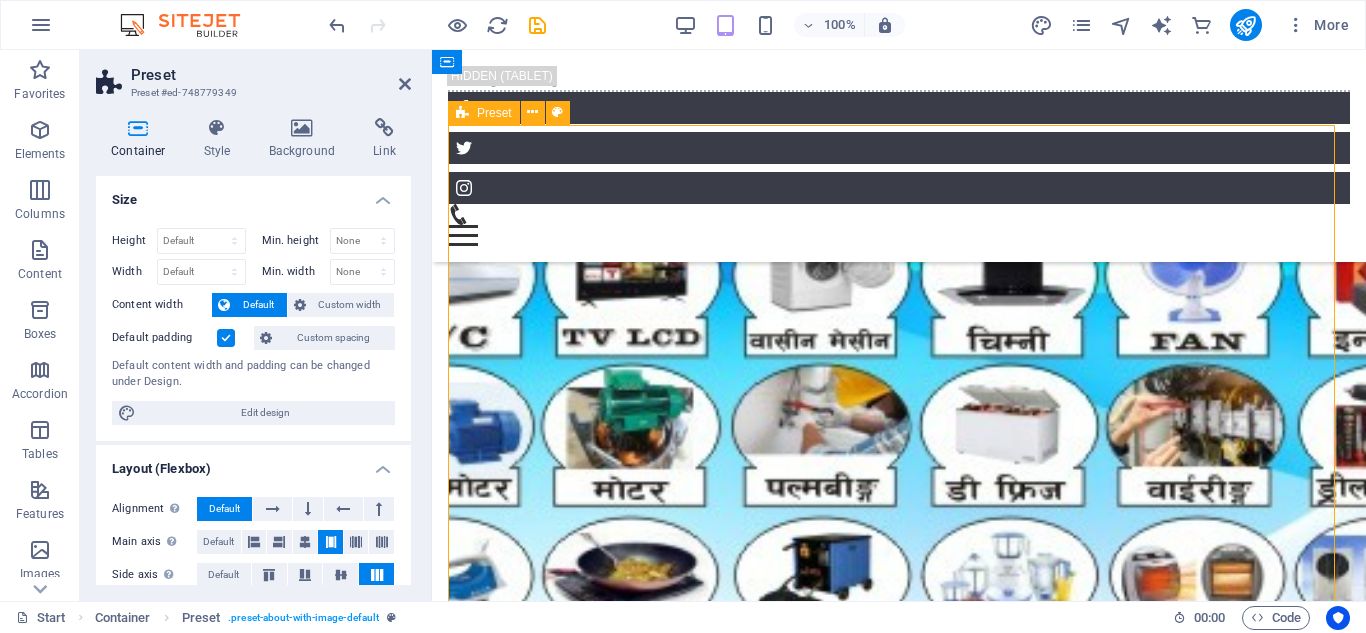 drag, startPoint x: 470, startPoint y: 226, endPoint x: 450, endPoint y: 178, distance: 52 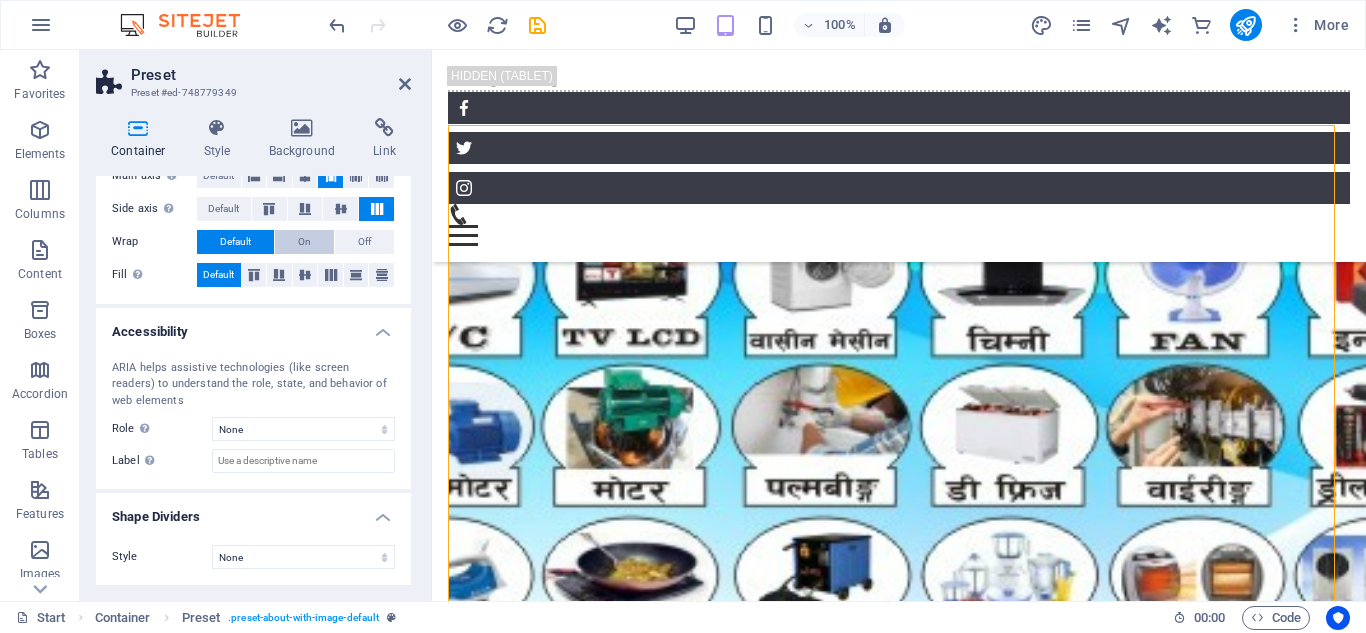 scroll, scrollTop: 0, scrollLeft: 0, axis: both 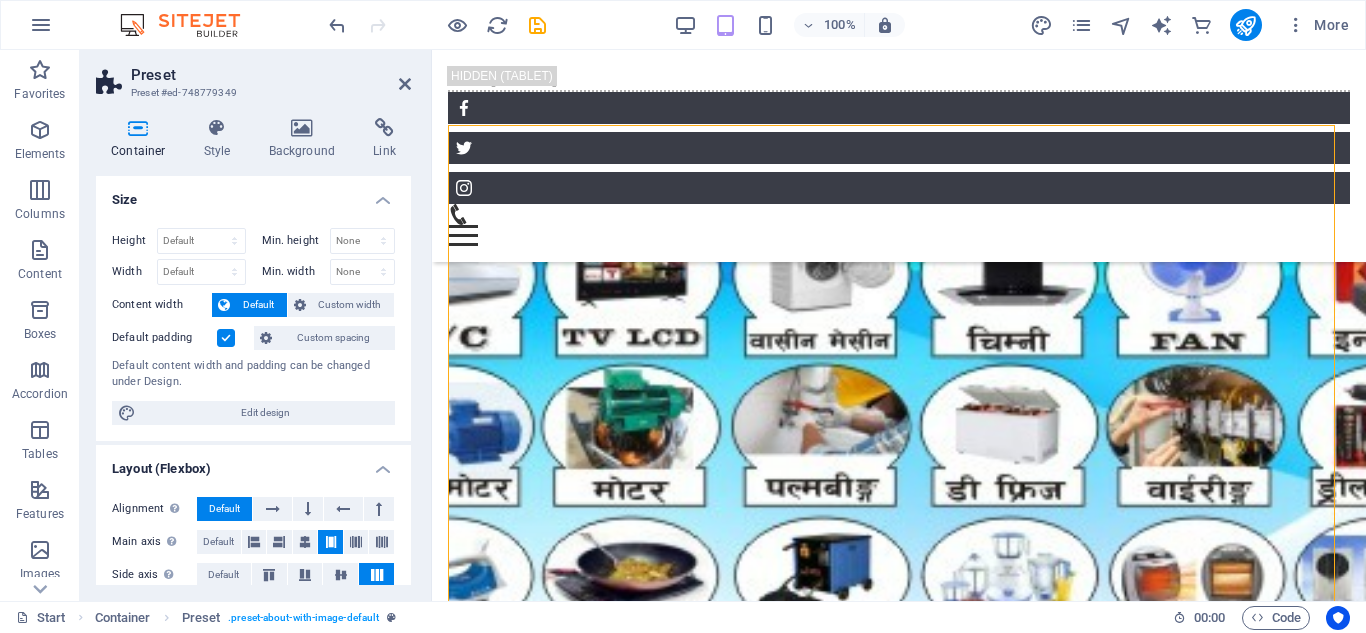 click on "Default" at bounding box center [258, 305] 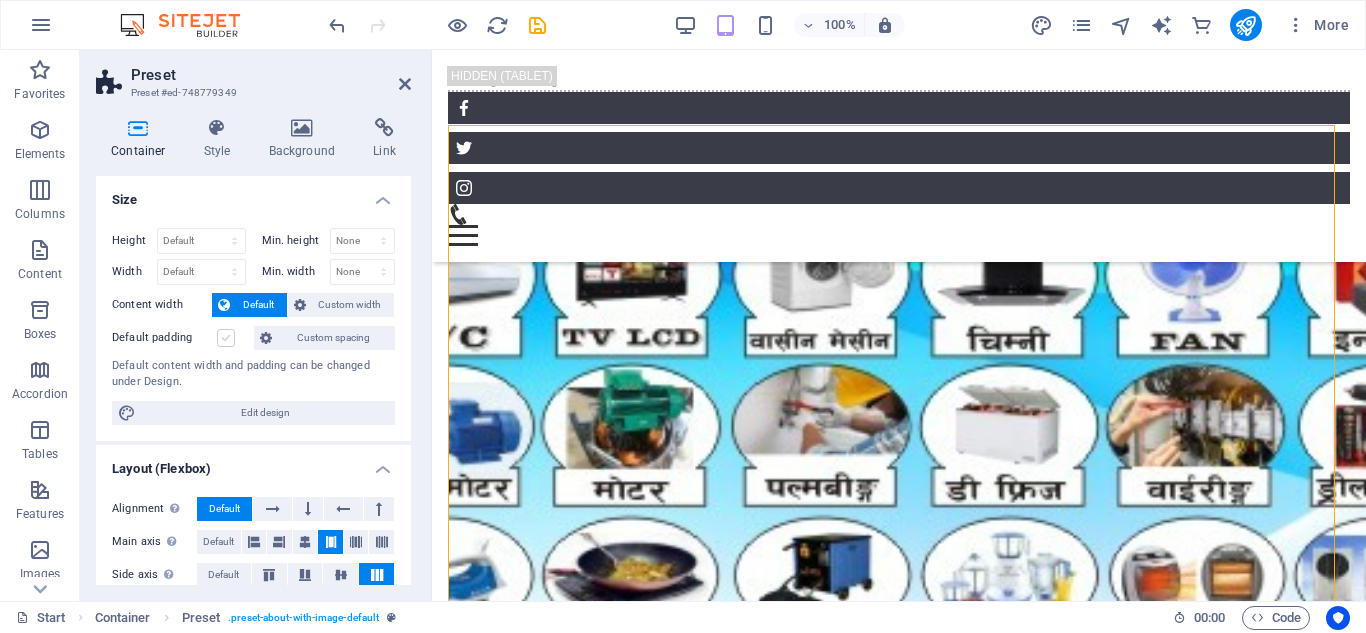 click at bounding box center (226, 338) 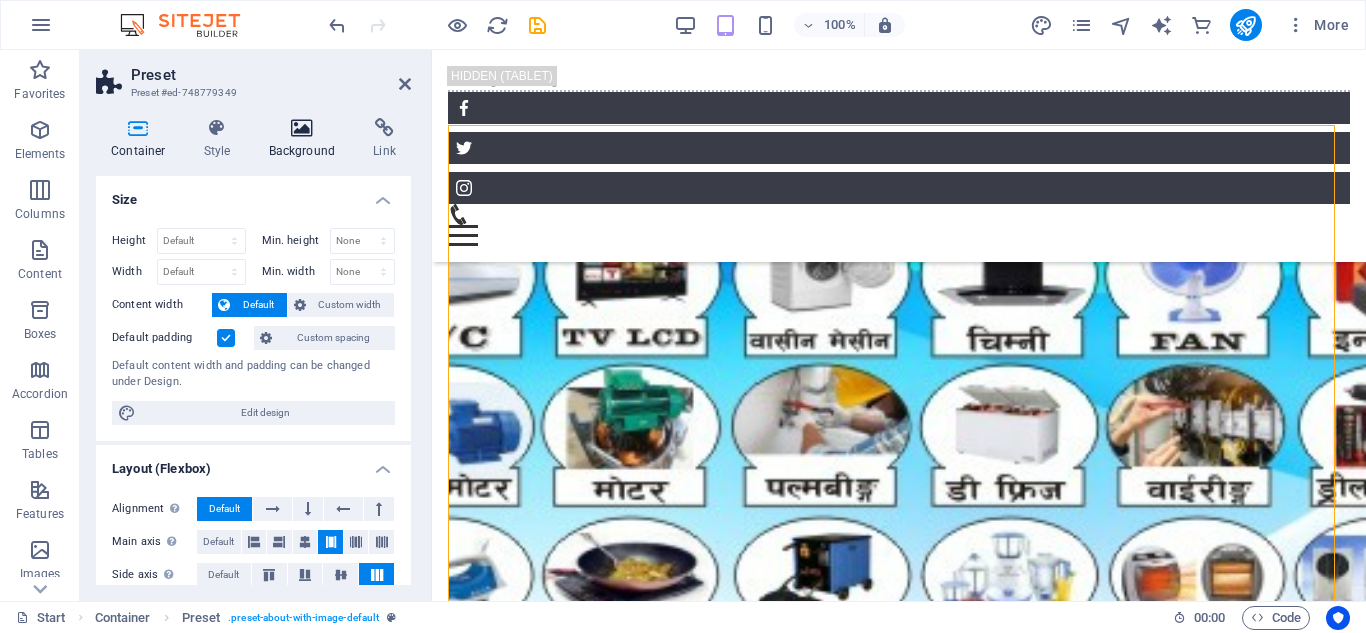 click at bounding box center (302, 128) 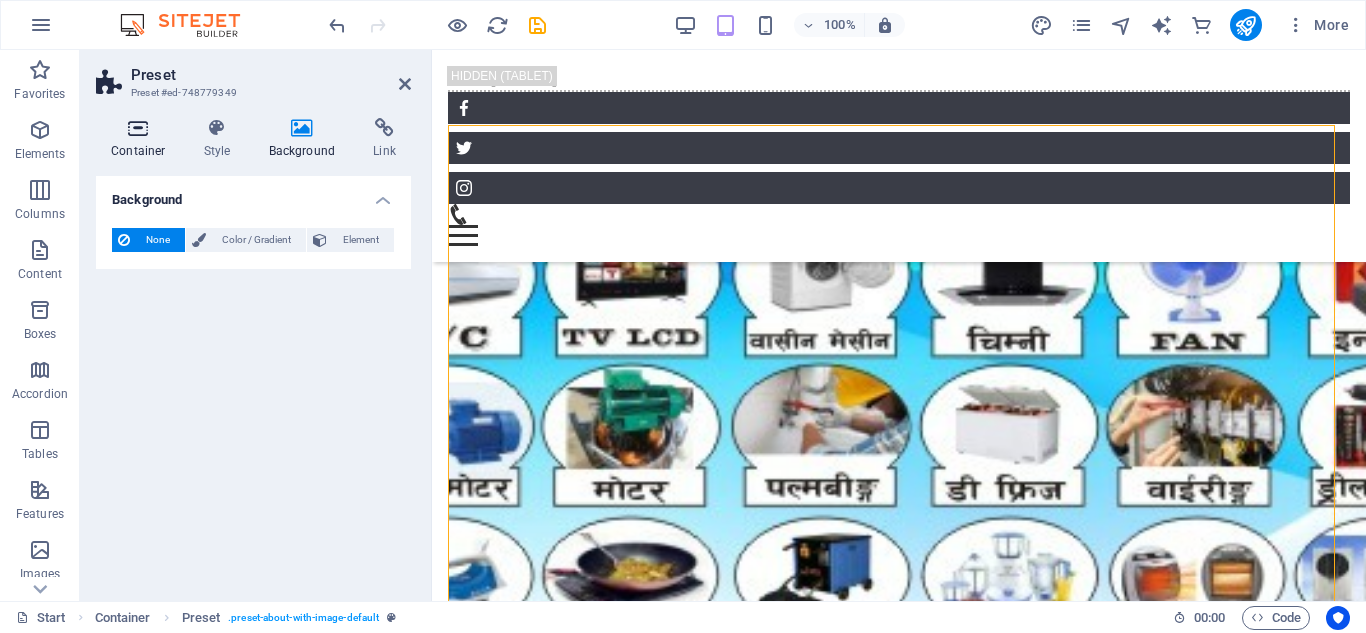 click at bounding box center (138, 128) 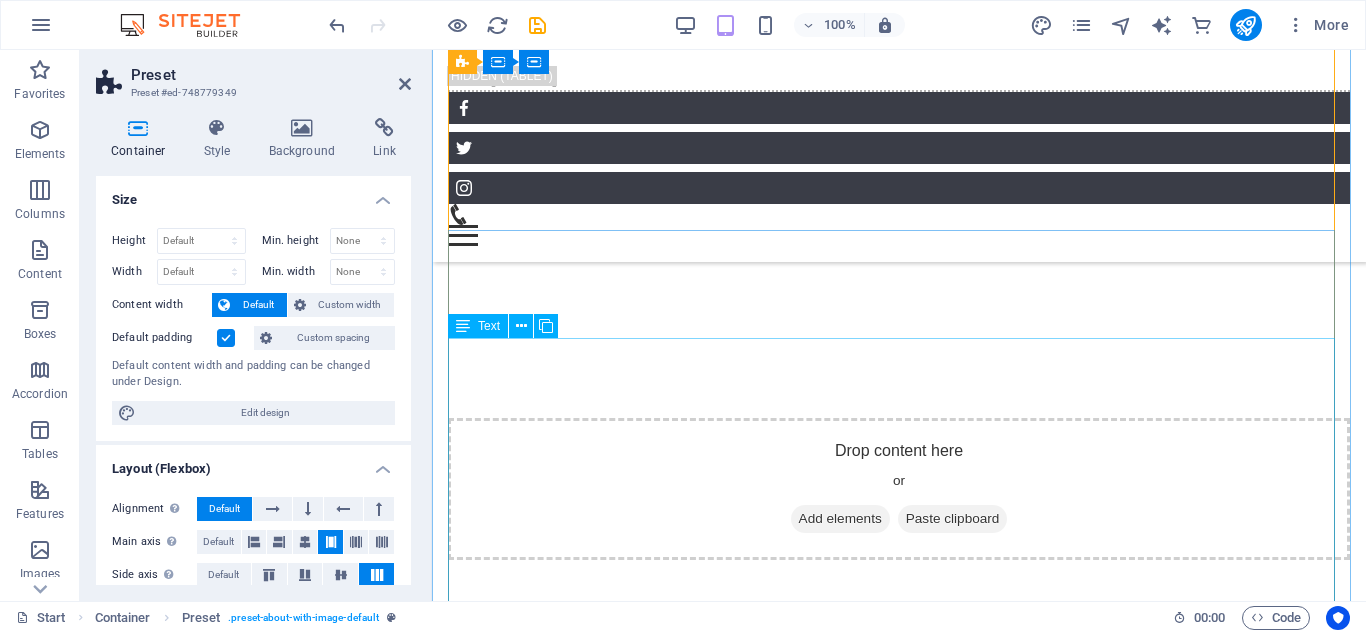 scroll, scrollTop: 2749, scrollLeft: 0, axis: vertical 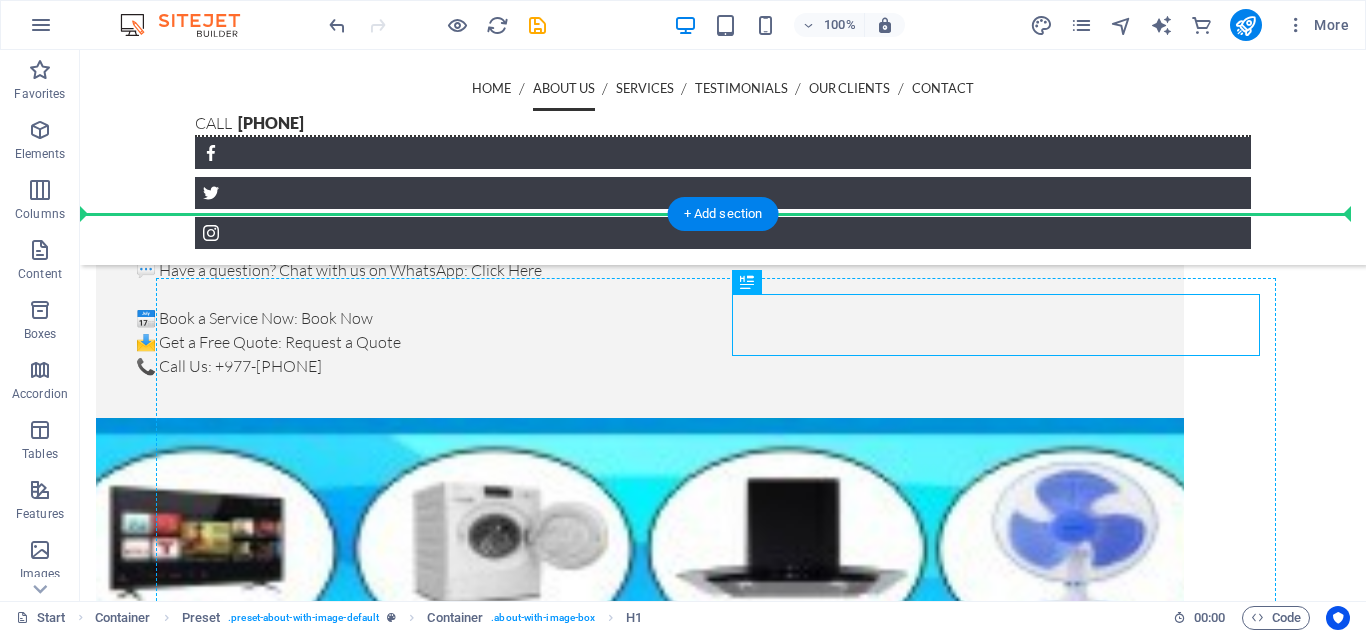 drag, startPoint x: 482, startPoint y: 334, endPoint x: 563, endPoint y: 337, distance: 81.055534 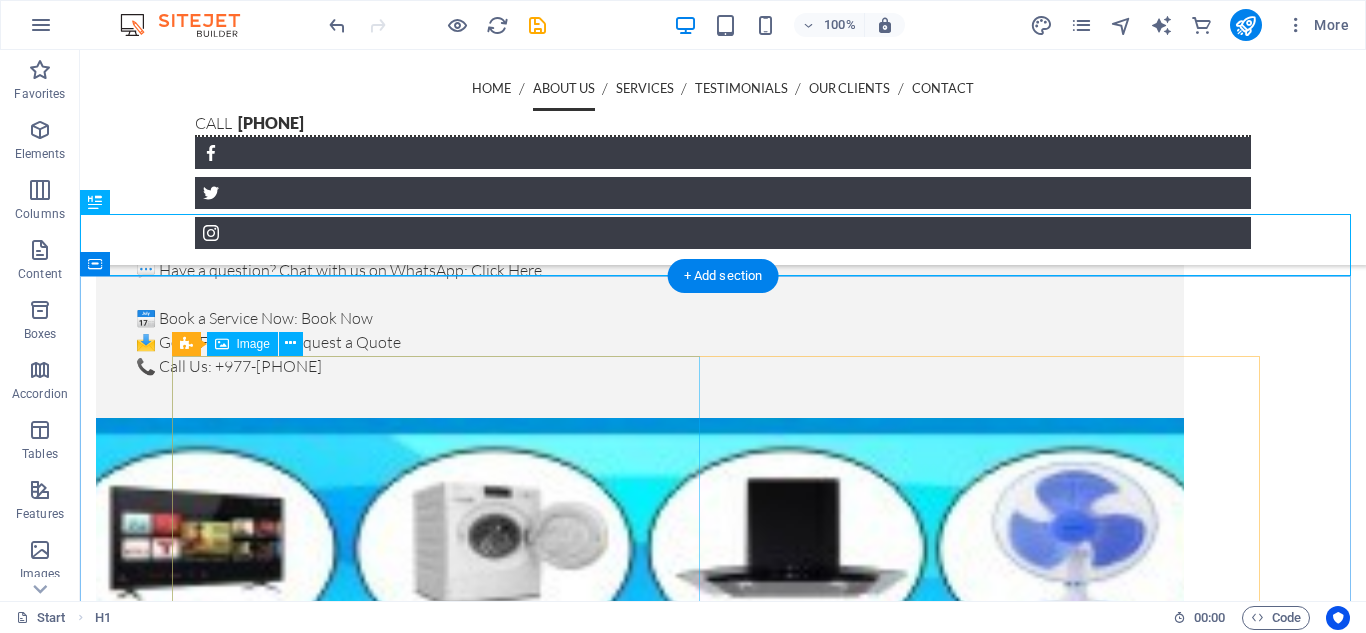 scroll, scrollTop: 2110, scrollLeft: 0, axis: vertical 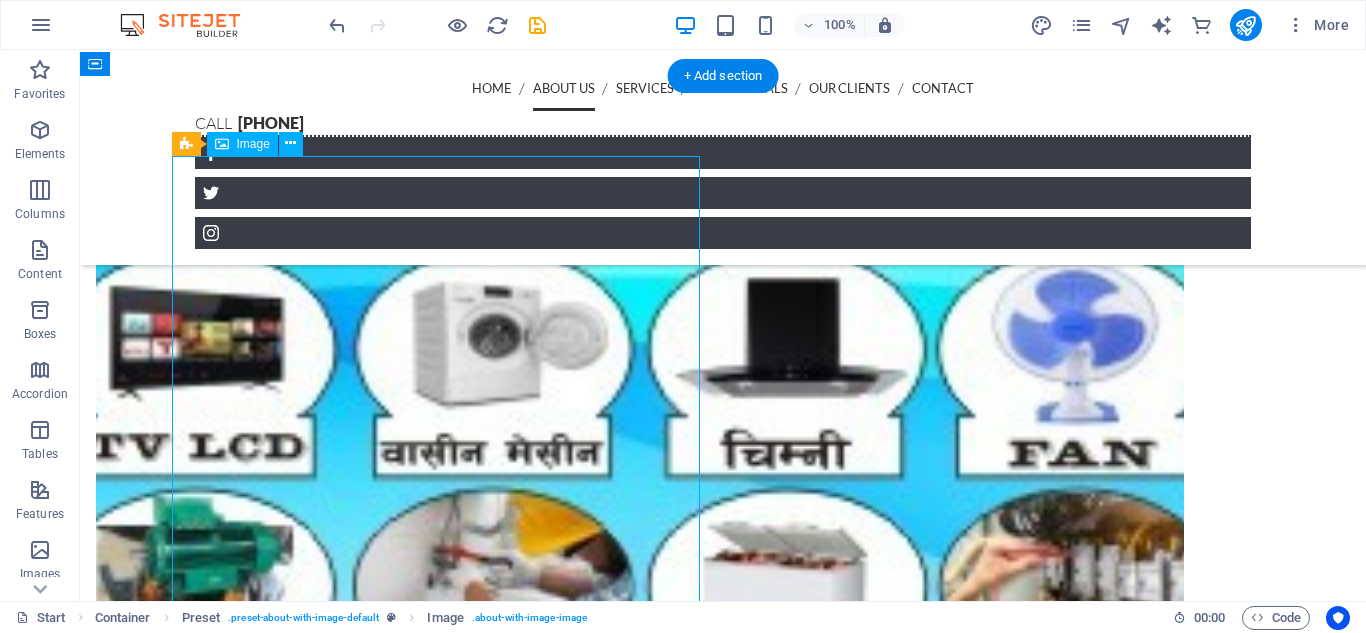 drag, startPoint x: 656, startPoint y: 231, endPoint x: 620, endPoint y: 218, distance: 38.27532 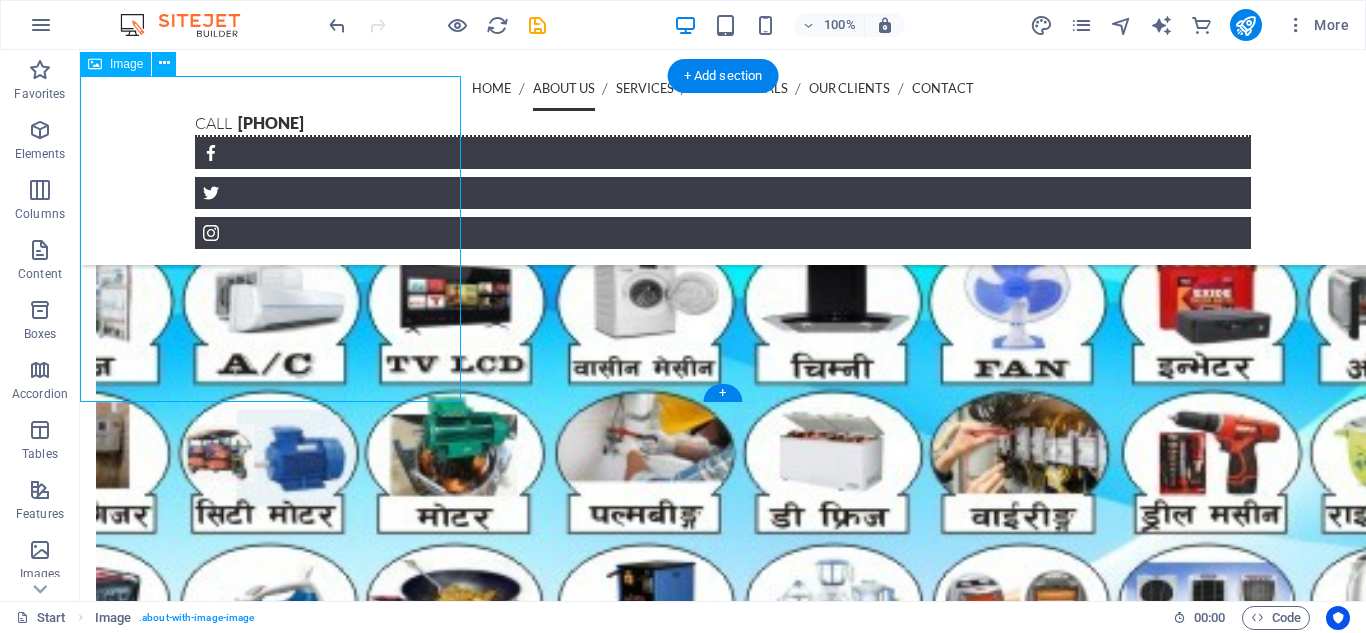 drag, startPoint x: 345, startPoint y: 242, endPoint x: 388, endPoint y: 305, distance: 76.27582 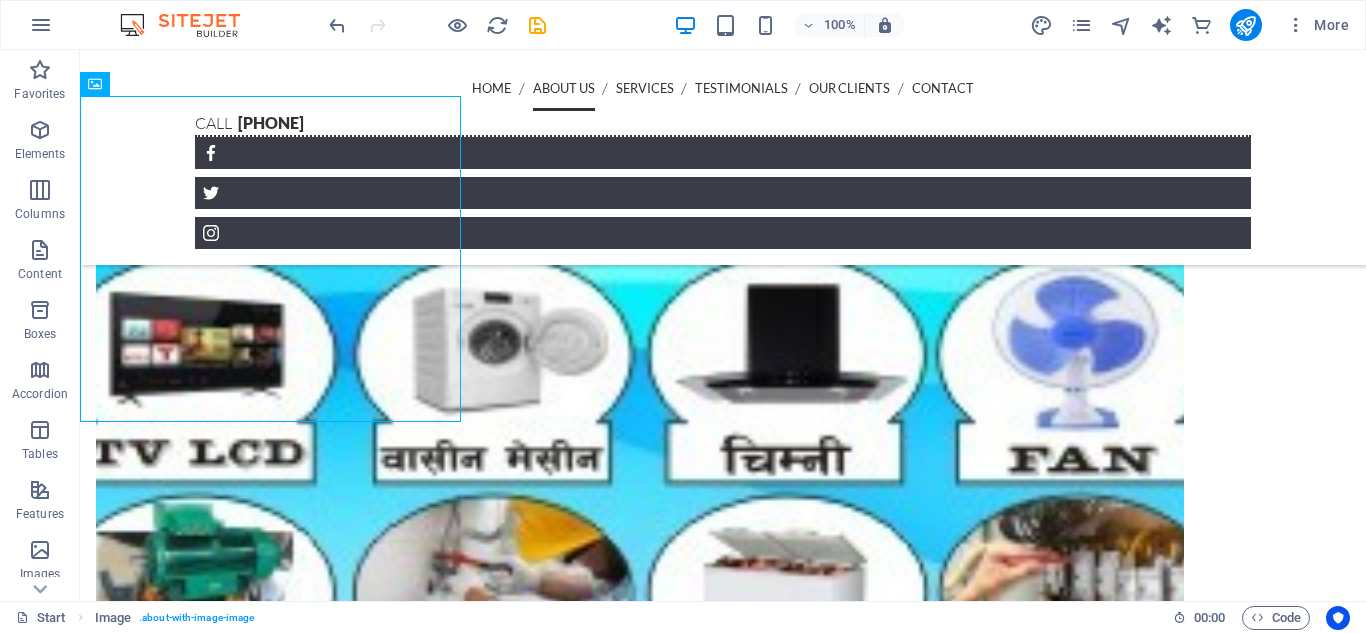 scroll, scrollTop: 2110, scrollLeft: 0, axis: vertical 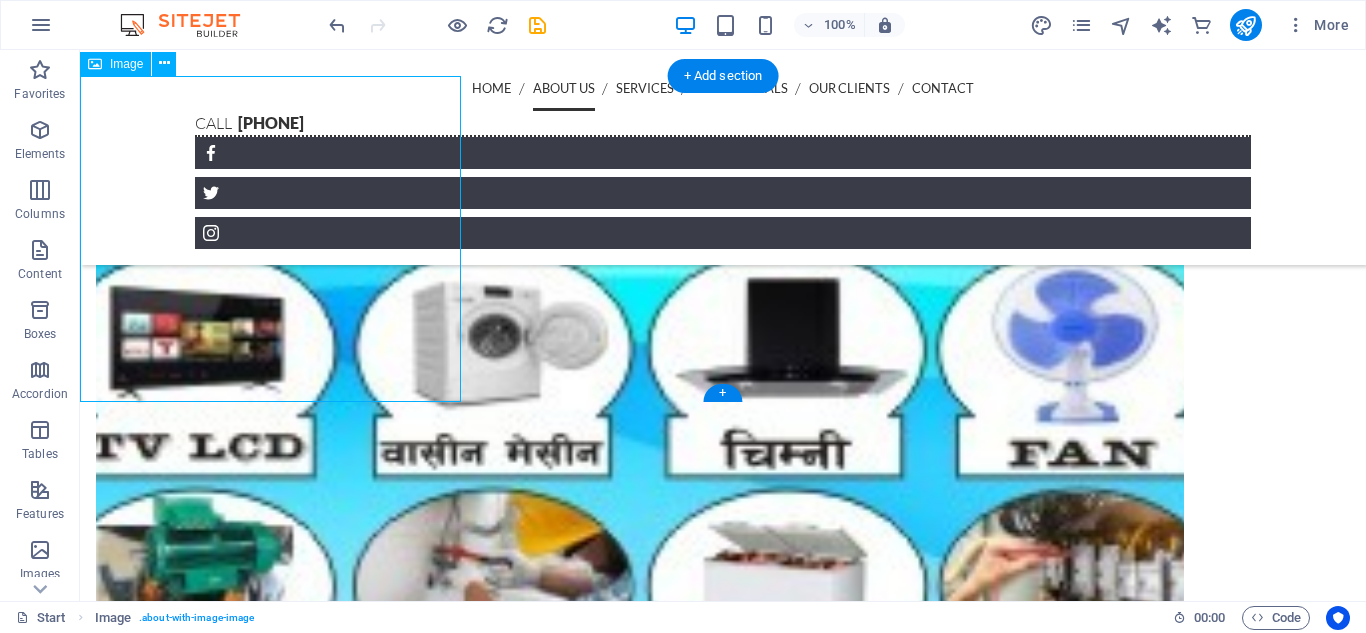 drag, startPoint x: 421, startPoint y: 296, endPoint x: 443, endPoint y: 338, distance: 47.41308 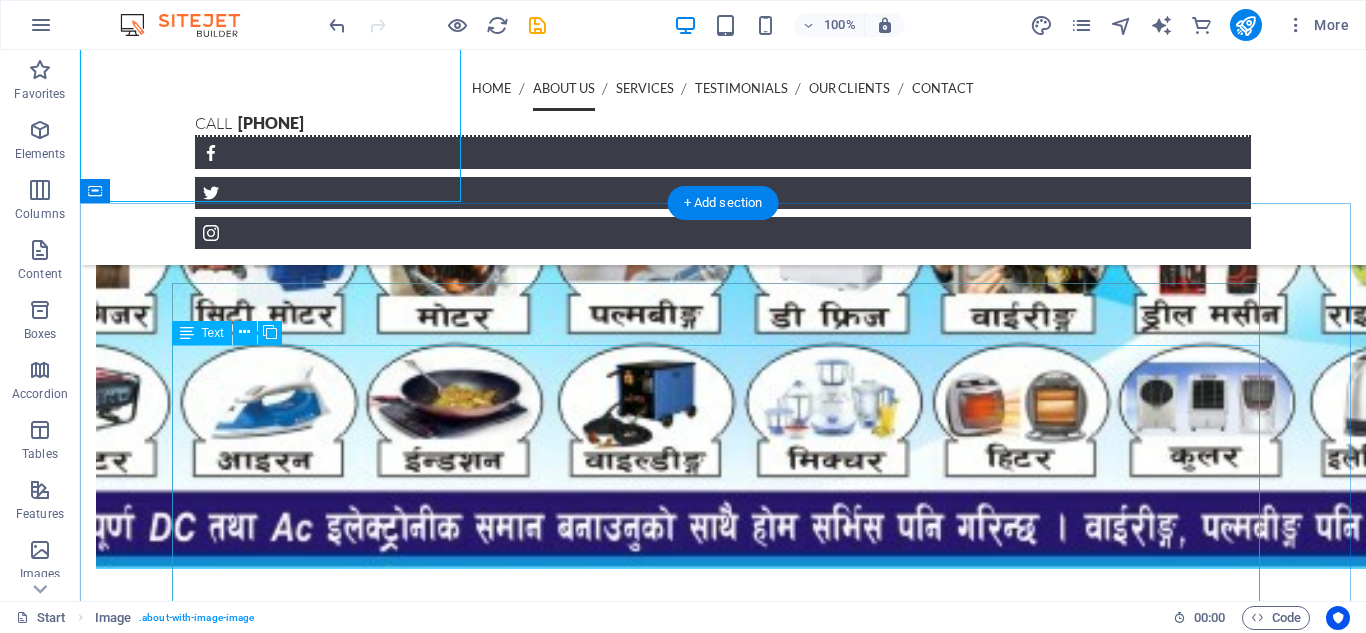 scroll, scrollTop: 2410, scrollLeft: 0, axis: vertical 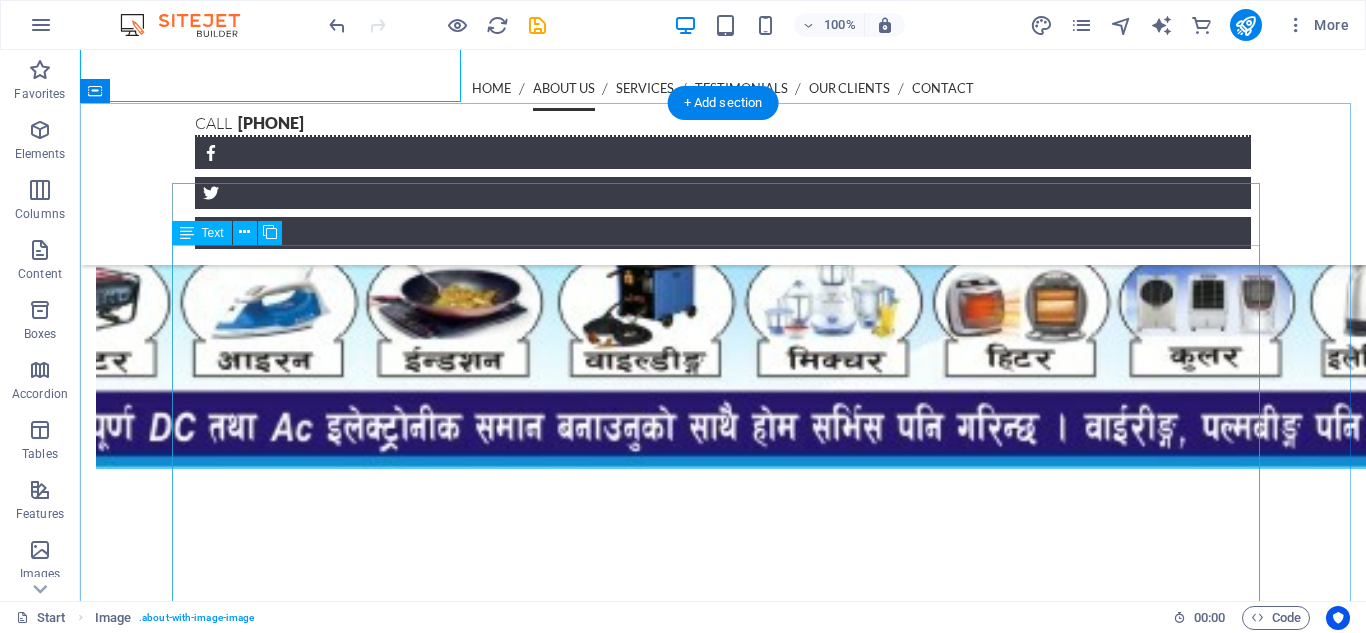 click on "Lorem ipsum dolor sit amet, consetetur sadipscing elitr, sed diam nonumy eirmod tempor invidunt ut labore et dolore magna aliquyam erat, sed diam voluptua. At vero eos et accusam et justo duo dolores et ea rebum. Stet clita kasd gubergren, no sea takimata sanctus est Lorem ipsum dolor sit amet. Lorem ipsum dolor sit amet, consetetur sadipscing elitr, sed diam nonumy eirmod tempor invidunt ut labore et dolore magna aliquyam erat, sed diam voluptua. At vero eos et accusam et justo duo dolores et ea rebum. Stet clita kasd gubergren, no sea takimata sanctus est Lorem ipsum dolor sit amet. Lorem ipsum dolor sit amet, consetetur sadipscing elitr, sed diam nonumy eirmod tempor invidunt ut labore et dolore magna aliquyam erat, sed diam voluptua. At vero eos et accusam et justo duo dolores et ea rebum. Stet clita kasd gubergren, no sea takimata sanctus est Lorem ipsum dolor sit amet.    24/7 Service Tactical Training  Object Protection Self-Protection Training Worldwide transportation" at bounding box center (723, 1754) 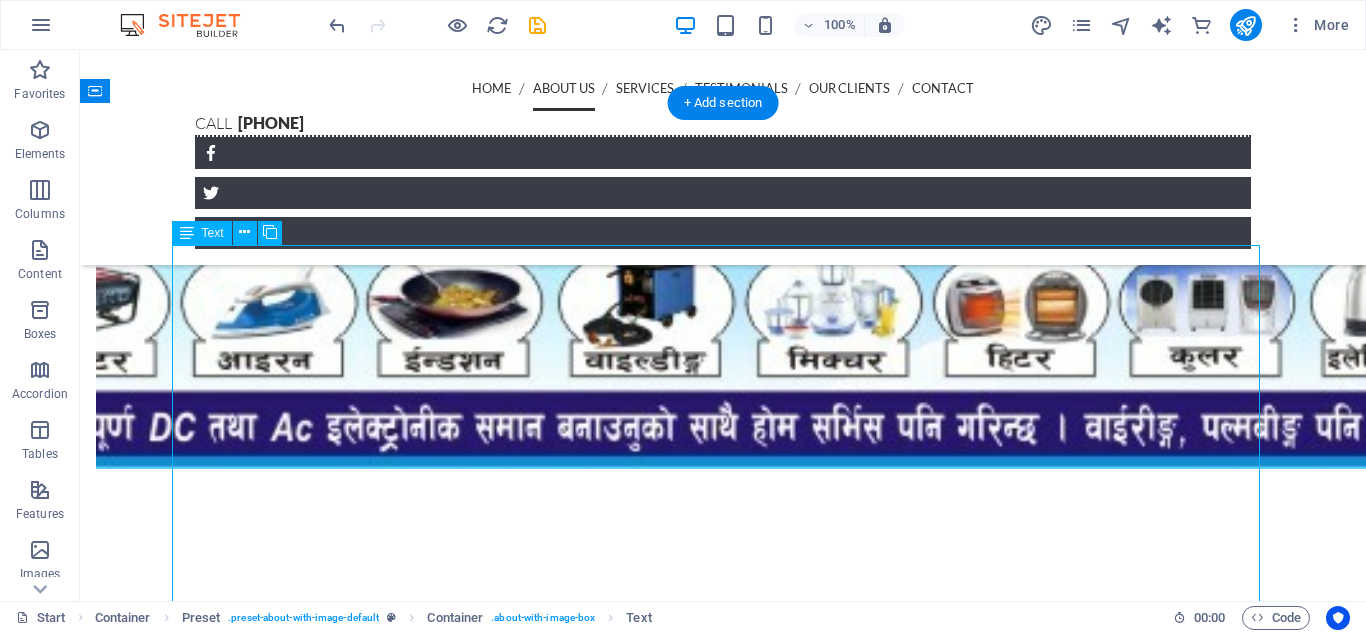 drag, startPoint x: 179, startPoint y: 255, endPoint x: 1080, endPoint y: 273, distance: 901.1798 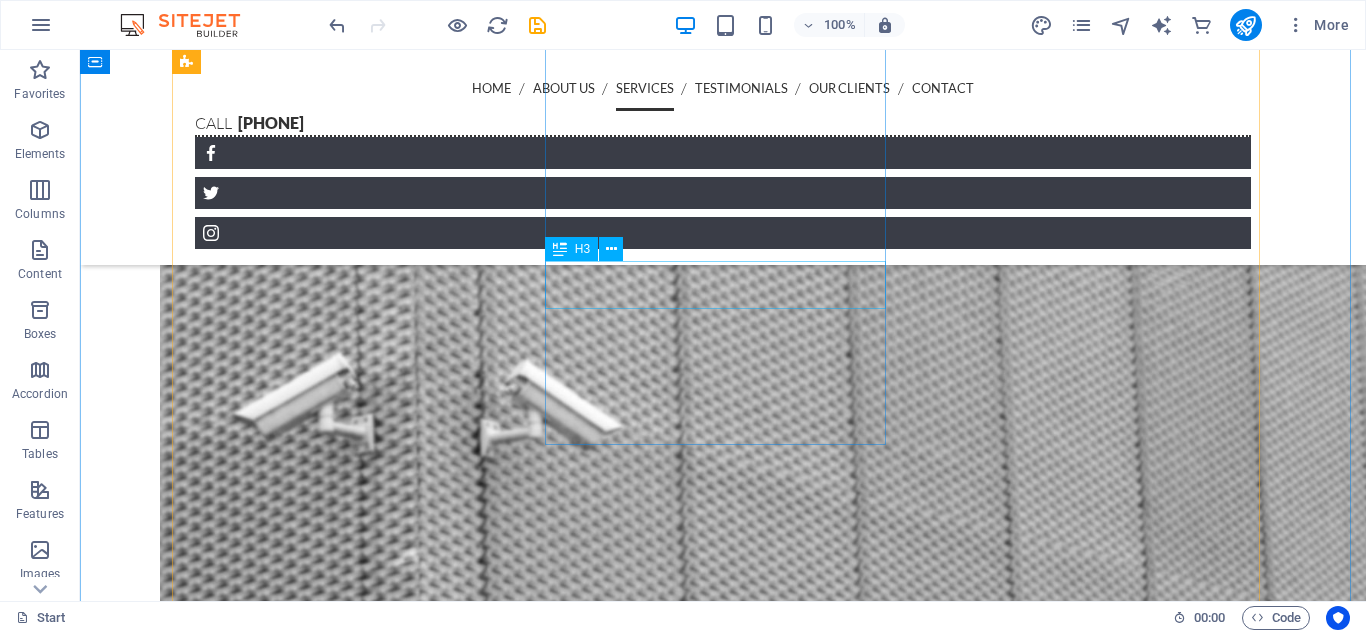 scroll, scrollTop: 4210, scrollLeft: 0, axis: vertical 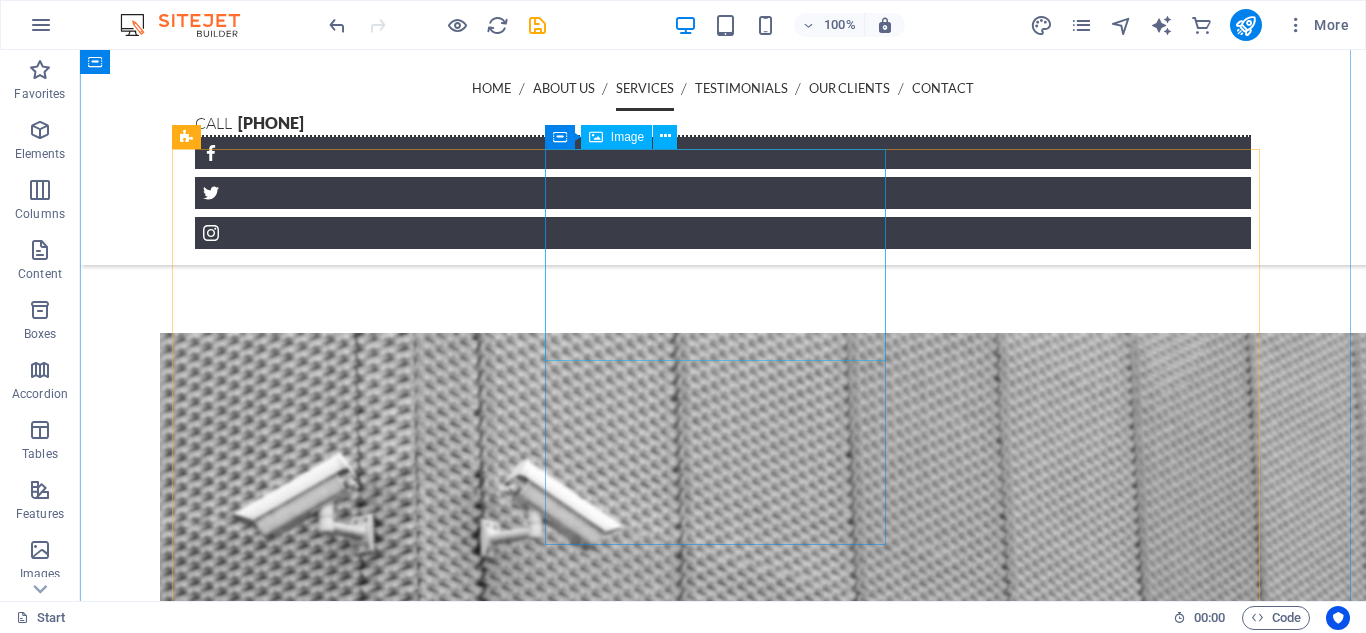 click at bounding box center [723, 4565] 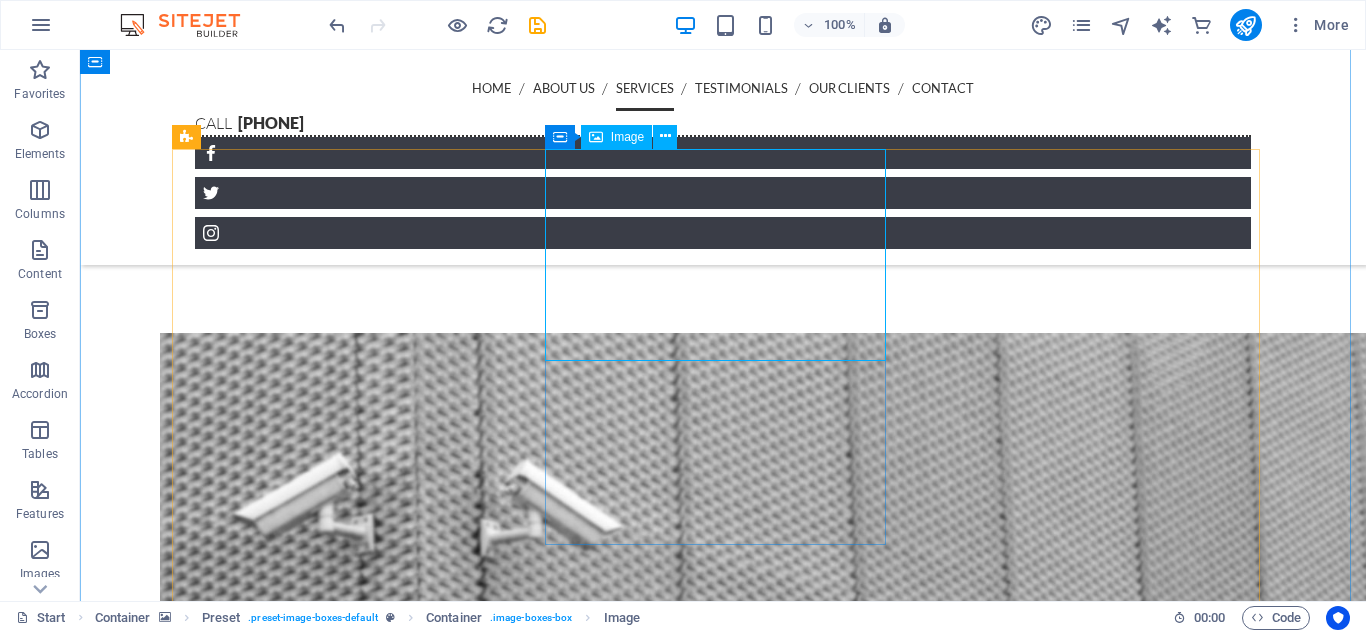 click on "Image" at bounding box center [627, 137] 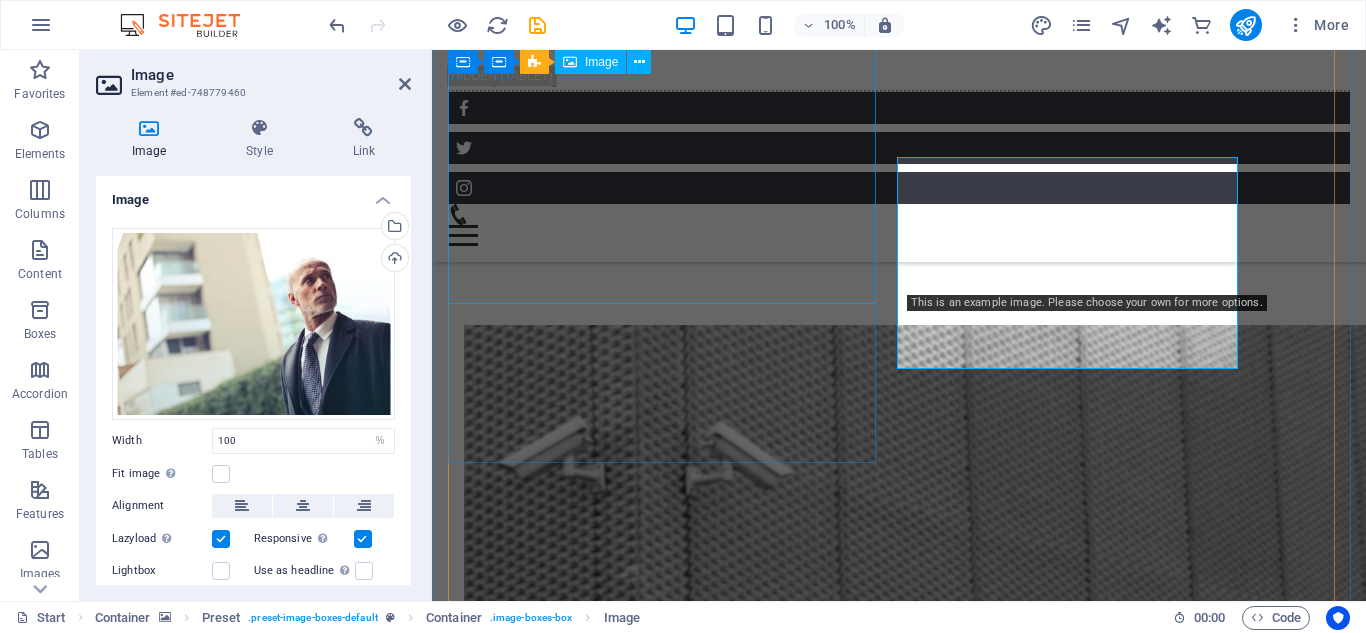 scroll, scrollTop: 4202, scrollLeft: 0, axis: vertical 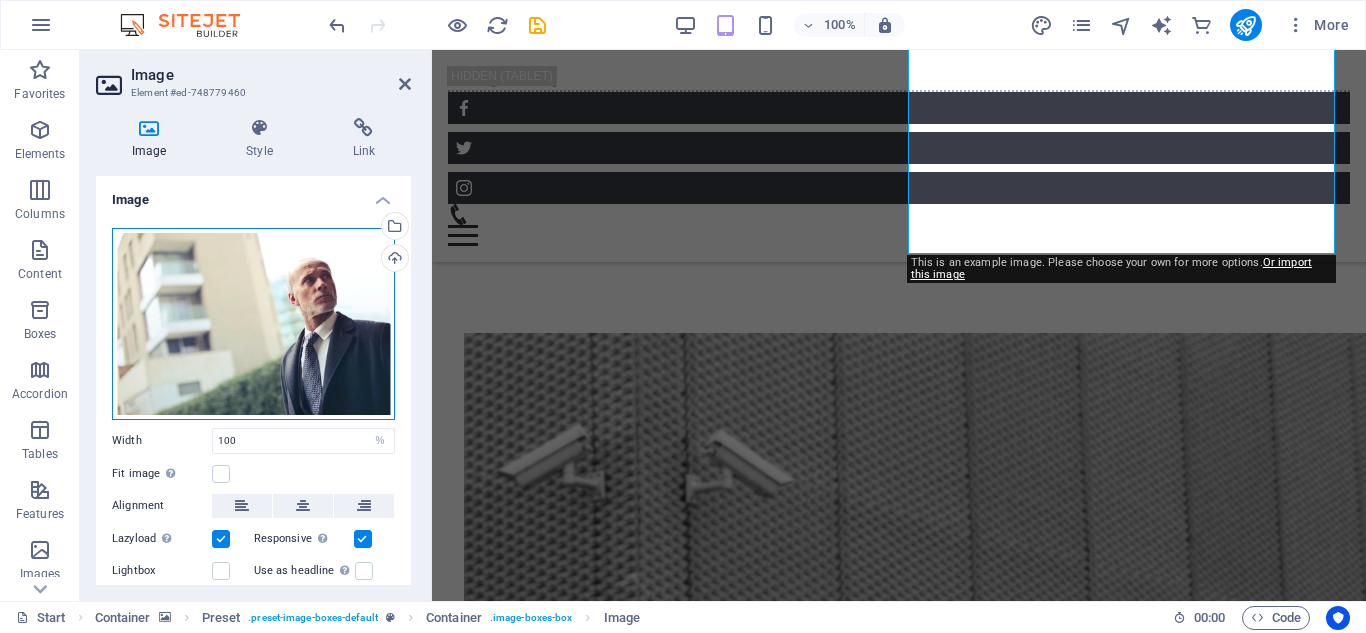 click on "Drag files here, click to choose files or select files from Files or our free stock photos & videos" at bounding box center (253, 324) 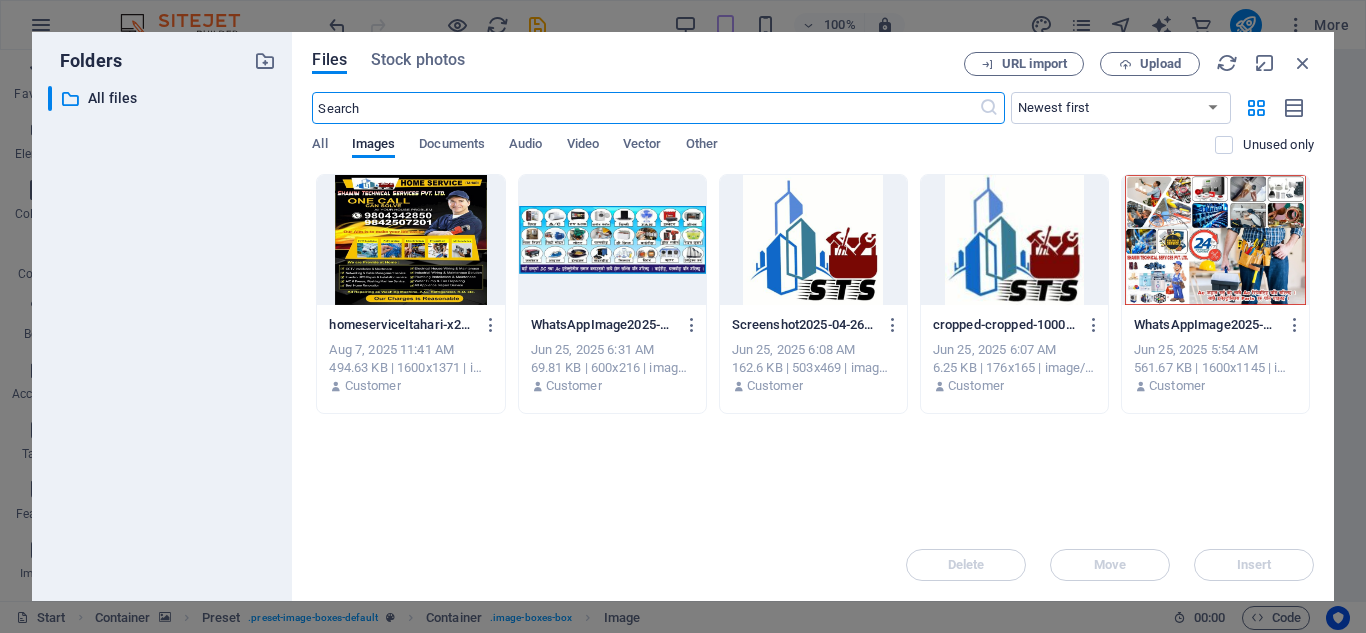 scroll, scrollTop: 4913, scrollLeft: 0, axis: vertical 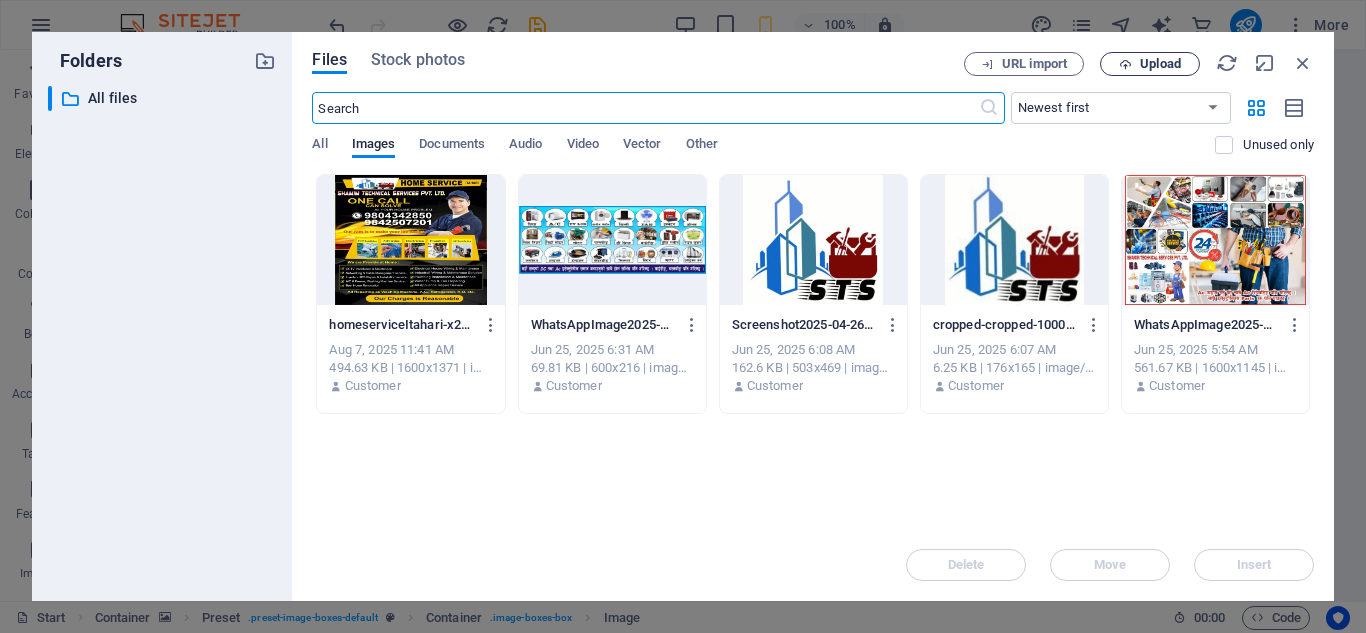 click on "Upload" at bounding box center [1160, 64] 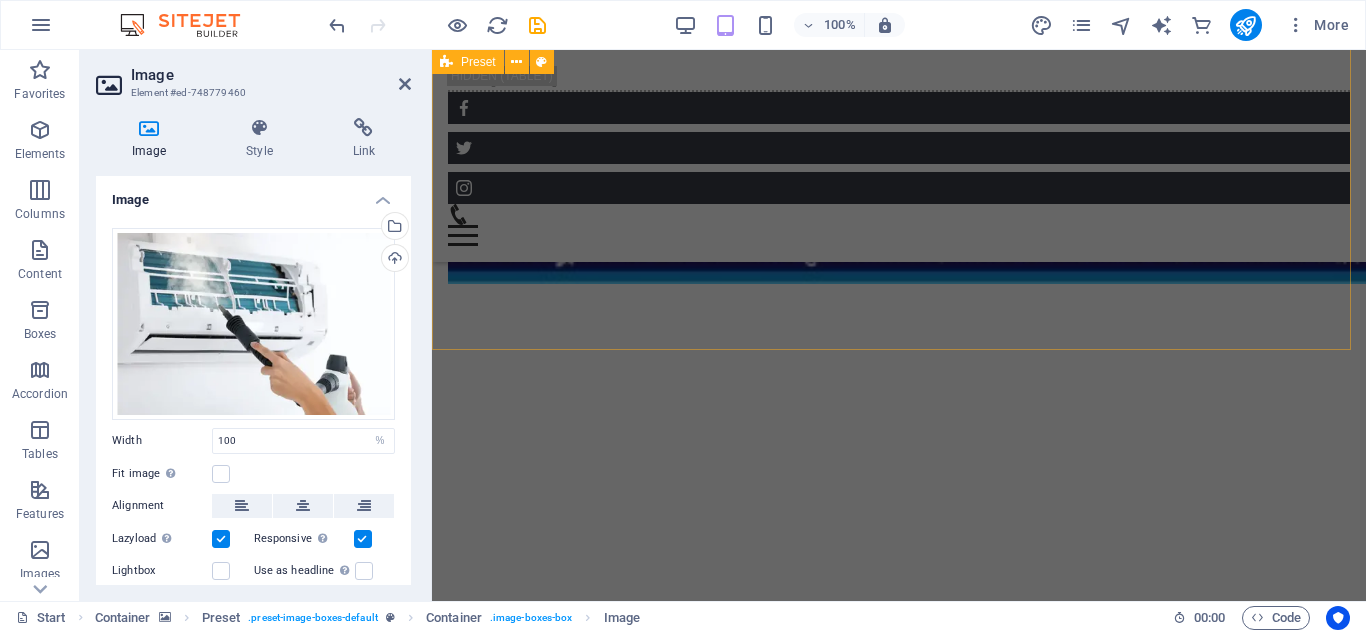 scroll, scrollTop: 1807, scrollLeft: 0, axis: vertical 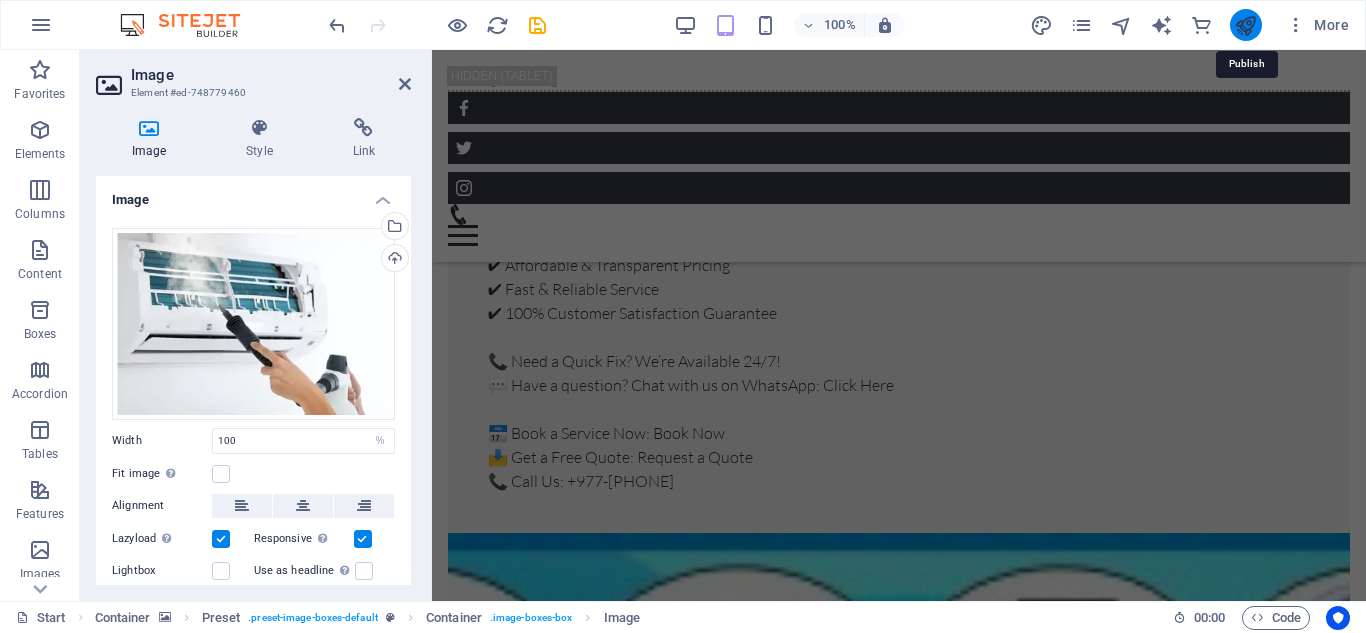 click at bounding box center [1245, 25] 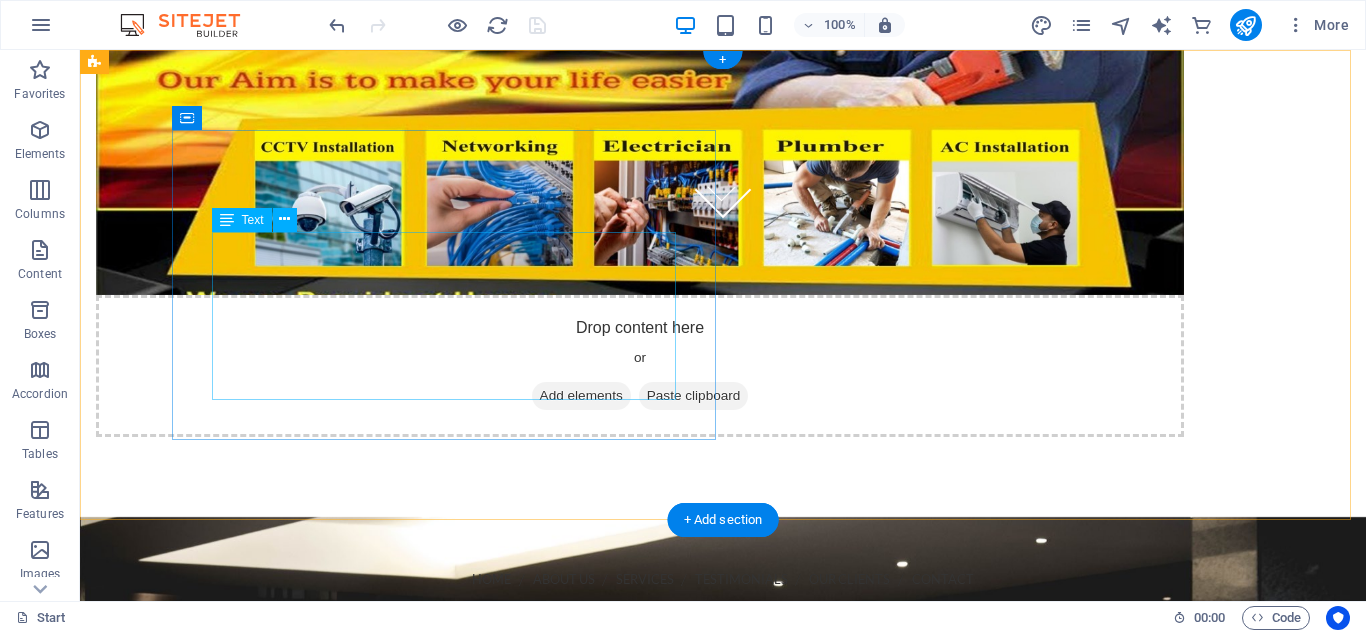 scroll, scrollTop: 0, scrollLeft: 0, axis: both 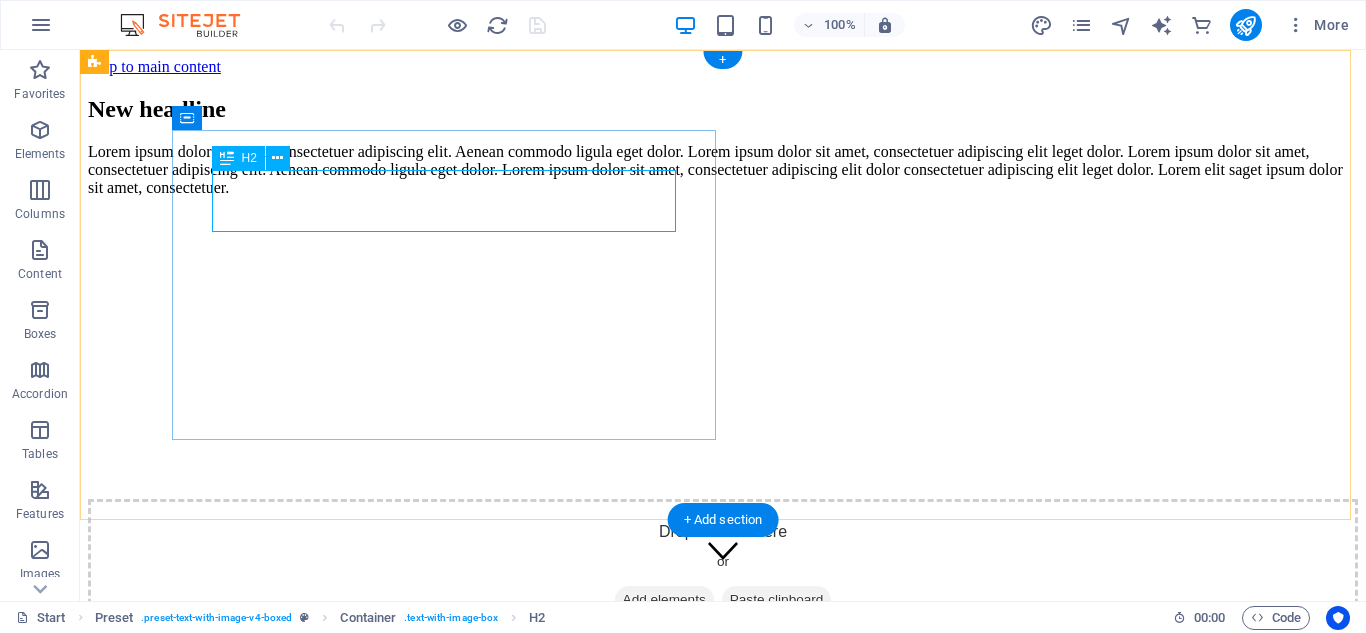 click on "New headline" at bounding box center [723, 109] 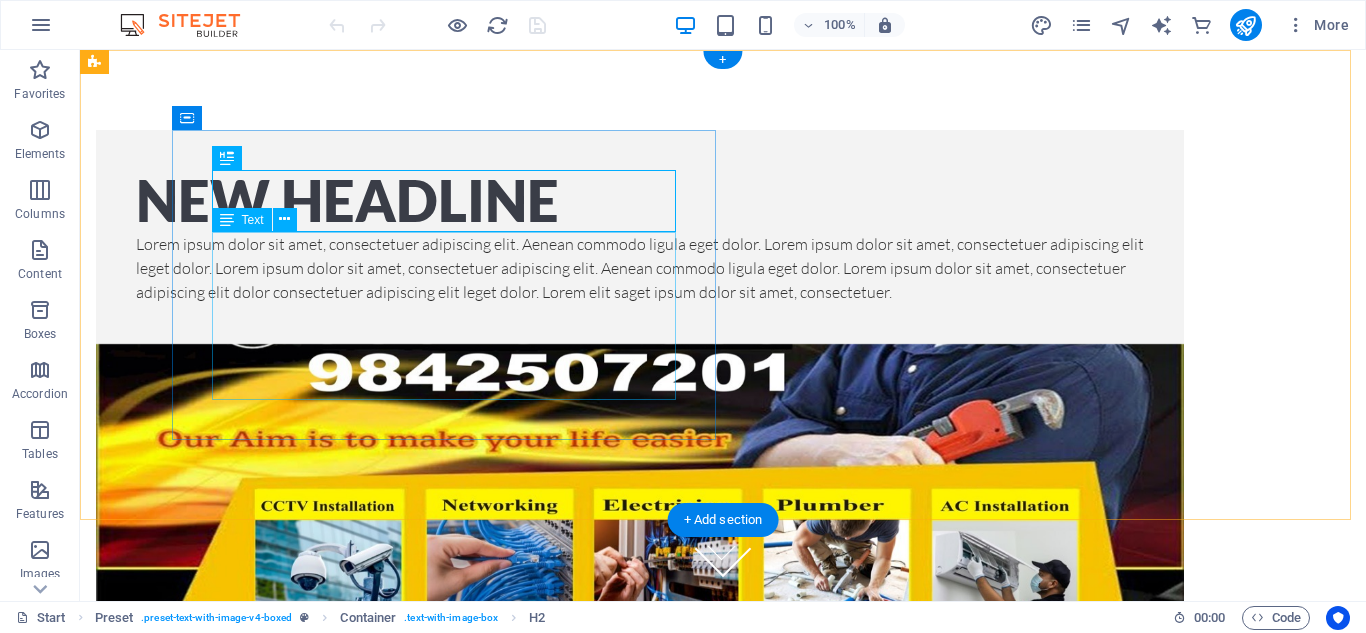 click on "Lorem ipsum dolor sit amet, consectetuer adipiscing elit. Aenean commodo ligula eget dolor. Lorem ipsum dolor sit amet, consectetuer adipiscing elit leget dolor. Lorem ipsum dolor sit amet, consectetuer adipiscing elit. Aenean commodo ligula eget dolor. Lorem ipsum dolor sit amet, consectetuer adipiscing elit dolor consectetuer adipiscing elit leget dolor. Lorem elit saget ipsum dolor sit amet, consectetuer." at bounding box center (640, 268) 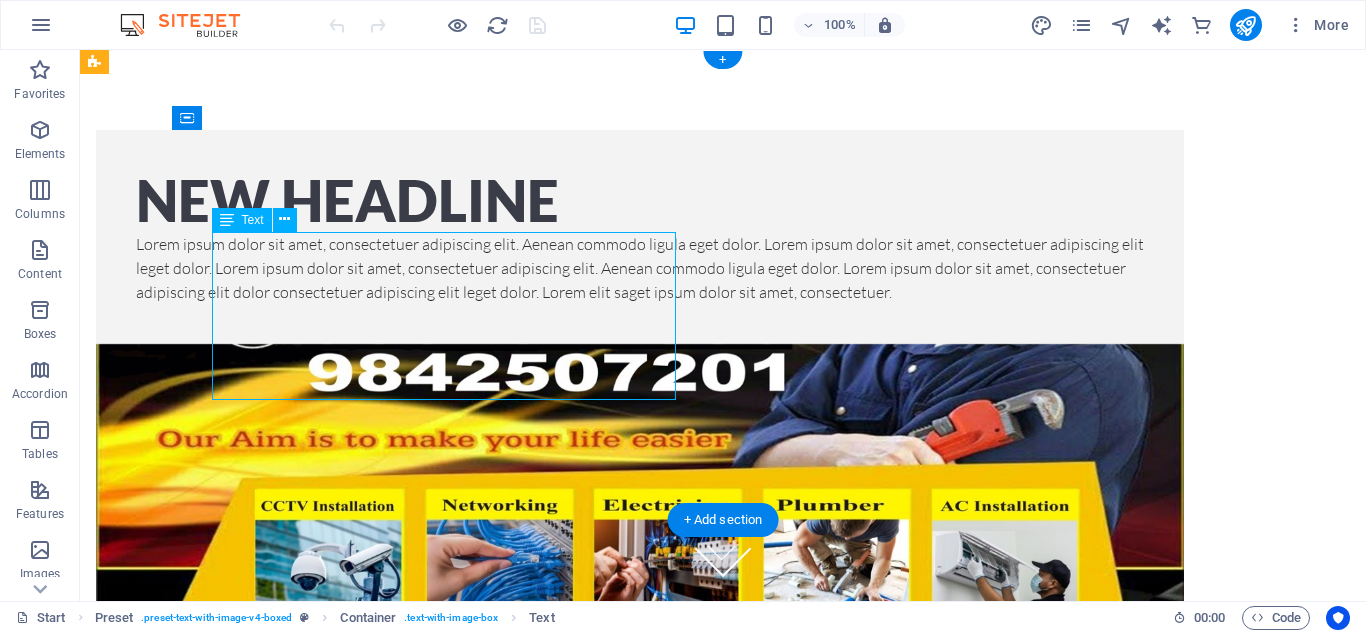 click on "Lorem ipsum dolor sit amet, consectetuer adipiscing elit. Aenean commodo ligula eget dolor. Lorem ipsum dolor sit amet, consectetuer adipiscing elit leget dolor. Lorem ipsum dolor sit amet, consectetuer adipiscing elit. Aenean commodo ligula eget dolor. Lorem ipsum dolor sit amet, consectetuer adipiscing elit dolor consectetuer adipiscing elit leget dolor. Lorem elit saget ipsum dolor sit amet, consectetuer." at bounding box center (640, 268) 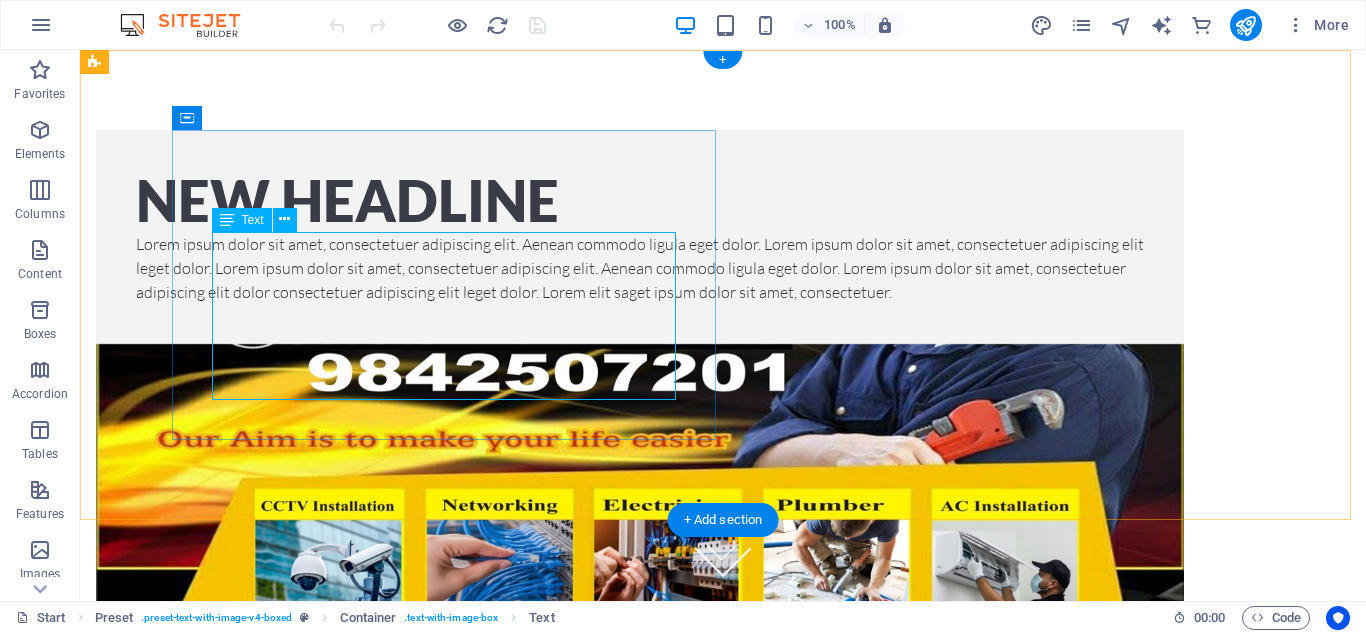 click on "Lorem ipsum dolor sit amet, consectetuer adipiscing elit. Aenean commodo ligula eget dolor. Lorem ipsum dolor sit amet, consectetuer adipiscing elit leget dolor. Lorem ipsum dolor sit amet, consectetuer adipiscing elit. Aenean commodo ligula eget dolor. Lorem ipsum dolor sit amet, consectetuer adipiscing elit dolor consectetuer adipiscing elit leget dolor. Lorem elit saget ipsum dolor sit amet, consectetuer." at bounding box center (640, 268) 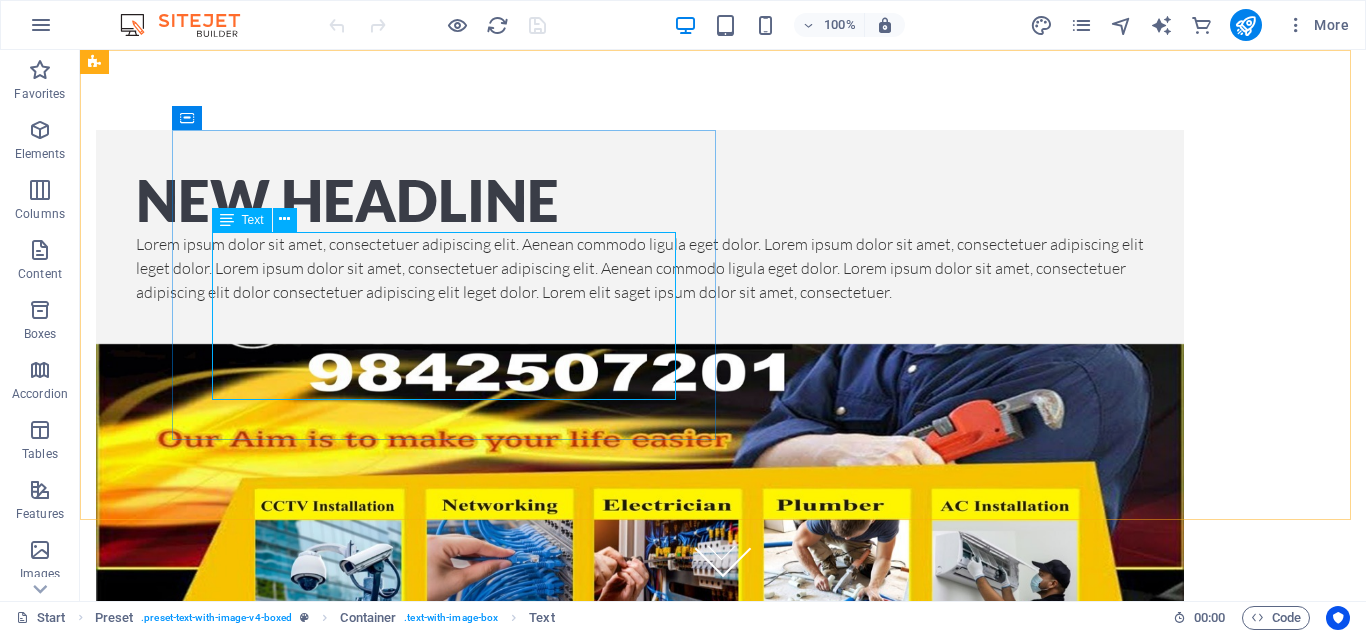 click on "Text" at bounding box center (253, 220) 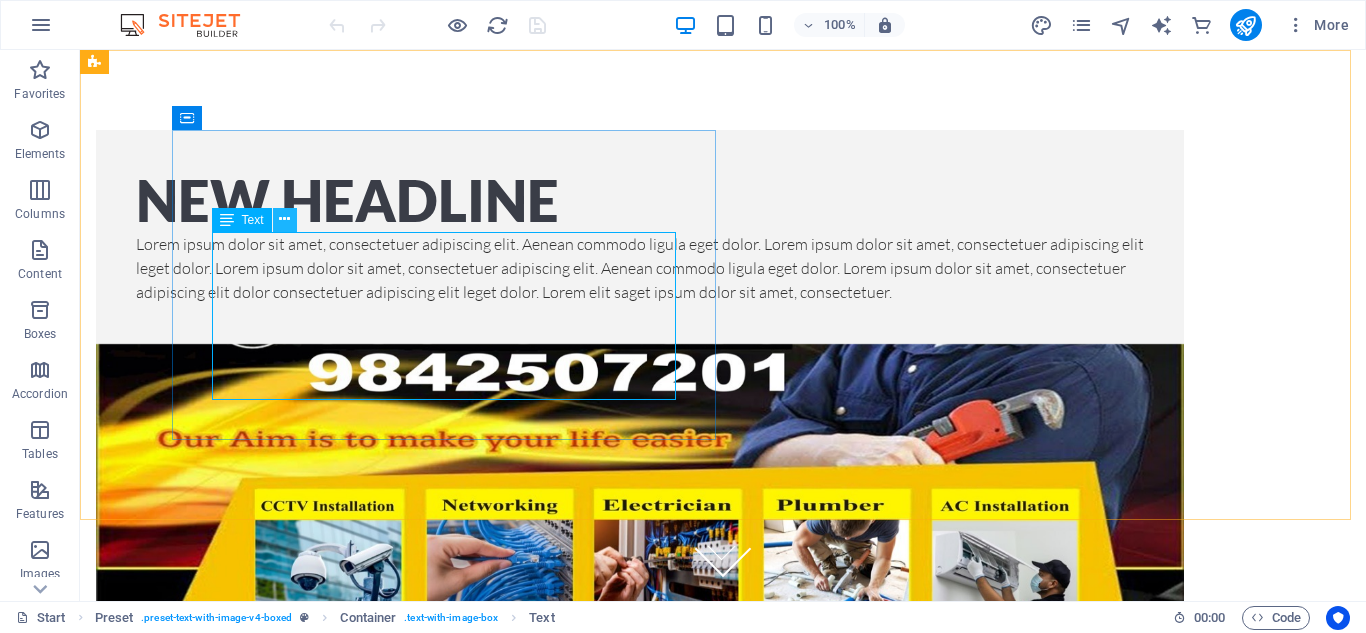 click at bounding box center [285, 220] 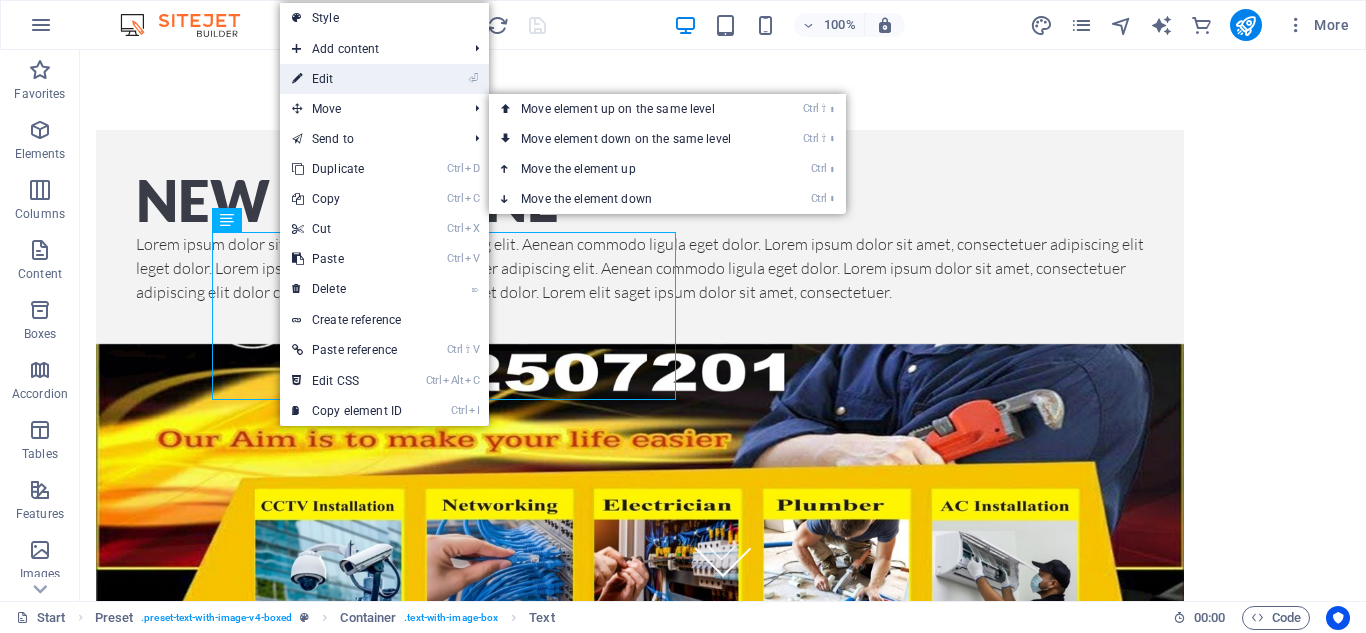 click on "⏎  Edit" at bounding box center (347, 79) 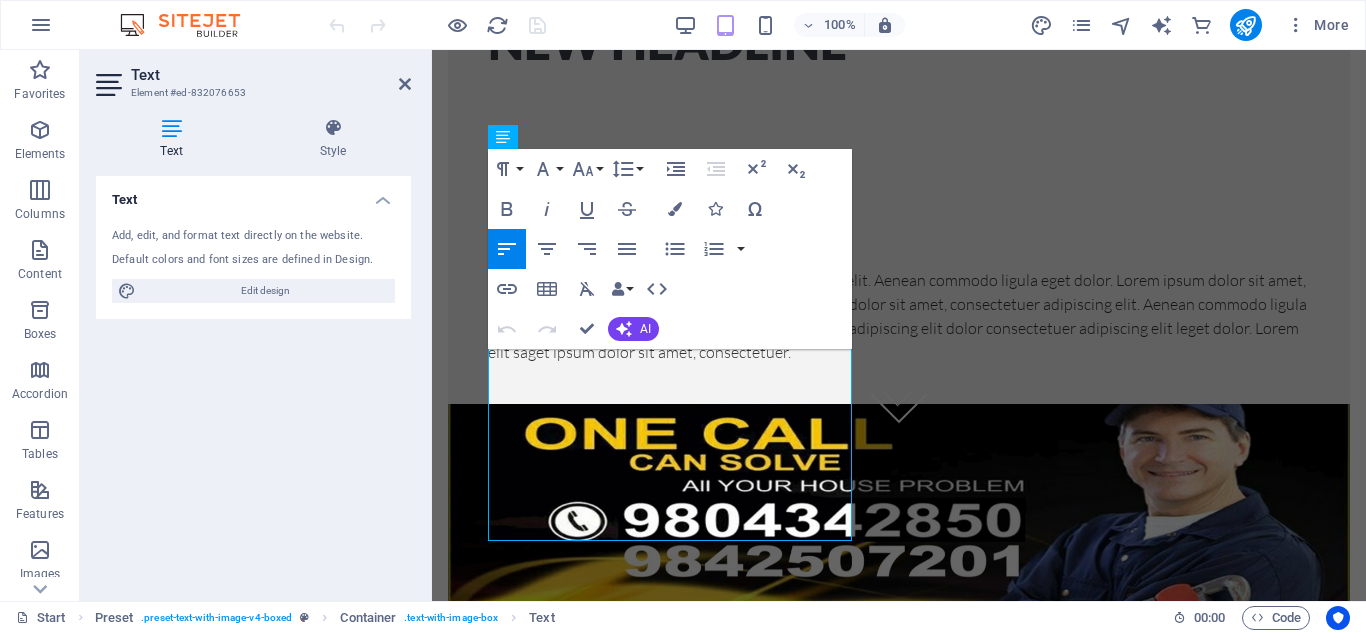 scroll, scrollTop: 45, scrollLeft: 0, axis: vertical 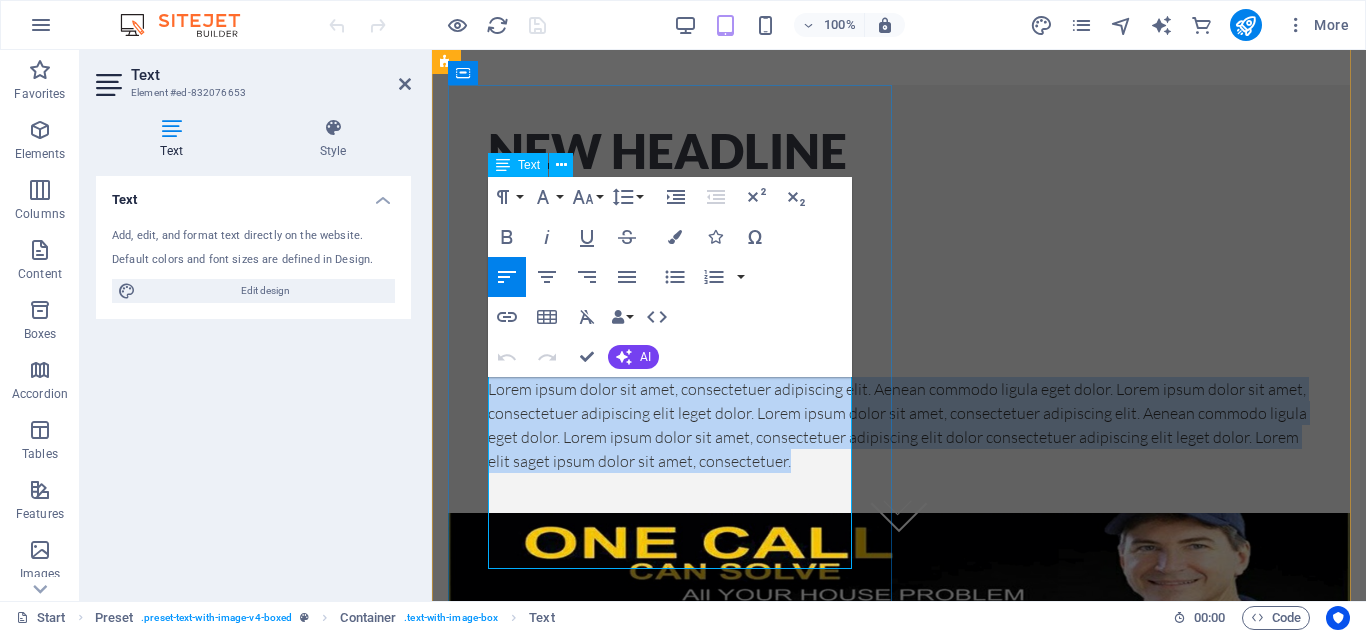 drag, startPoint x: 488, startPoint y: 432, endPoint x: 804, endPoint y: 555, distance: 339.0944 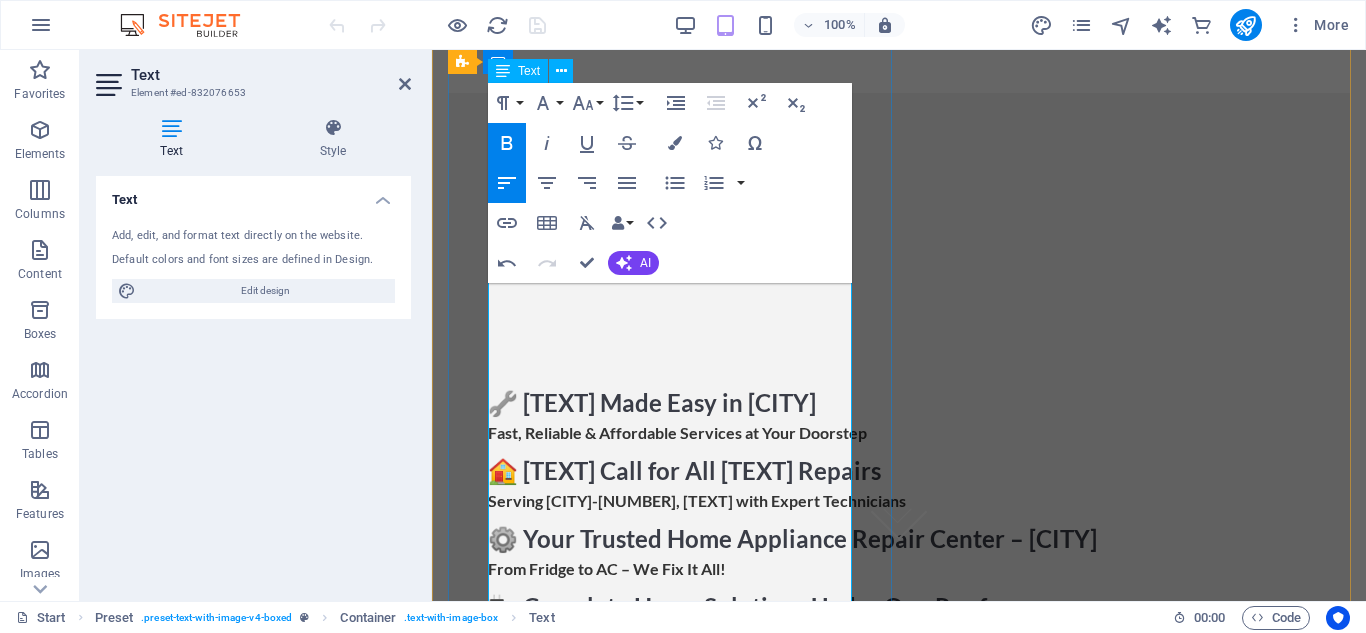 scroll, scrollTop: 0, scrollLeft: 0, axis: both 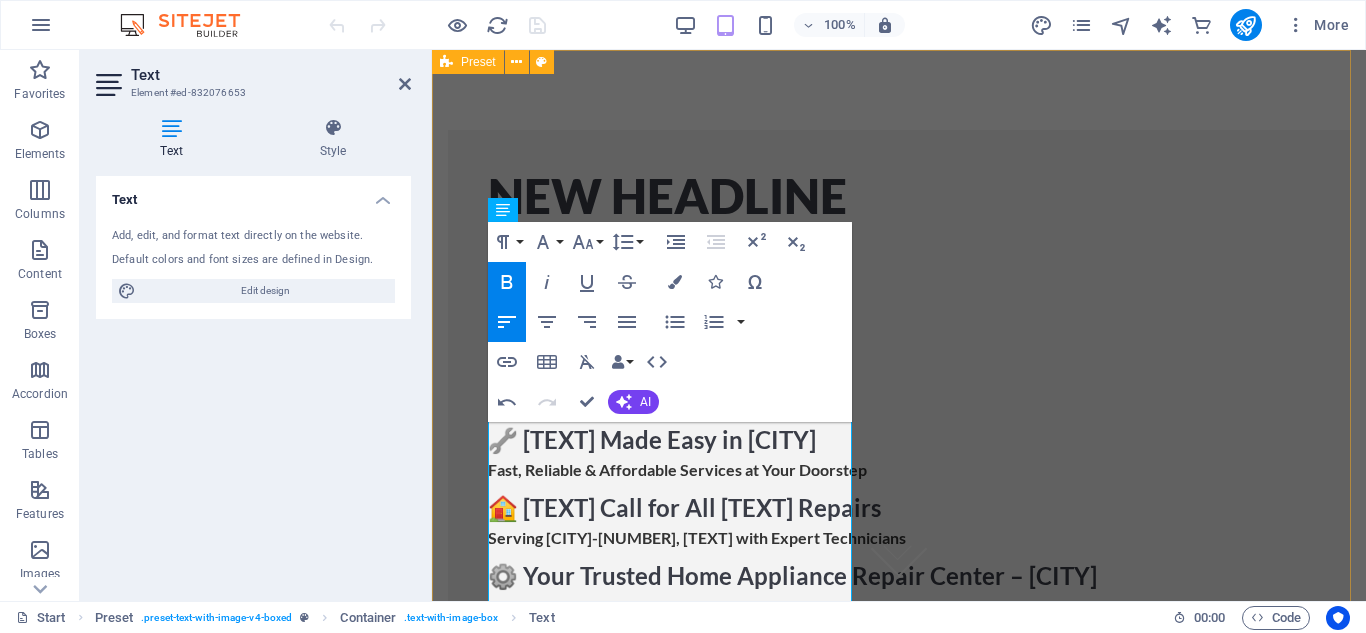 click on "New headline 🔧 Home Appliance Repairs Made Easy in Itahari Fast, Reliable & Affordable Services at Your Doorstep 🏠 One Call for All Home Appliance Repairs Serving Itahari-9, Sunsari with Expert Technicians ⚙️ Your Trusted Home Appliance Repair Center – Itahari From Fridge to AC – We Fix It All! 🔌 Complete Home Solutions Under One Roof Expert Repair & Installation Services You Can Rely On Drop content here or  Add elements  Paste clipboard" at bounding box center (899, 893) 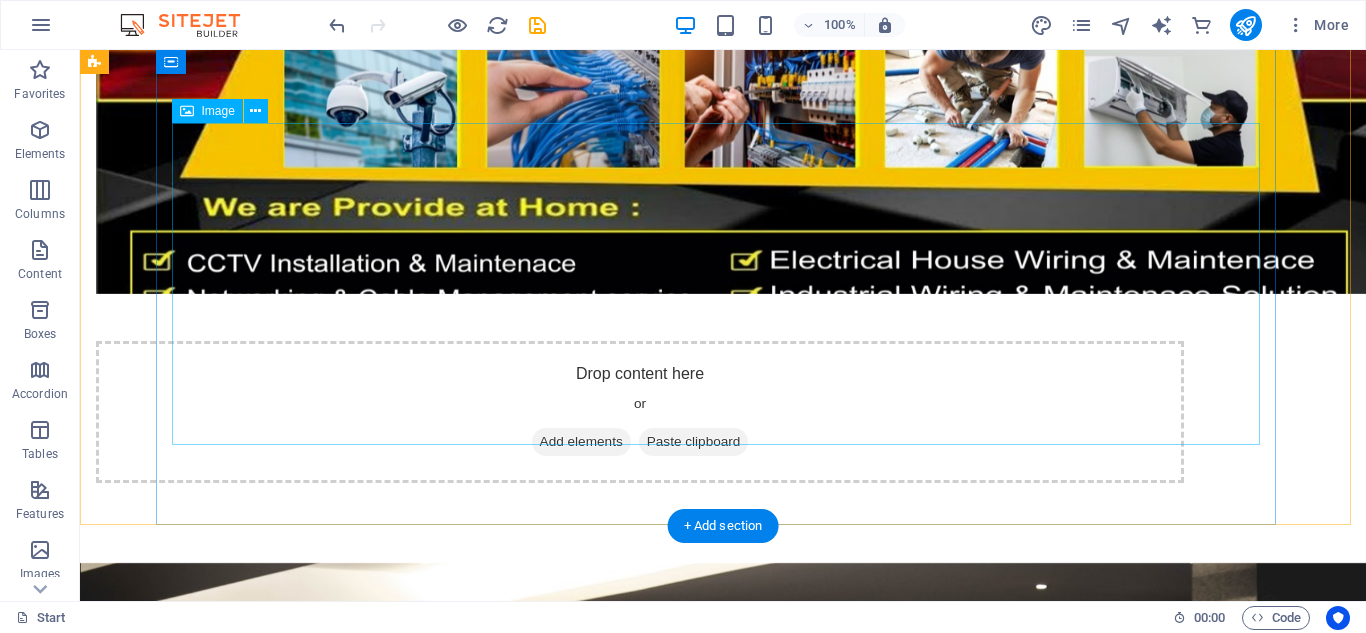 scroll, scrollTop: 700, scrollLeft: 0, axis: vertical 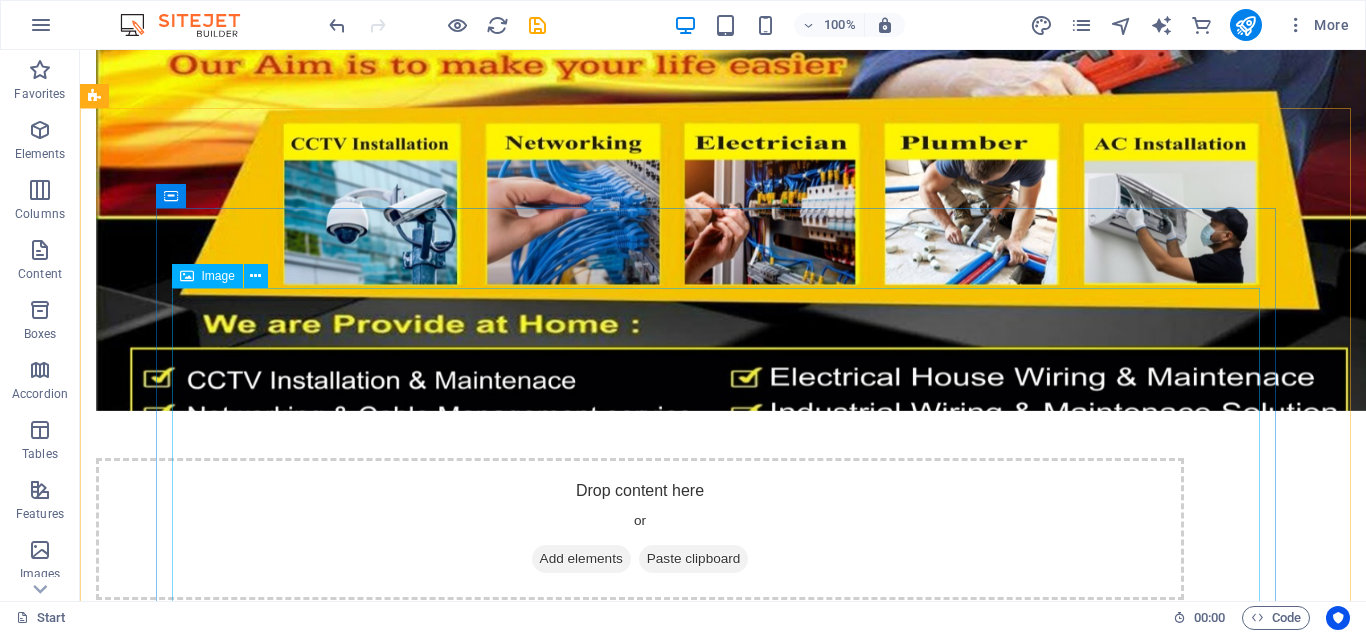 click on "Image" at bounding box center (218, 276) 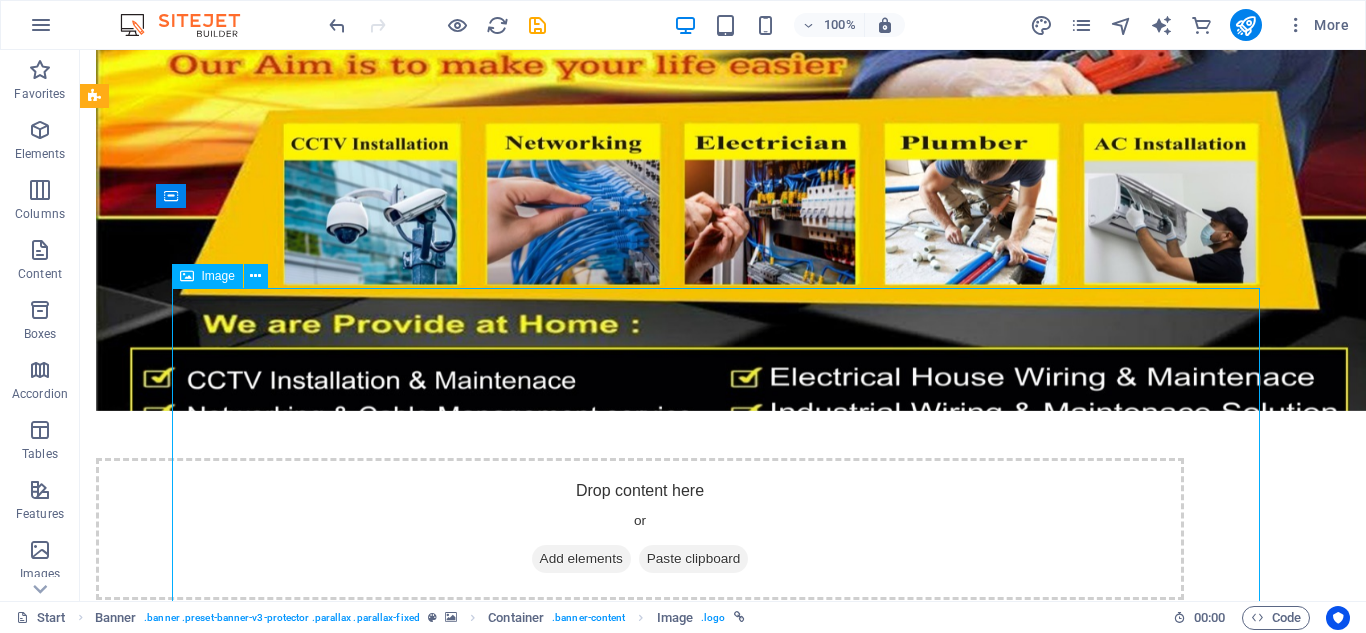 click on "Image" at bounding box center (207, 276) 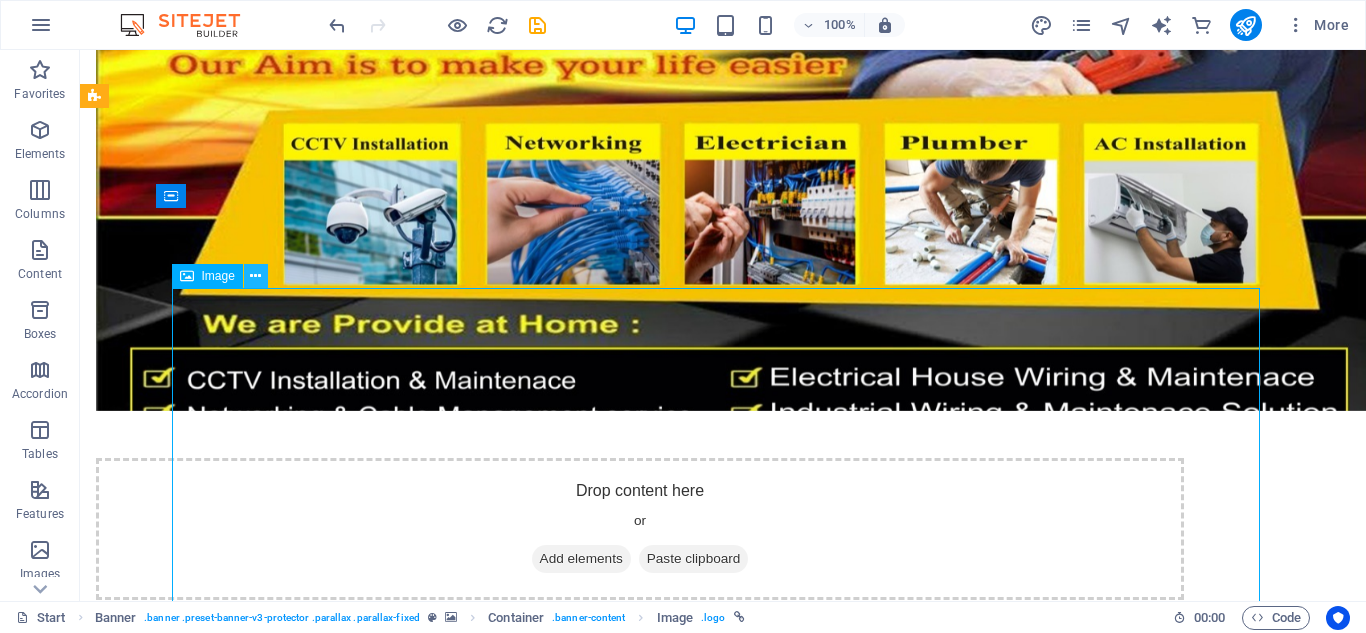 click at bounding box center (255, 276) 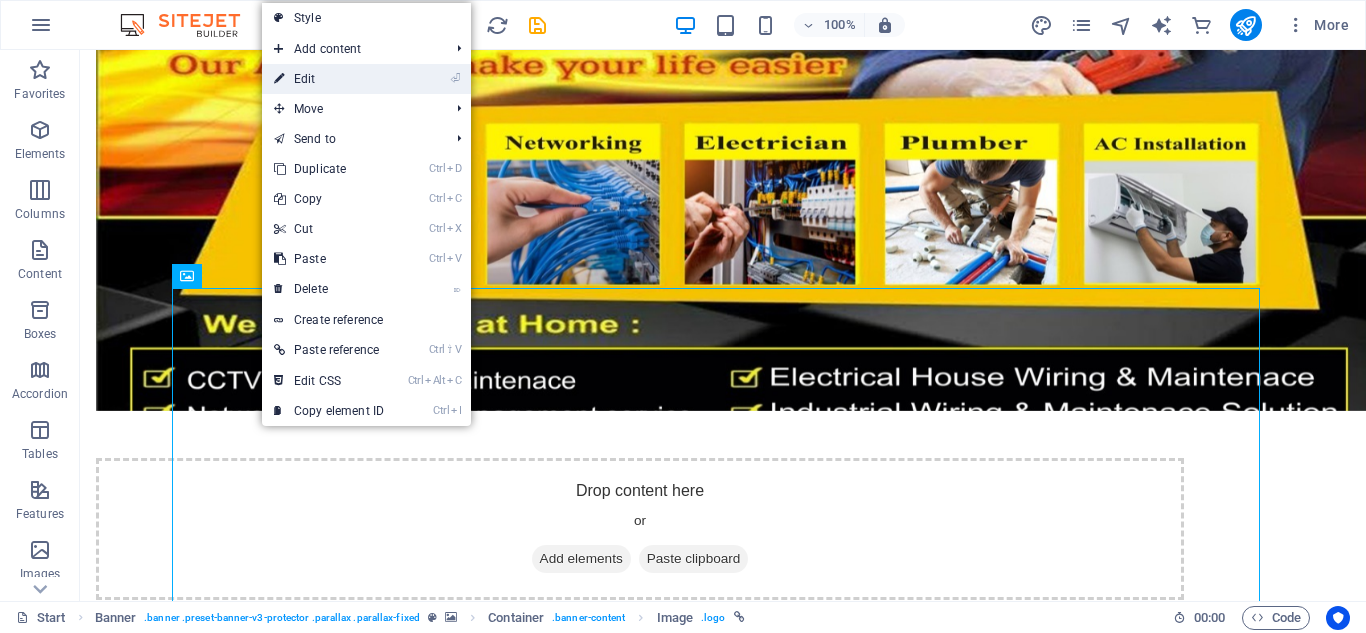 click on "⏎  Edit" at bounding box center (329, 79) 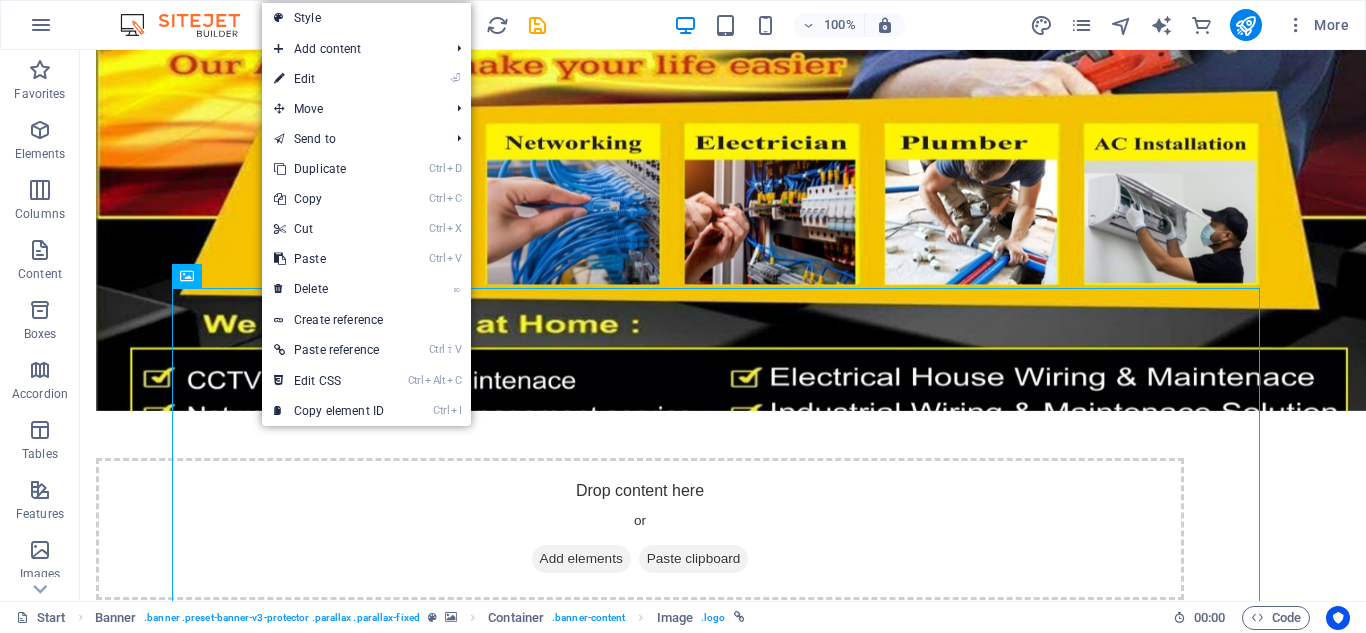 select on "px" 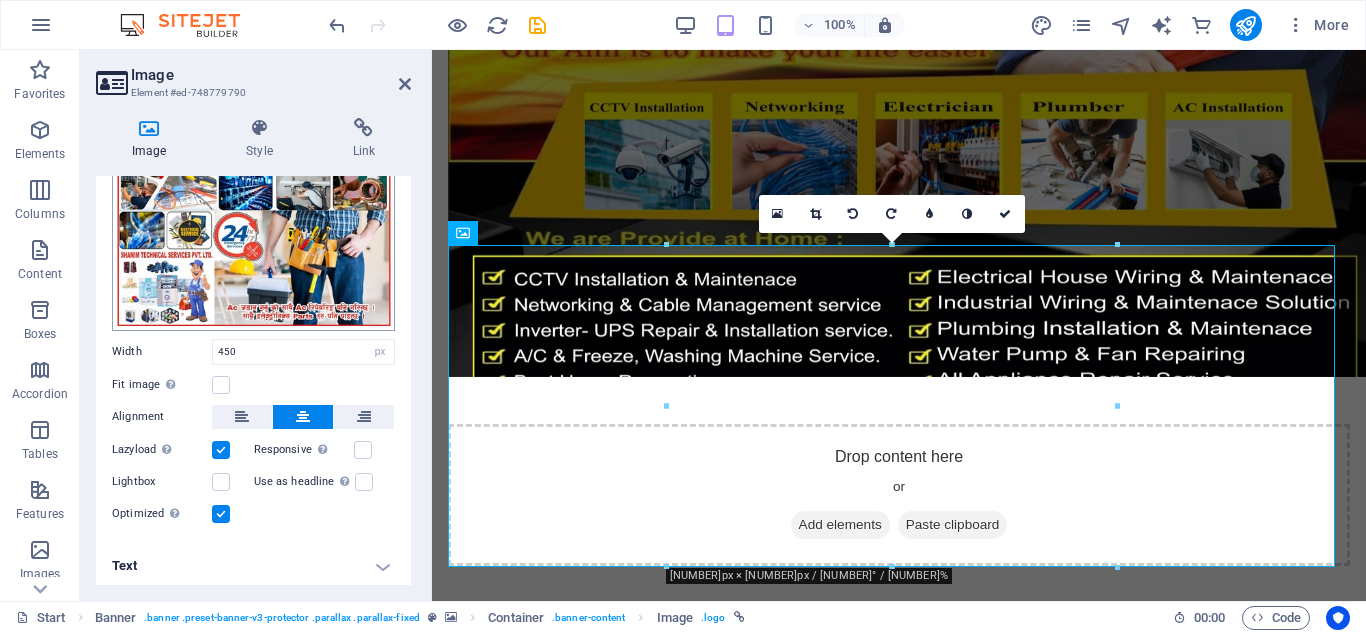 scroll, scrollTop: 104, scrollLeft: 0, axis: vertical 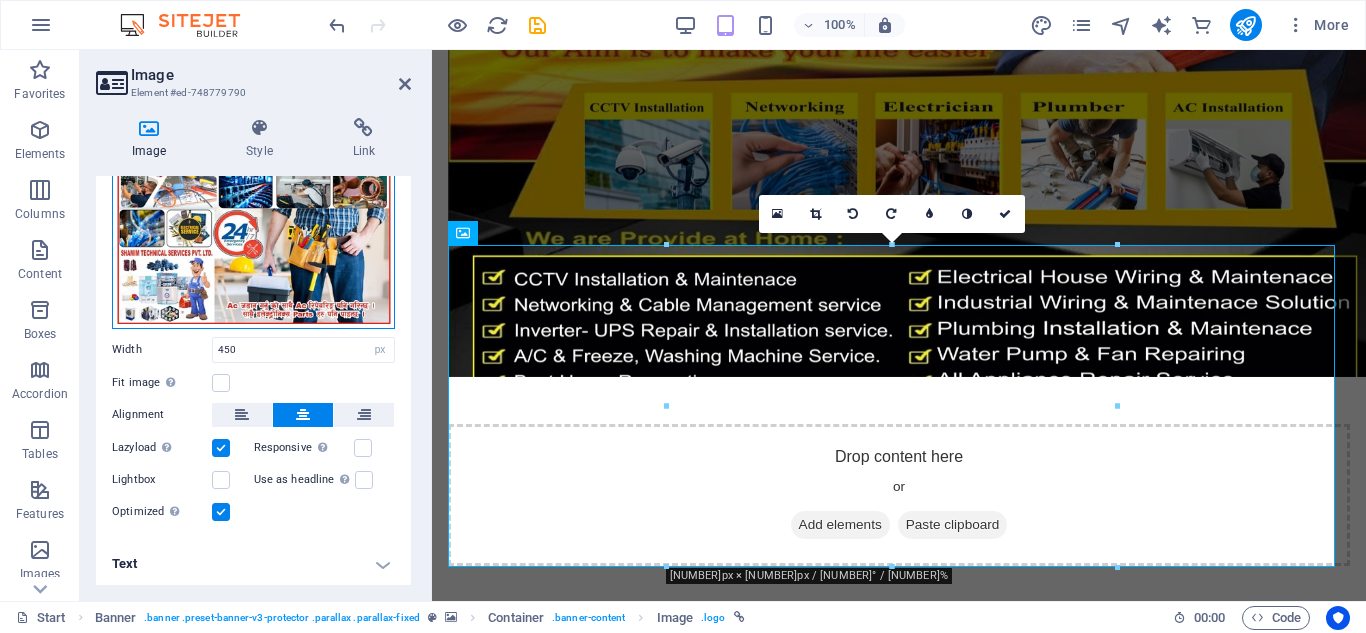 drag, startPoint x: 295, startPoint y: 208, endPoint x: 259, endPoint y: 248, distance: 53.814495 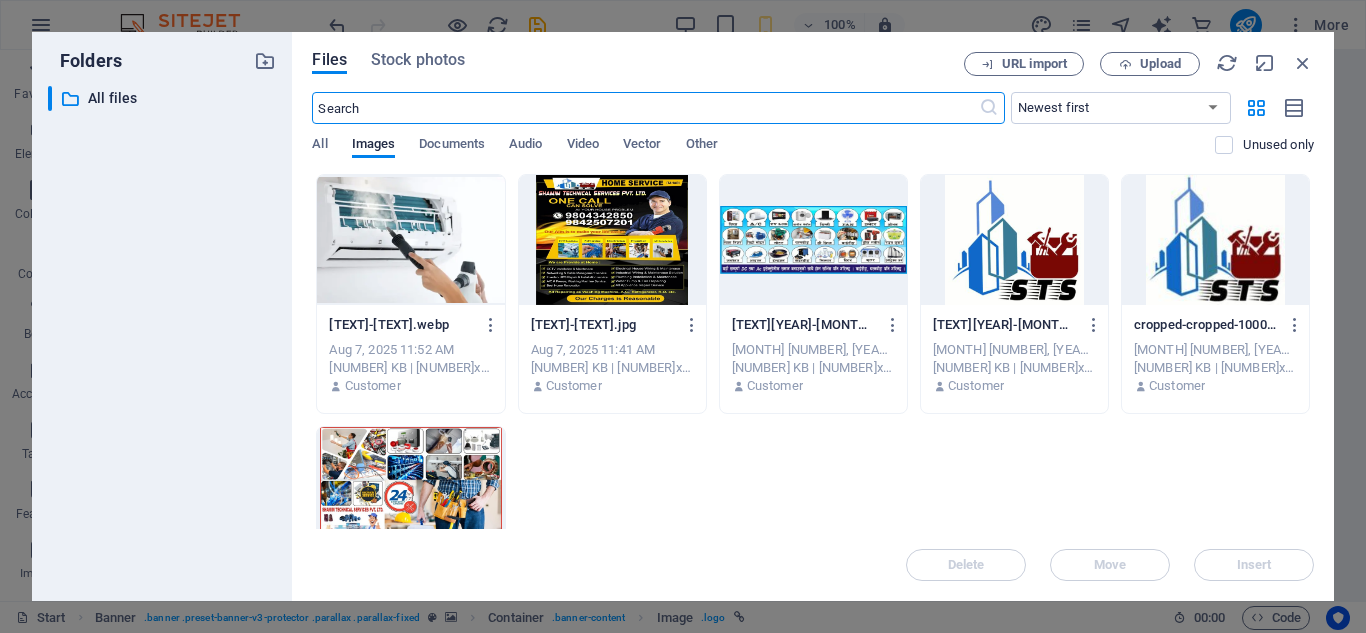 click at bounding box center (612, 240) 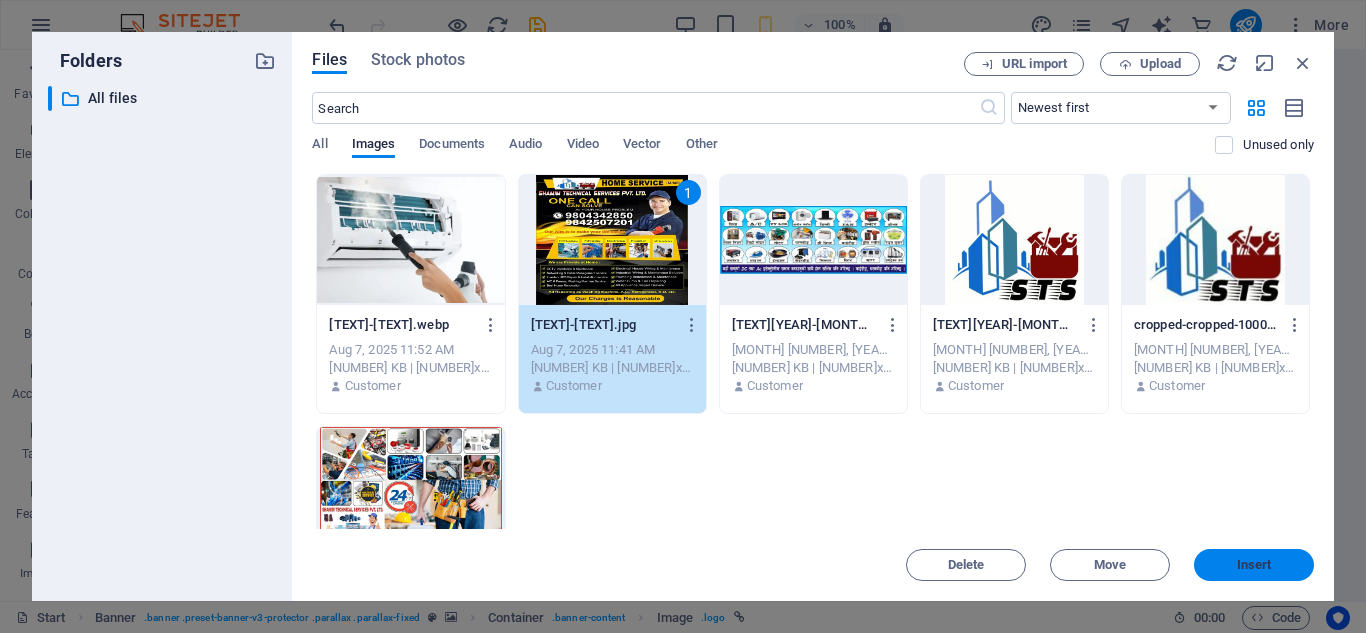 click on "Insert" at bounding box center [1254, 565] 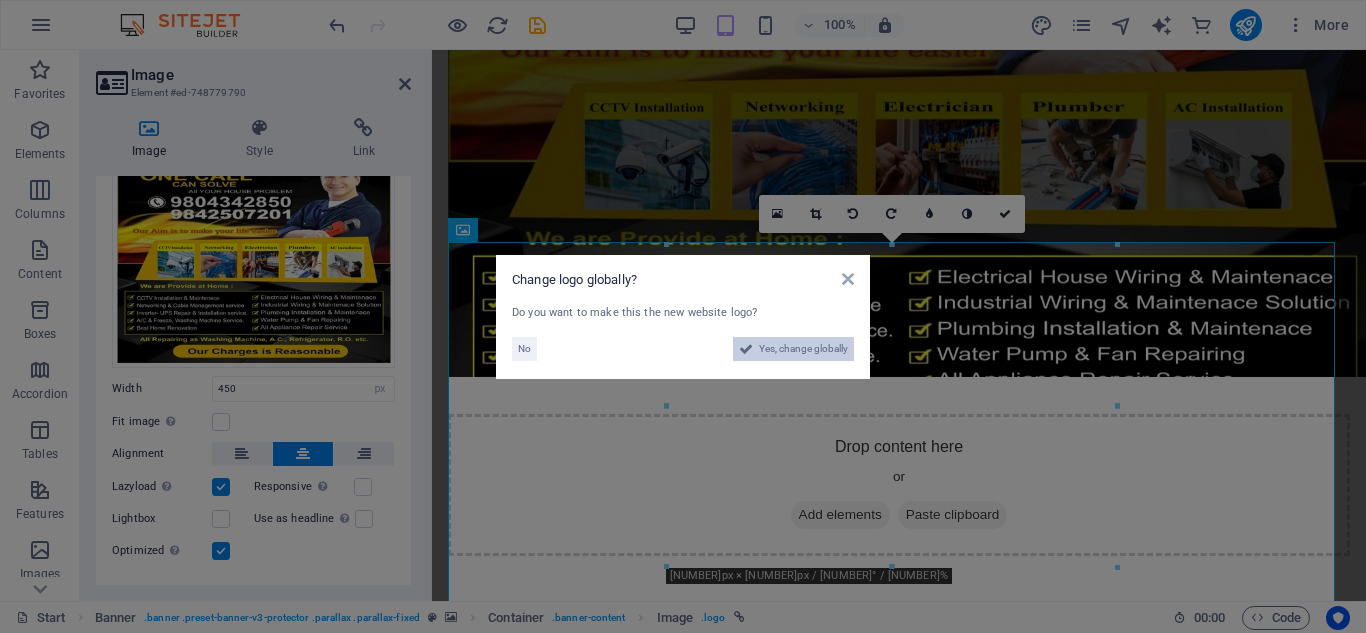 click on "Yes, change globally" at bounding box center (803, 349) 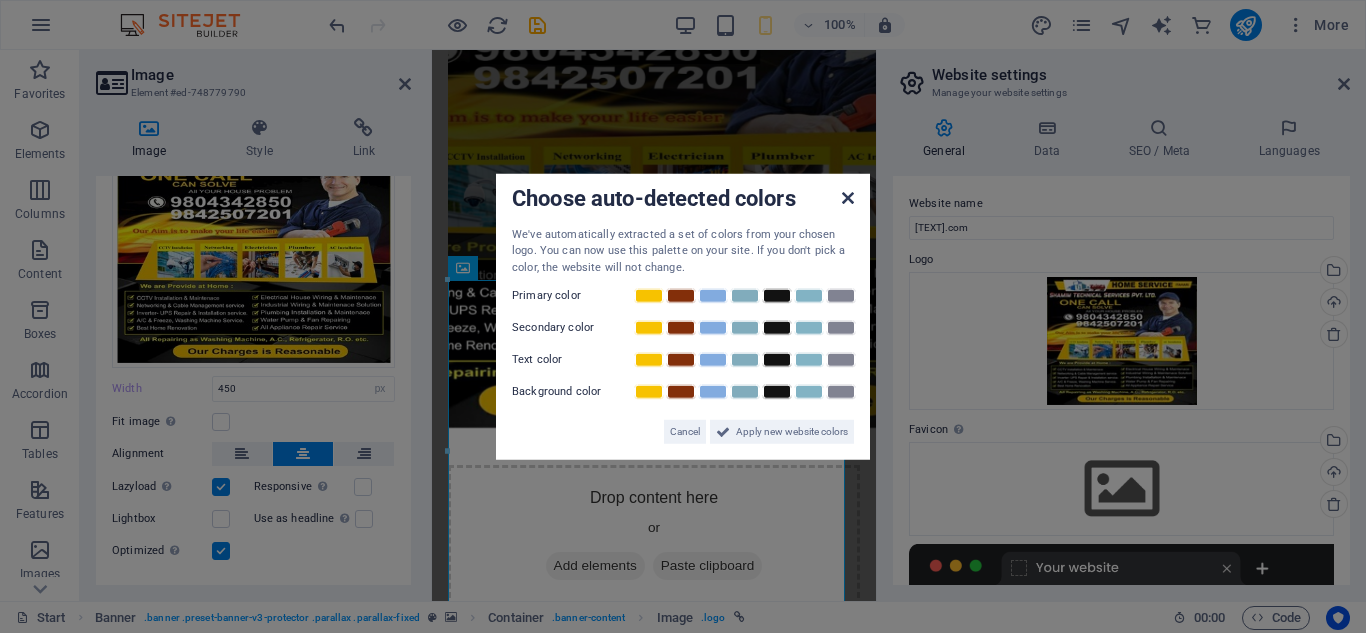 drag, startPoint x: 847, startPoint y: 195, endPoint x: 415, endPoint y: 146, distance: 434.77005 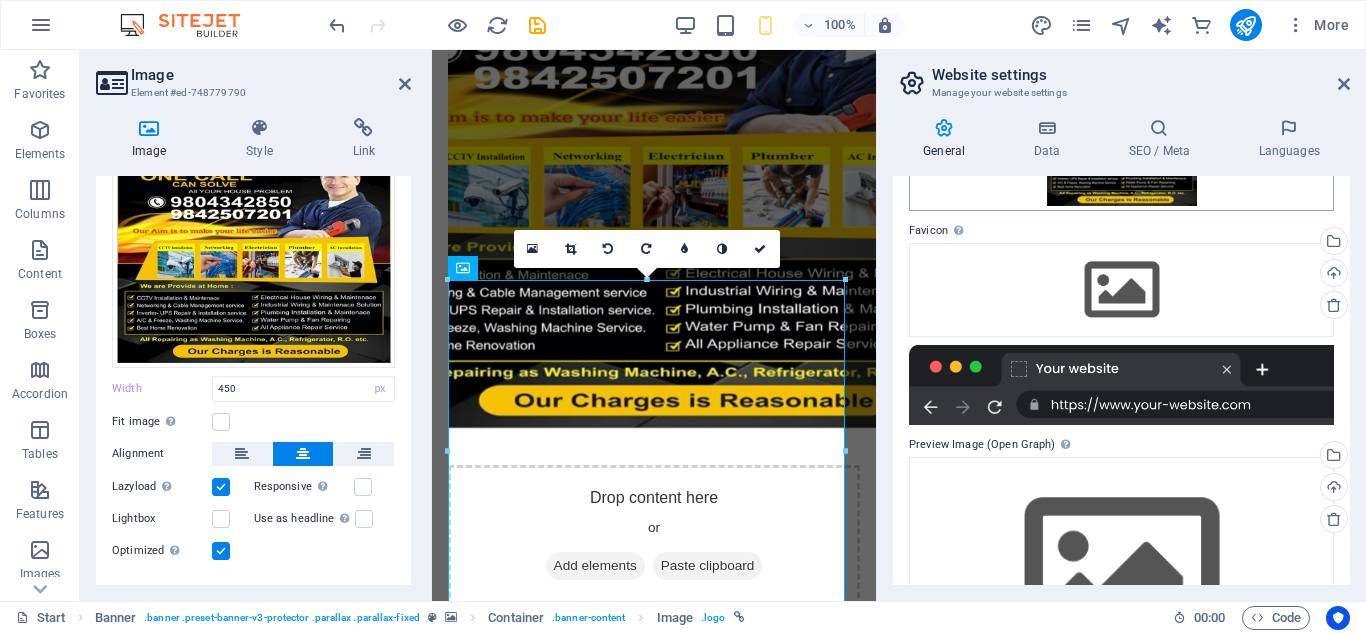 scroll, scrollTop: 200, scrollLeft: 0, axis: vertical 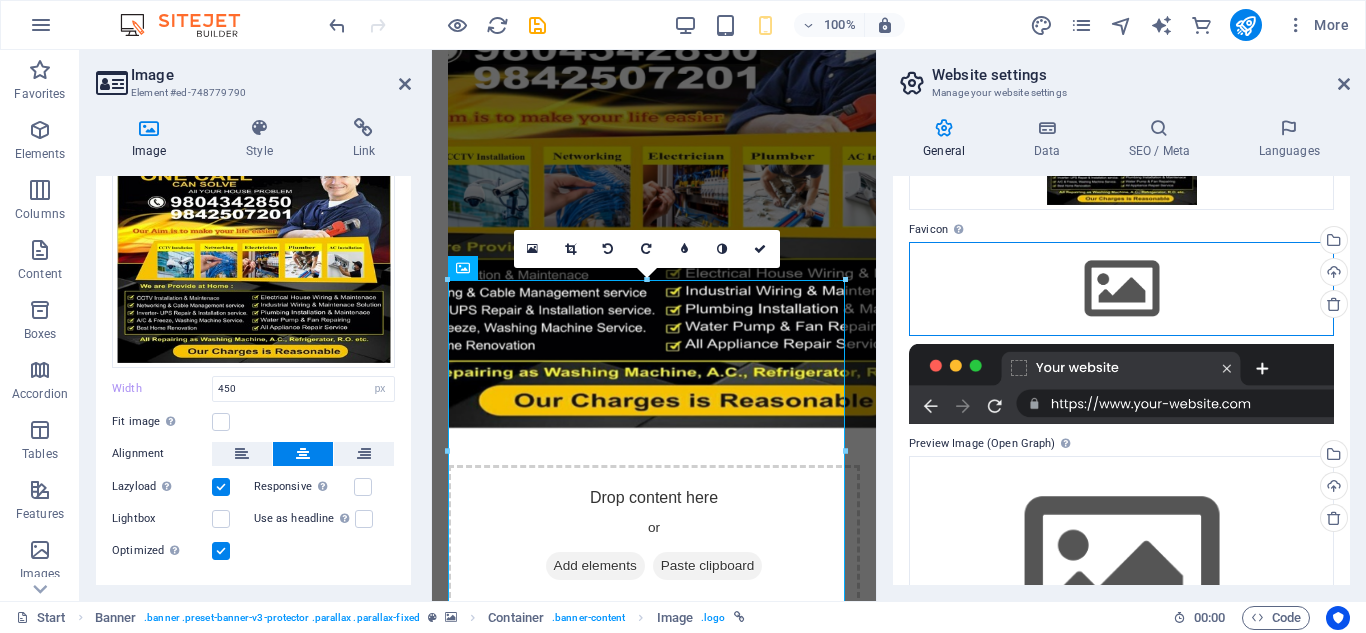 click on "Drag files here, click to choose files or select files from Files or our free stock photos & videos" at bounding box center (1121, 289) 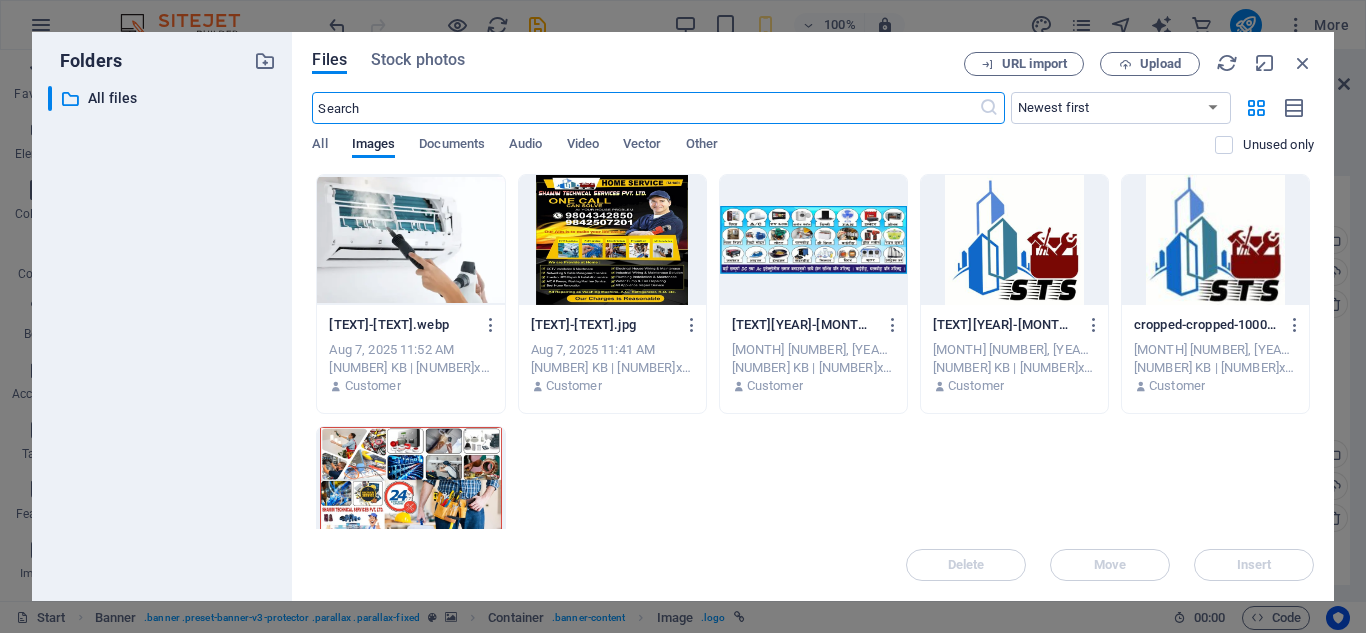 scroll, scrollTop: 2386, scrollLeft: 0, axis: vertical 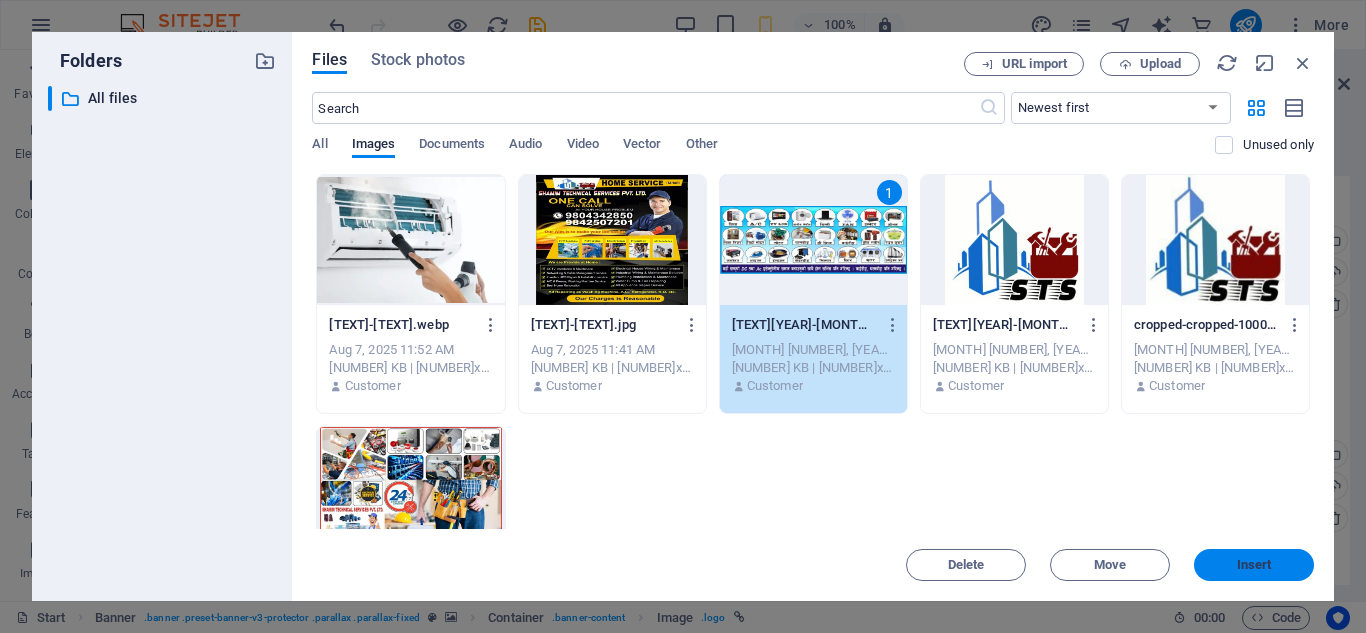 click on "Insert" at bounding box center (1254, 565) 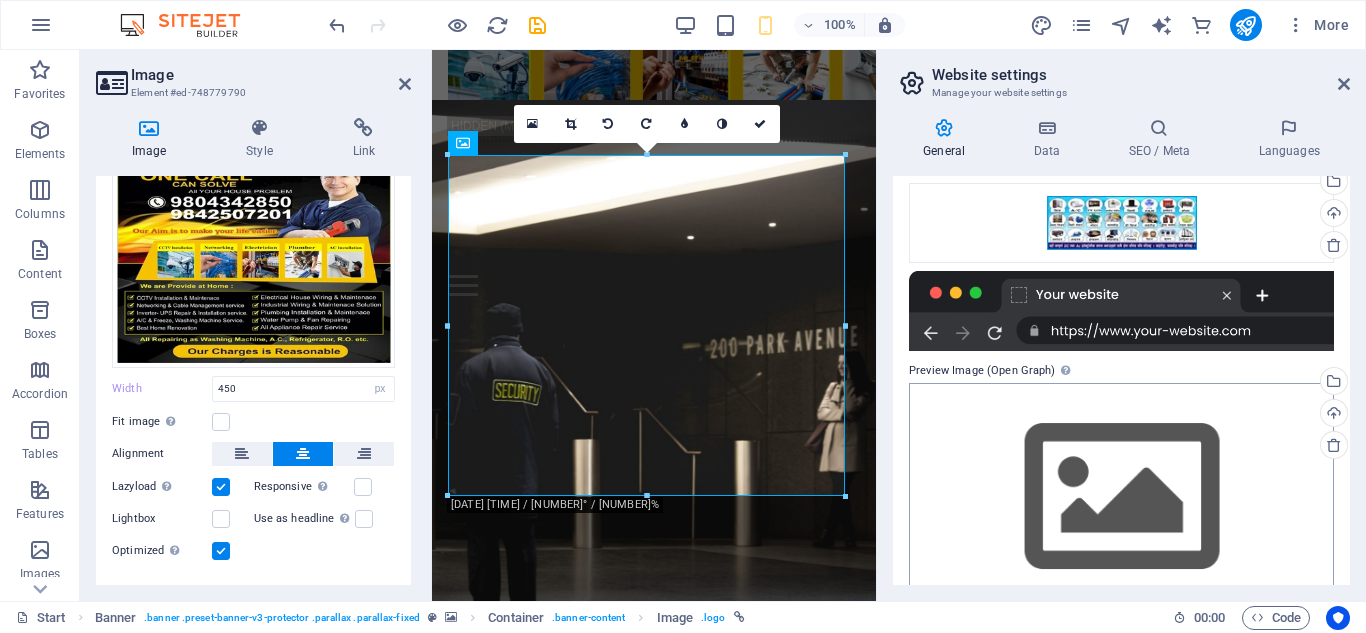 scroll, scrollTop: 302, scrollLeft: 0, axis: vertical 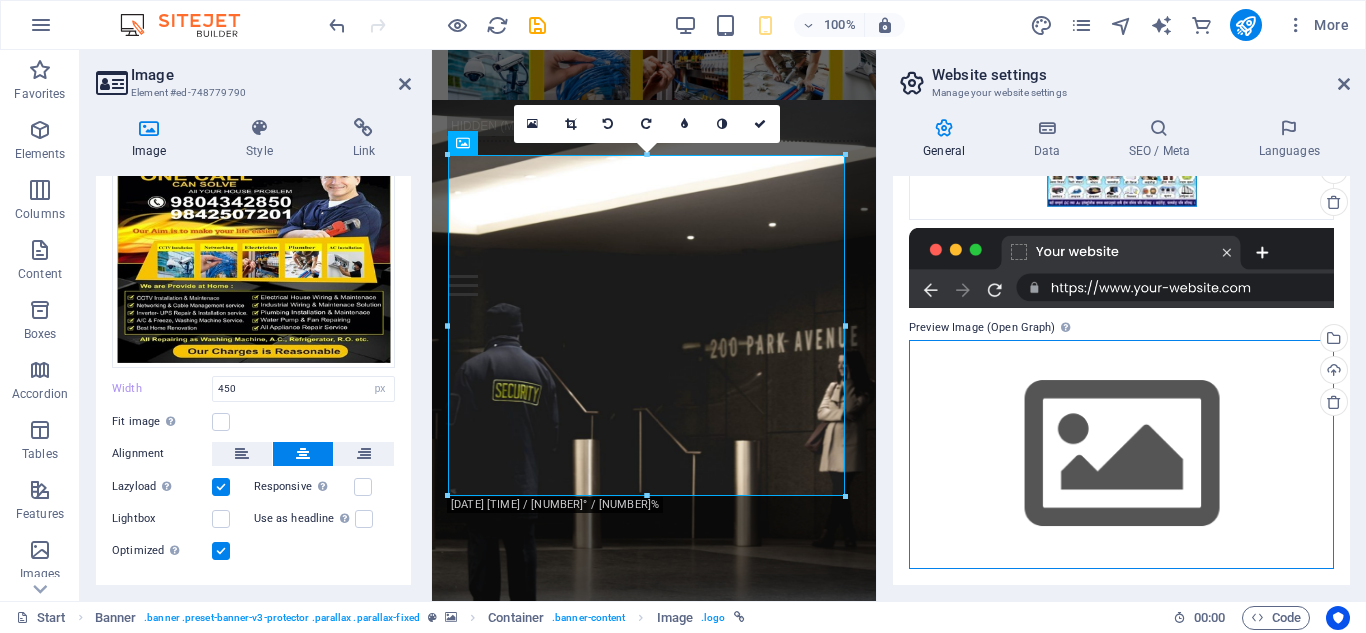 click on "Drag files here, click to choose files or select files from Files or our free stock photos & videos" at bounding box center [1121, 454] 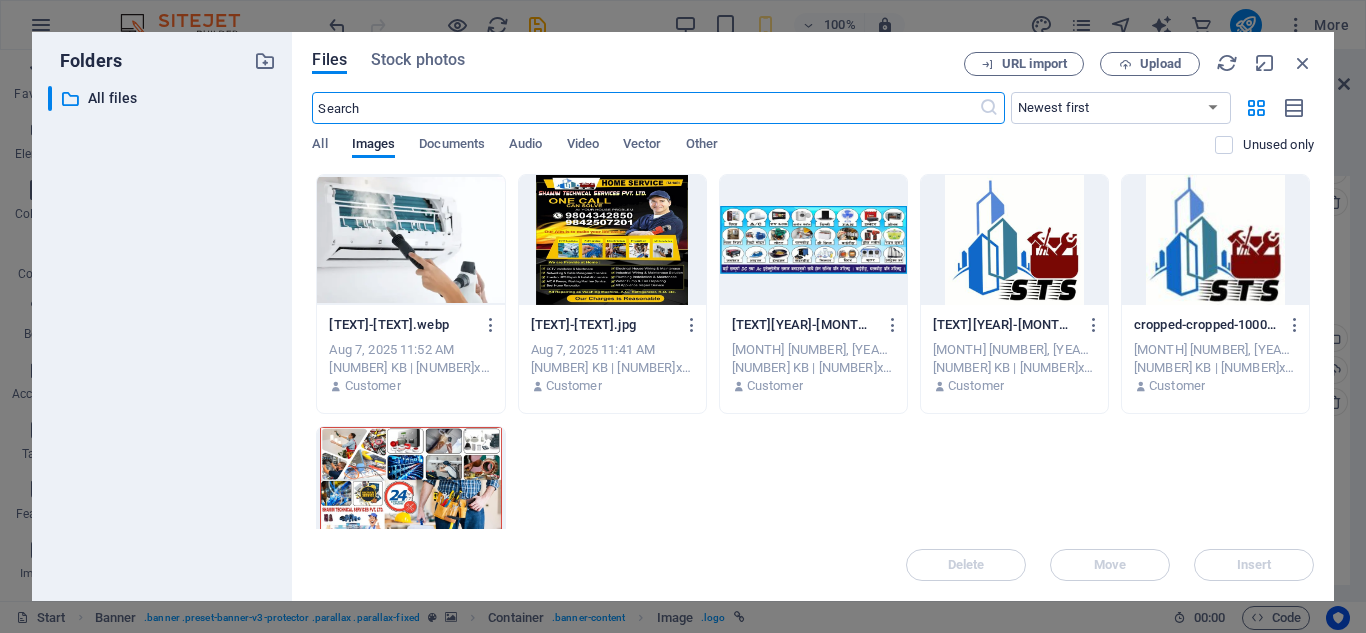 scroll, scrollTop: 2386, scrollLeft: 0, axis: vertical 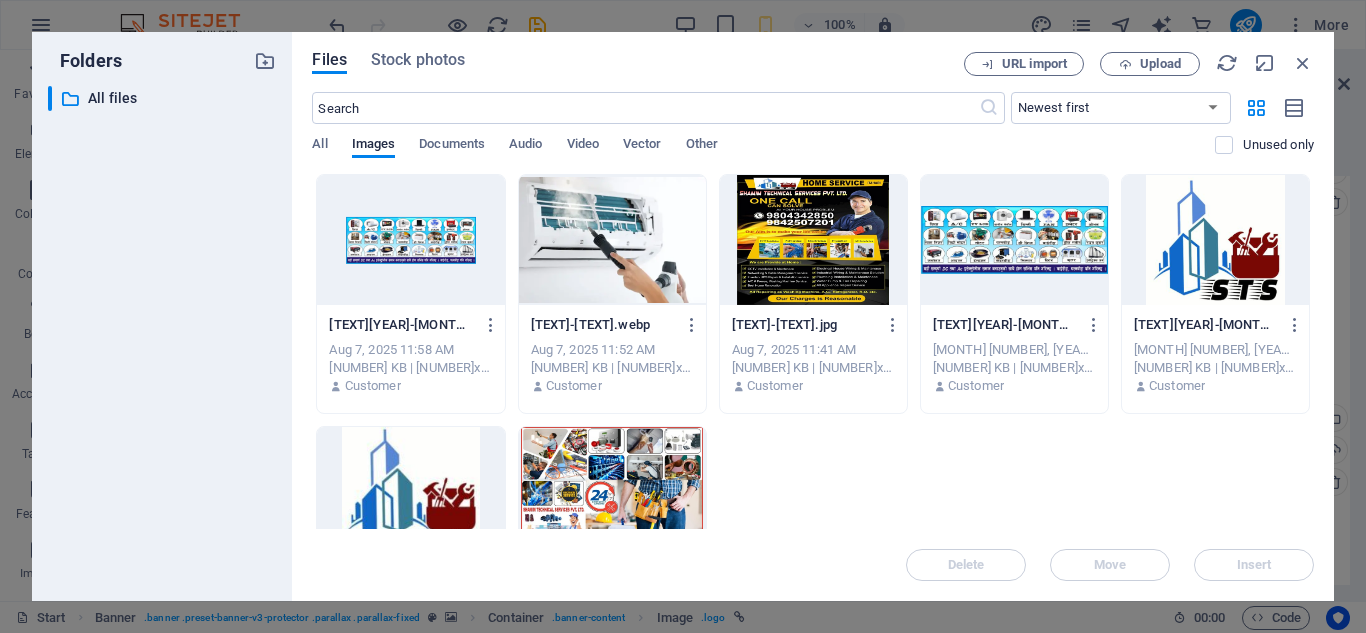 click at bounding box center (1215, 240) 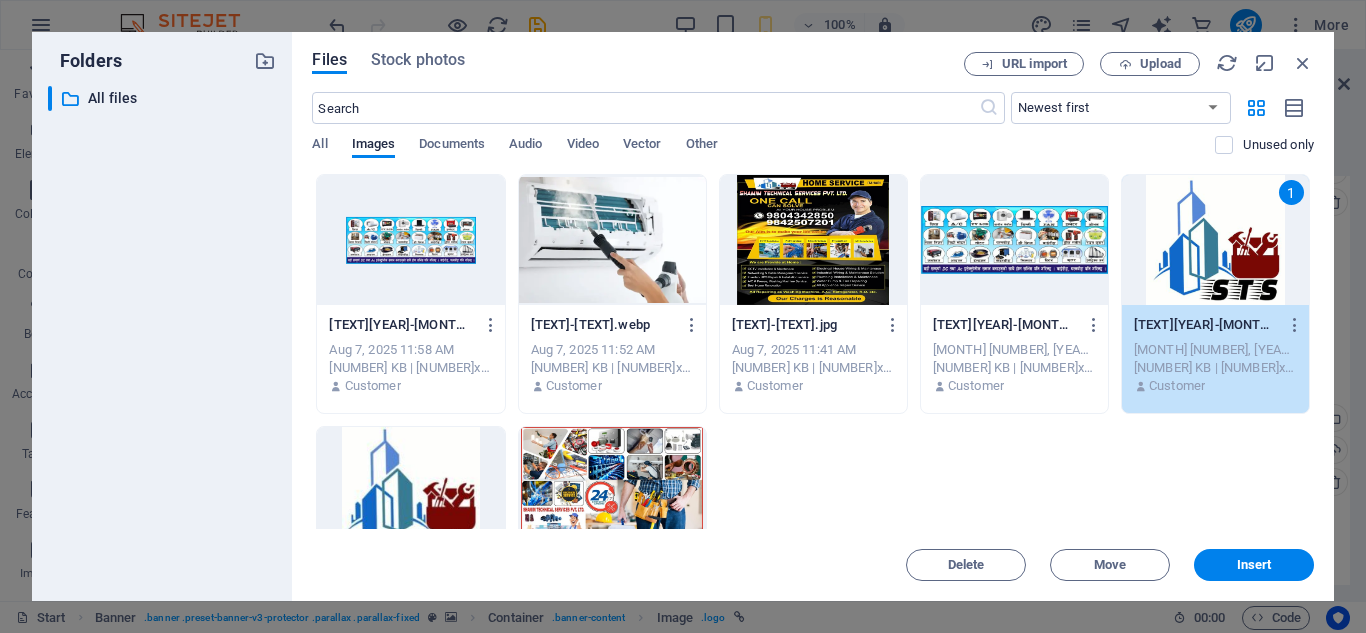 scroll, scrollTop: 294, scrollLeft: 0, axis: vertical 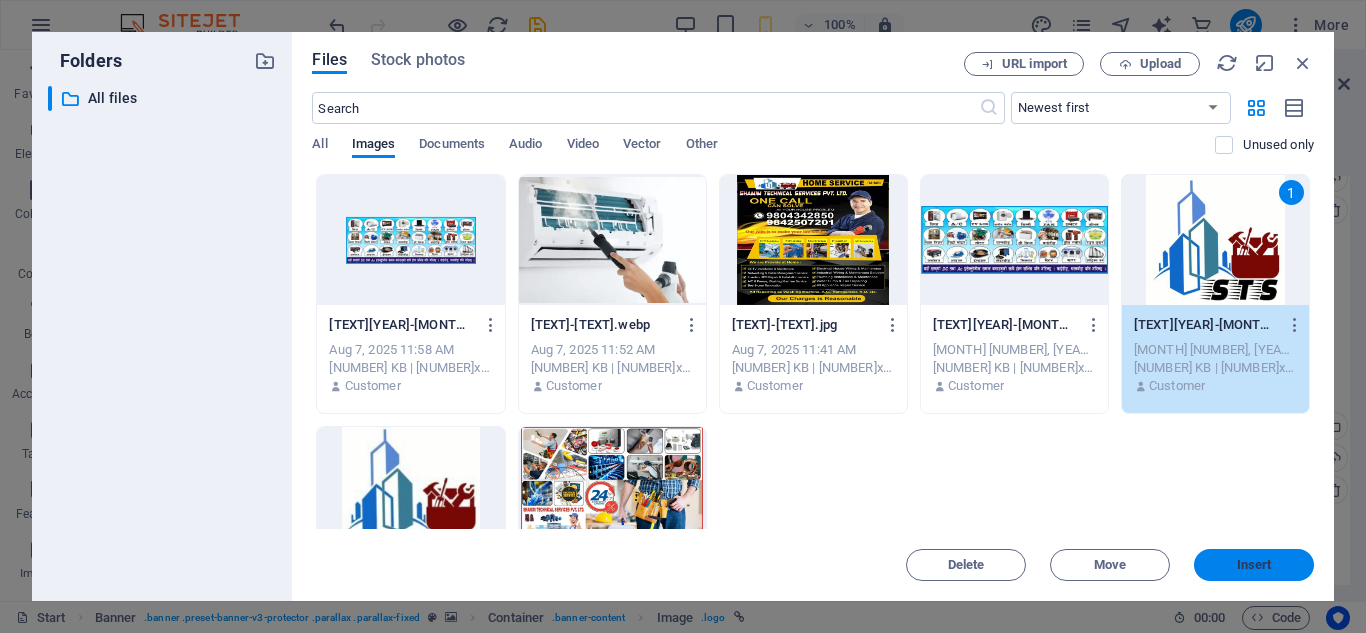click on "Insert" at bounding box center [1254, 565] 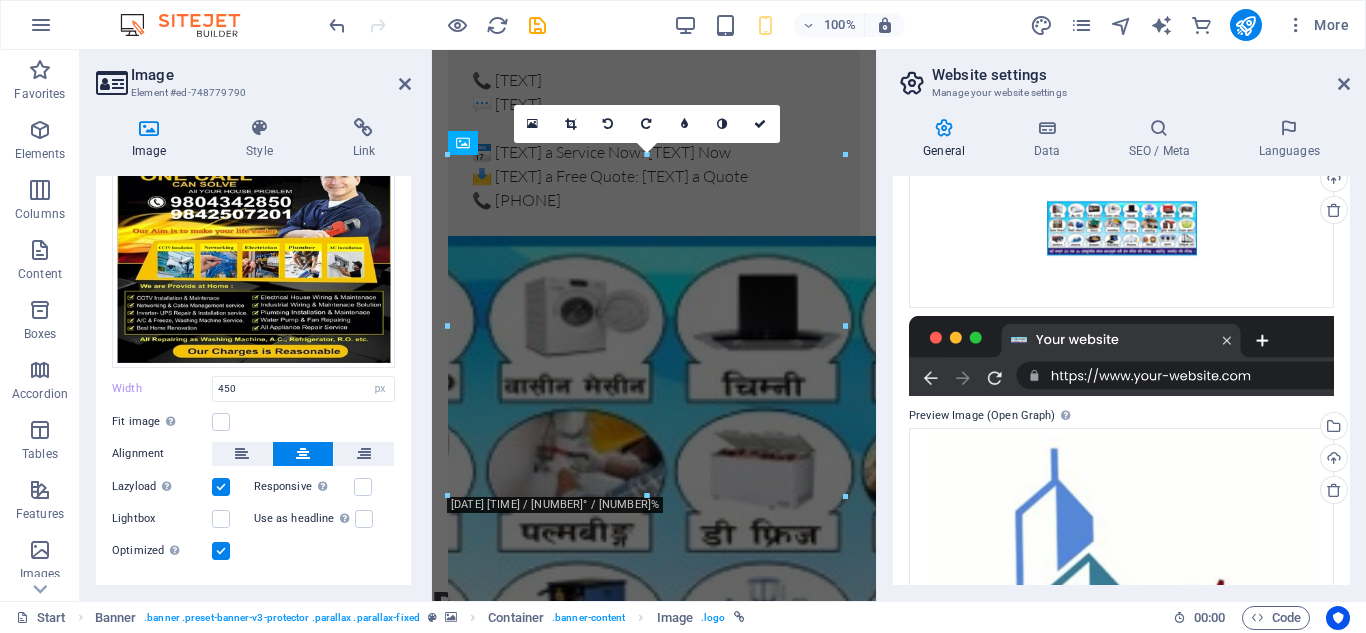 scroll, scrollTop: 825, scrollLeft: 0, axis: vertical 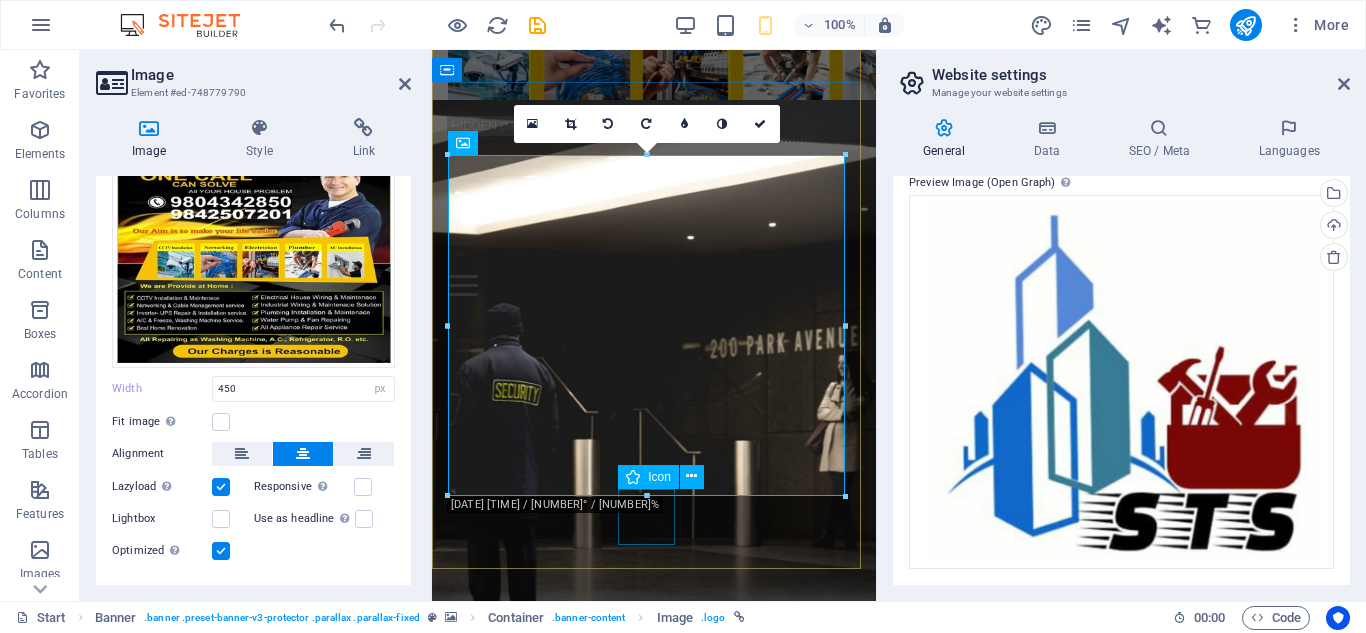 click at bounding box center (654, -276) 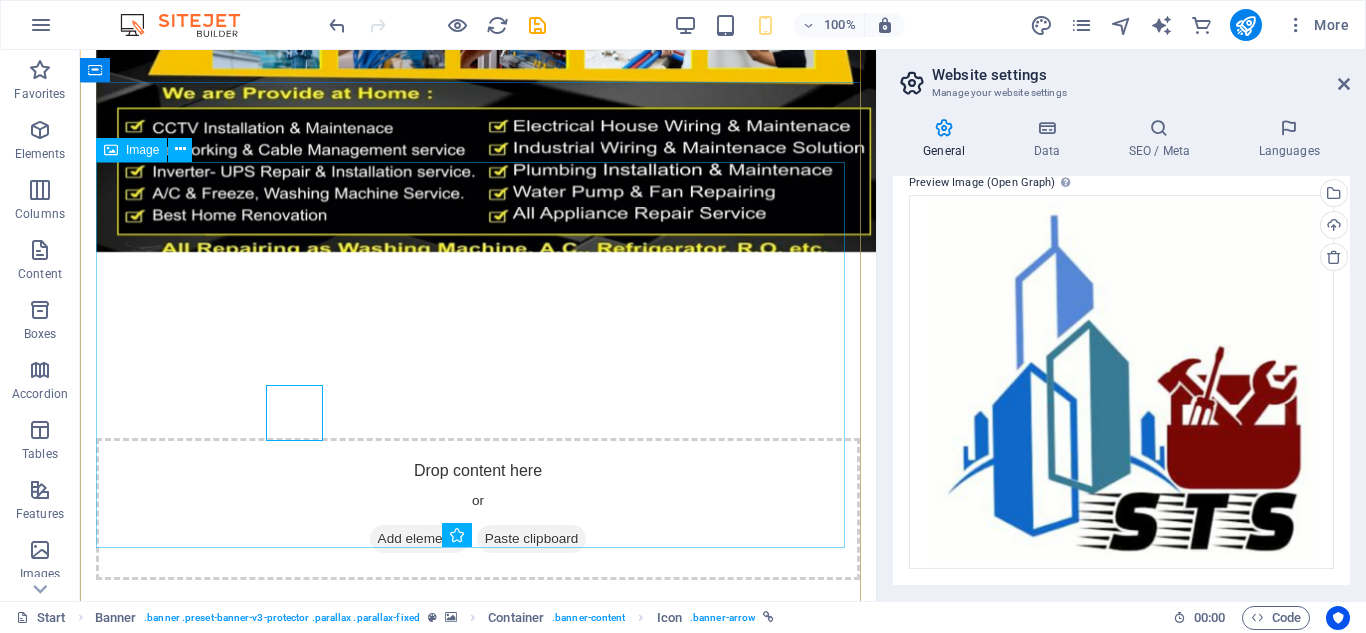 scroll, scrollTop: 929, scrollLeft: 0, axis: vertical 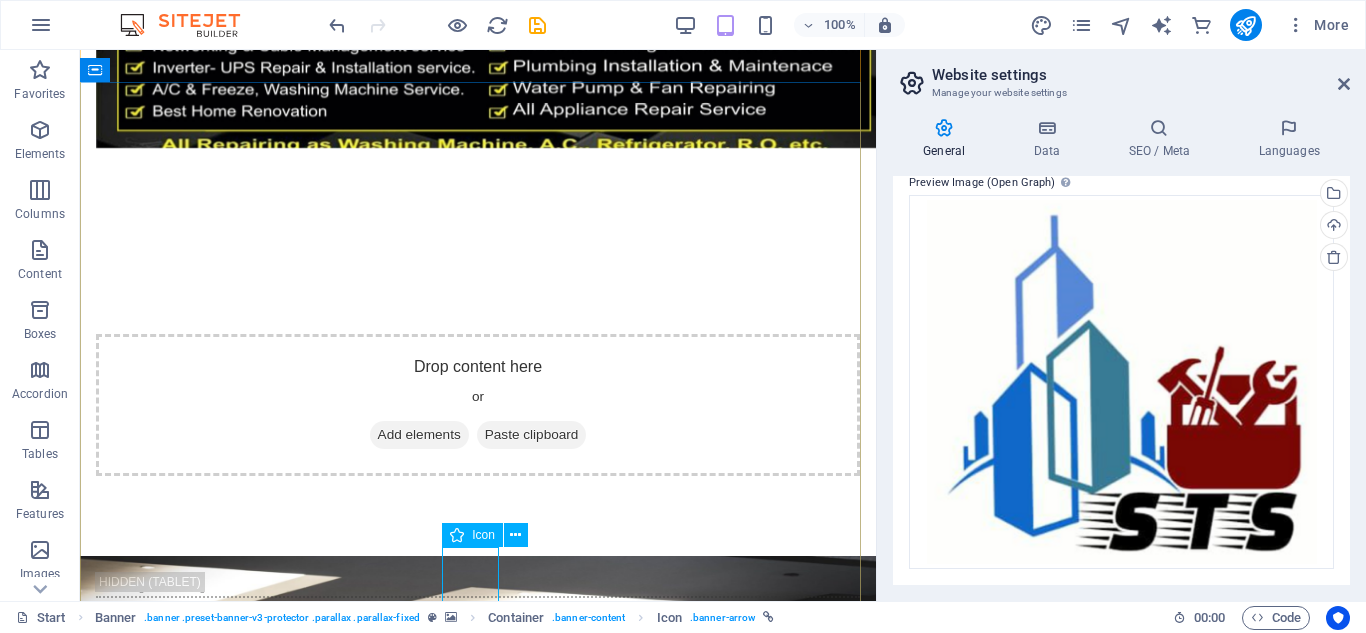 click at bounding box center [478, -380] 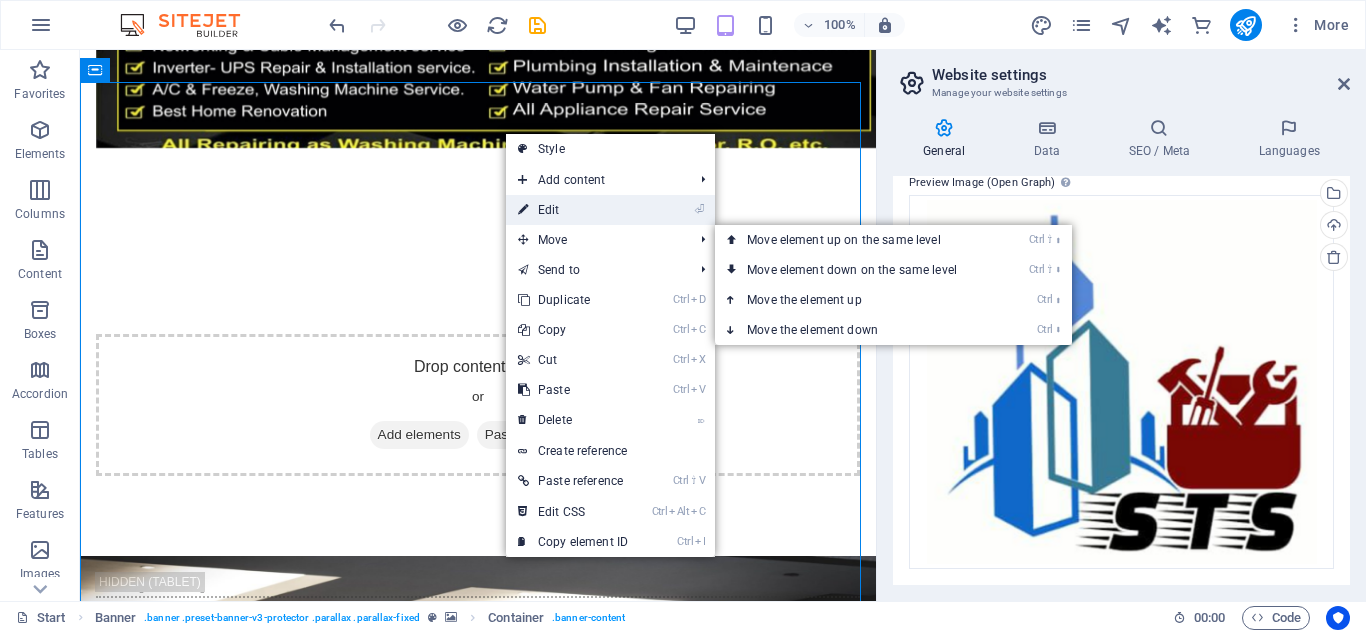 click on "⏎  Edit" at bounding box center [573, 210] 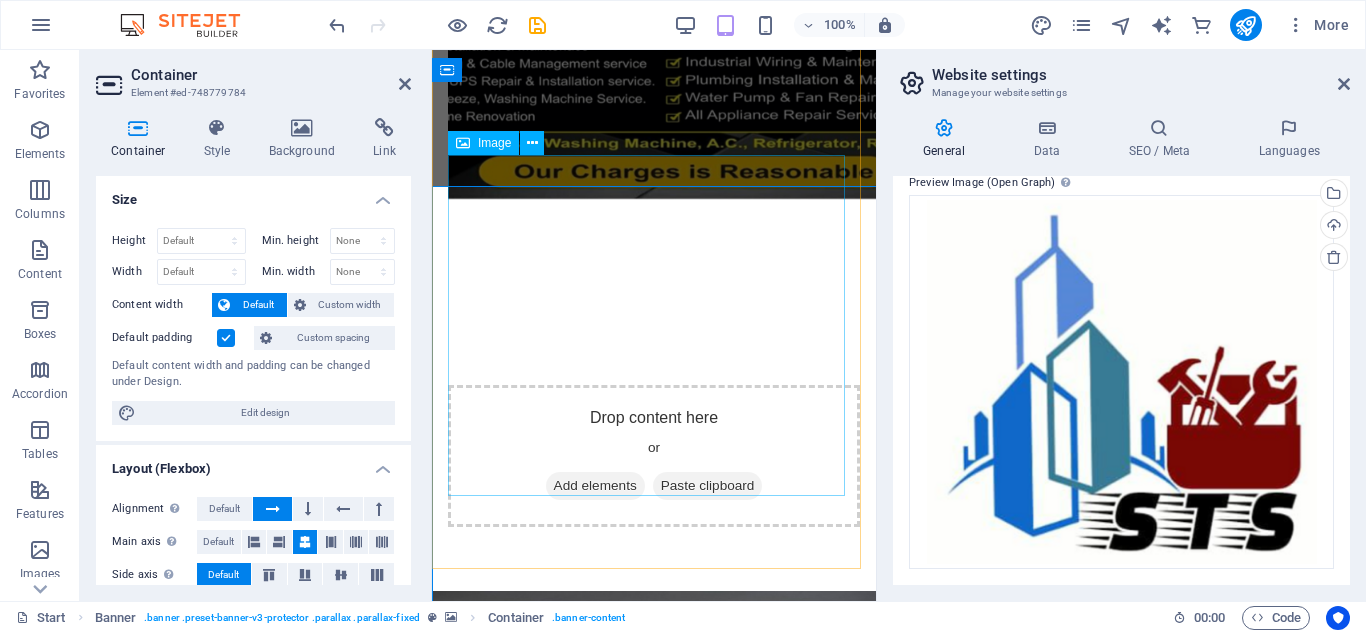 scroll, scrollTop: 825, scrollLeft: 0, axis: vertical 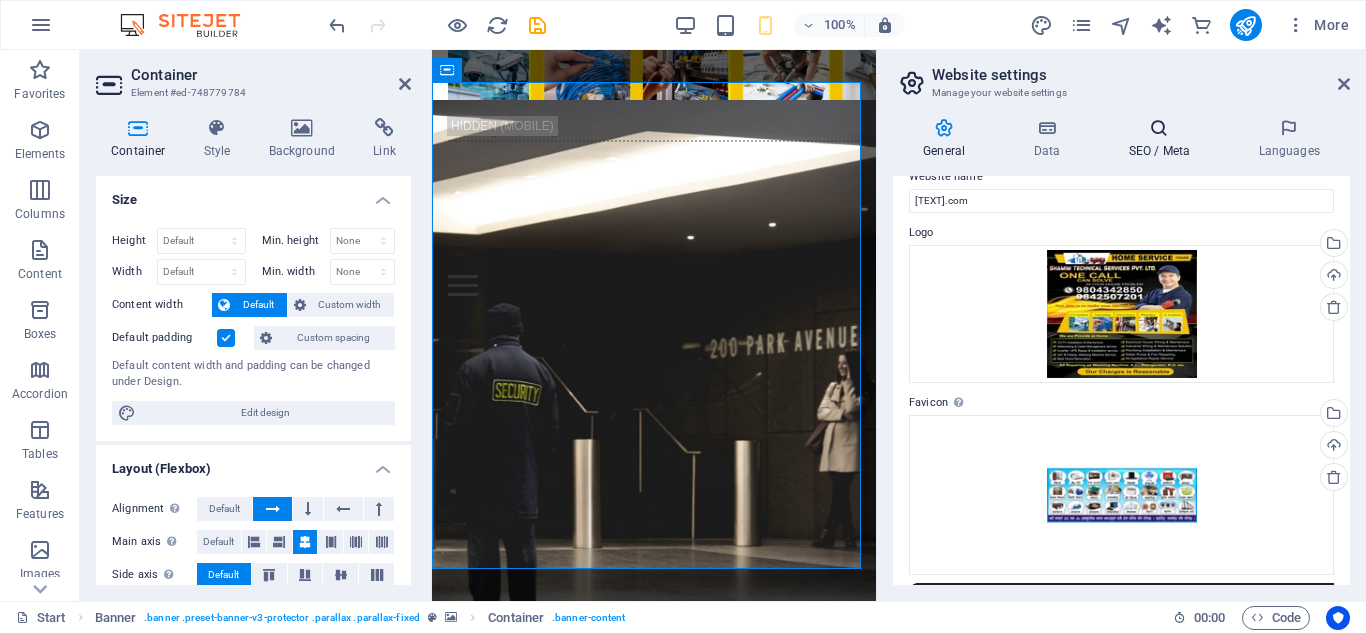 click at bounding box center [1159, 128] 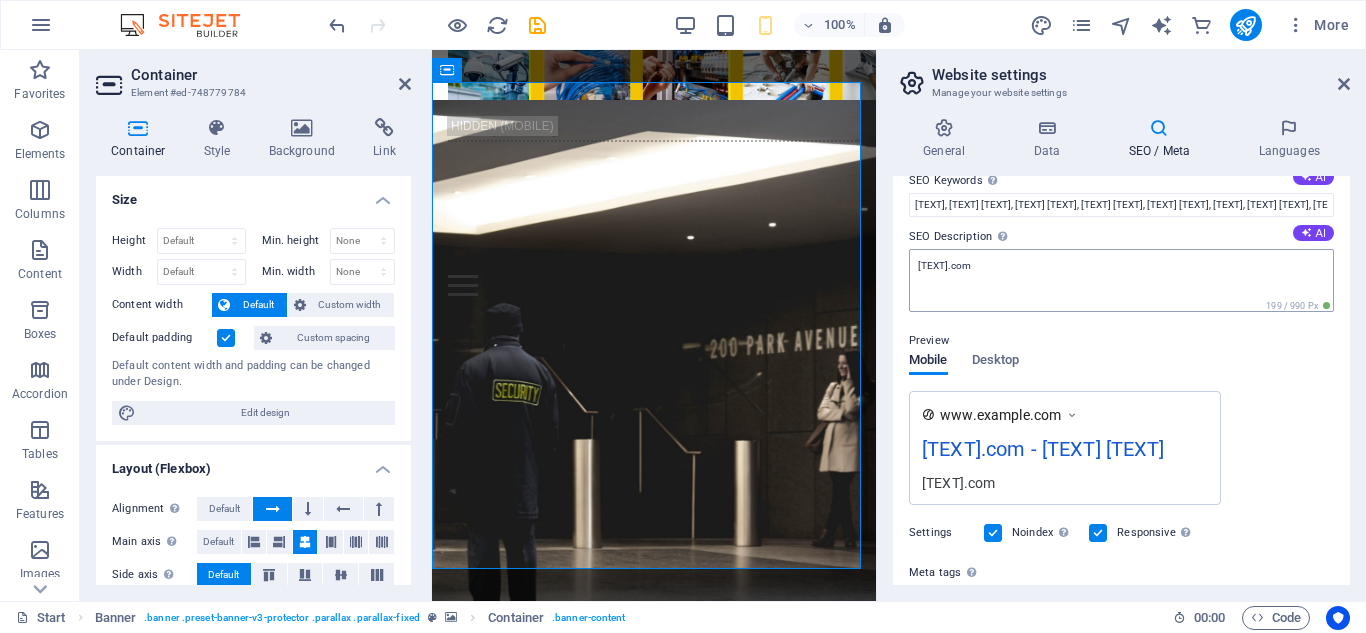 scroll, scrollTop: 383, scrollLeft: 0, axis: vertical 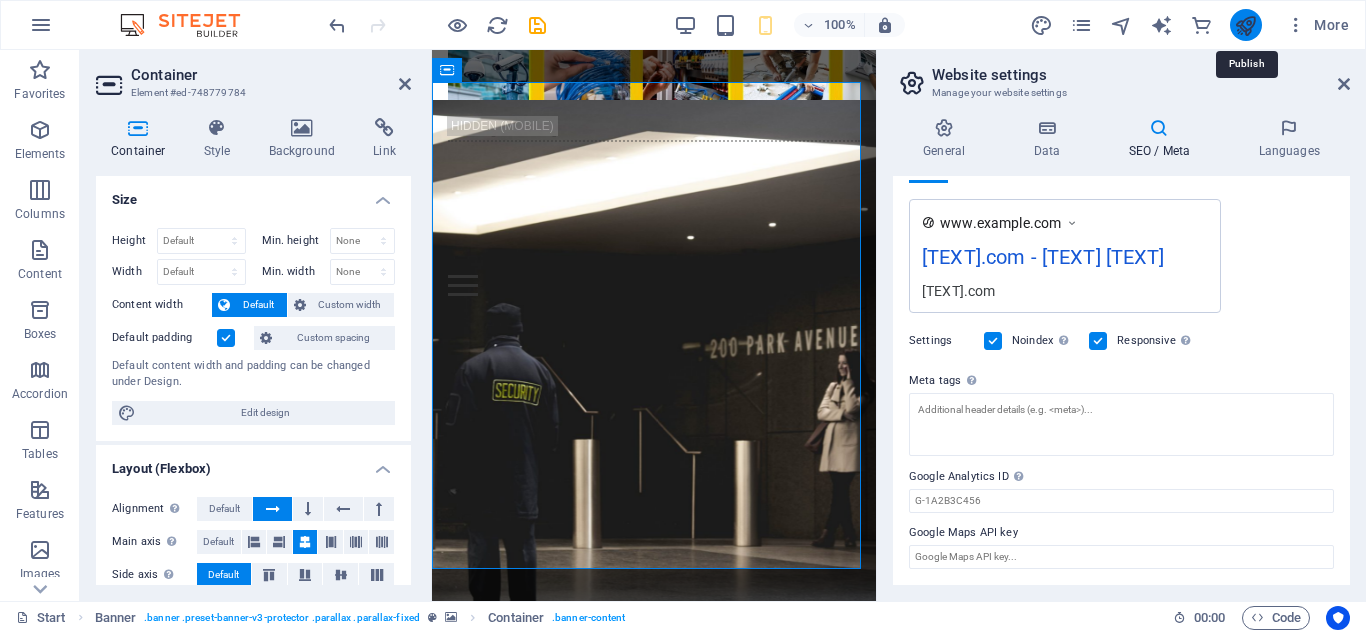 click at bounding box center [1245, 25] 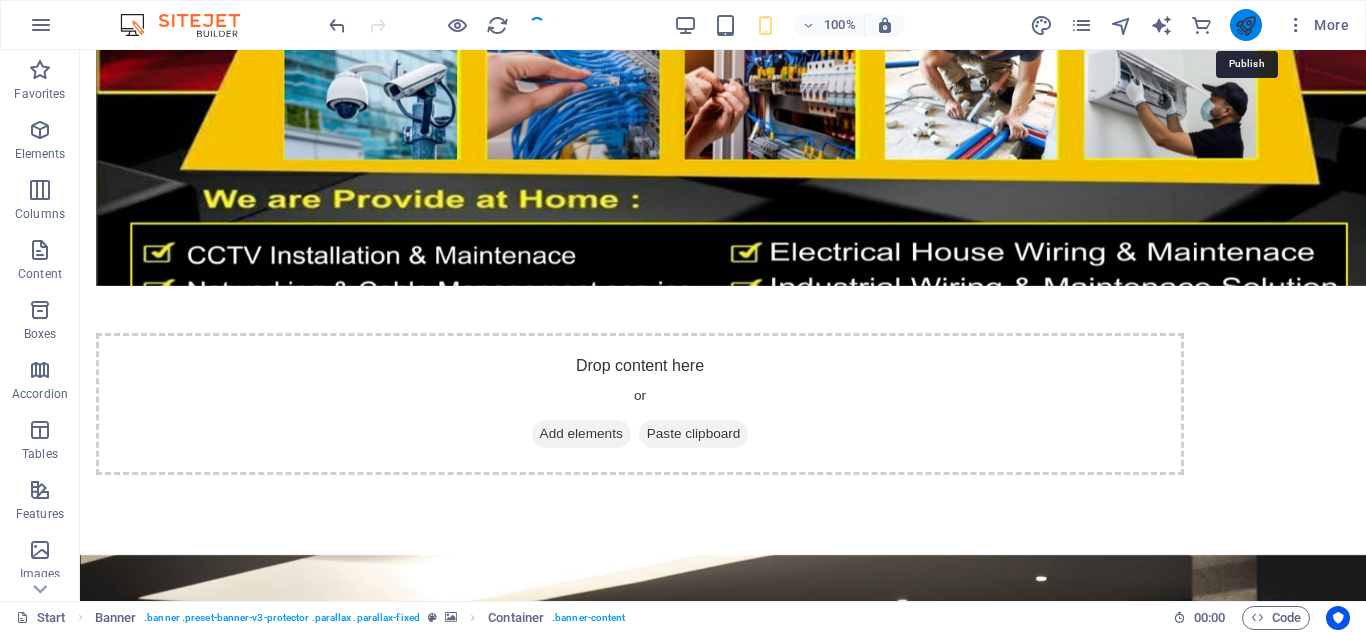 scroll, scrollTop: 790, scrollLeft: 0, axis: vertical 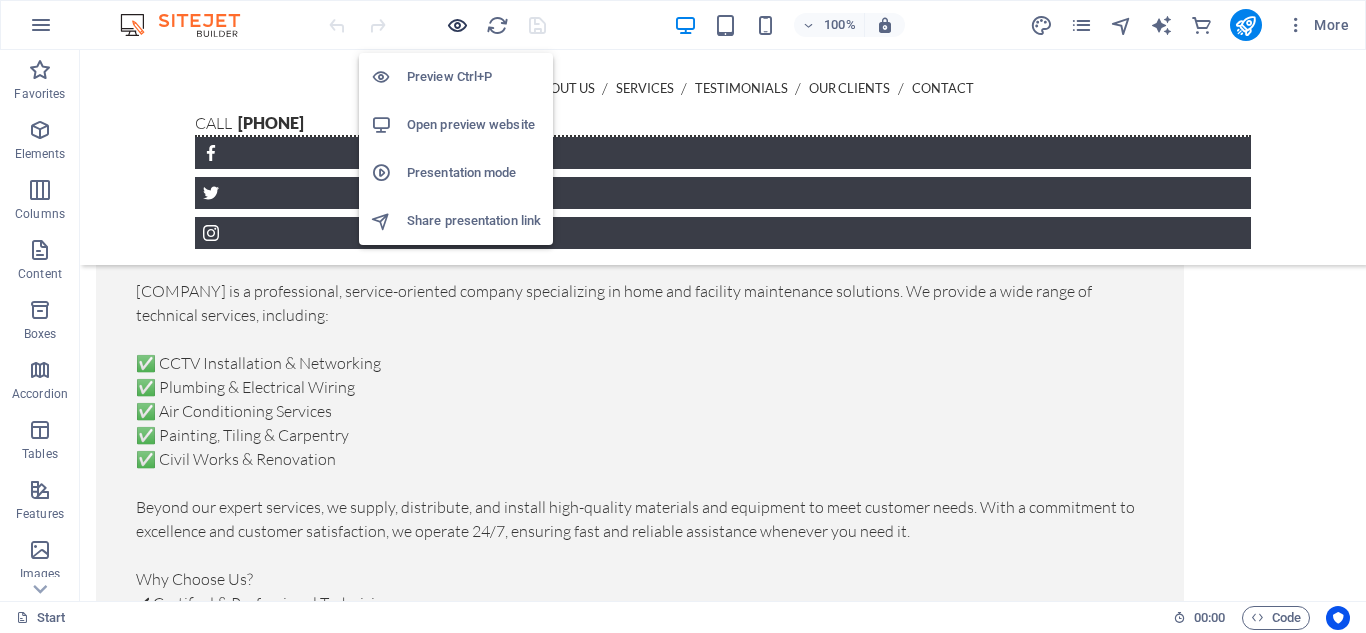 click at bounding box center [457, 25] 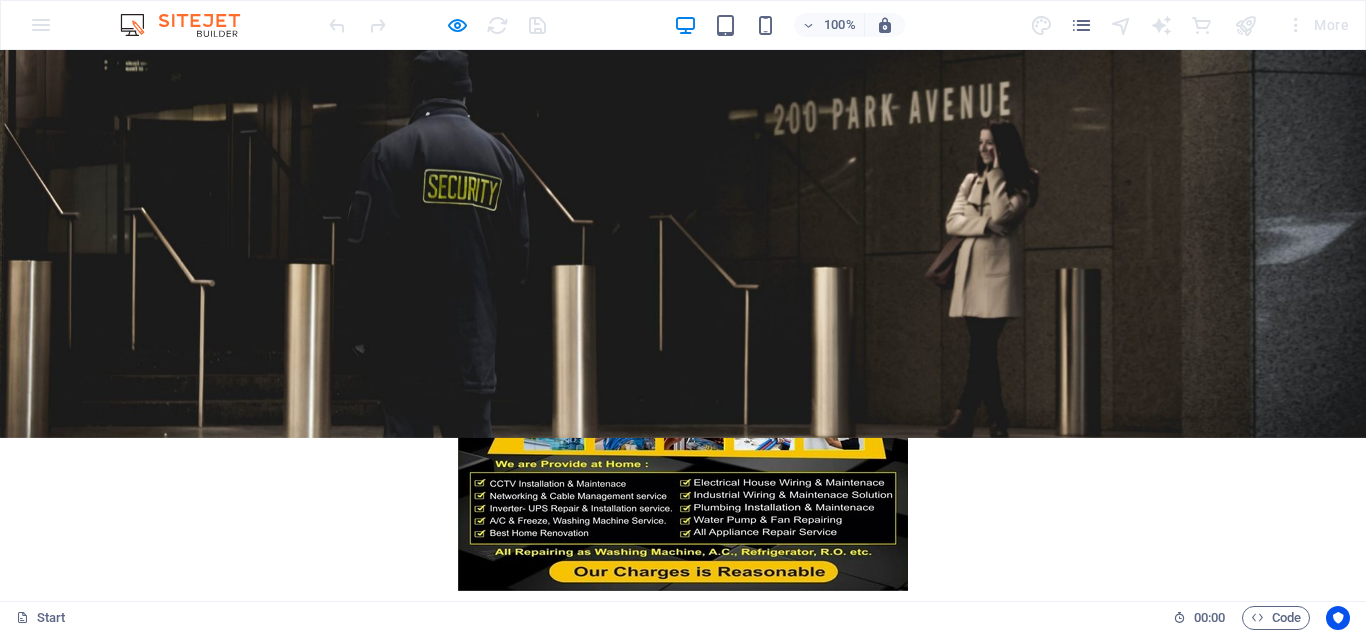 scroll, scrollTop: 1301, scrollLeft: 0, axis: vertical 